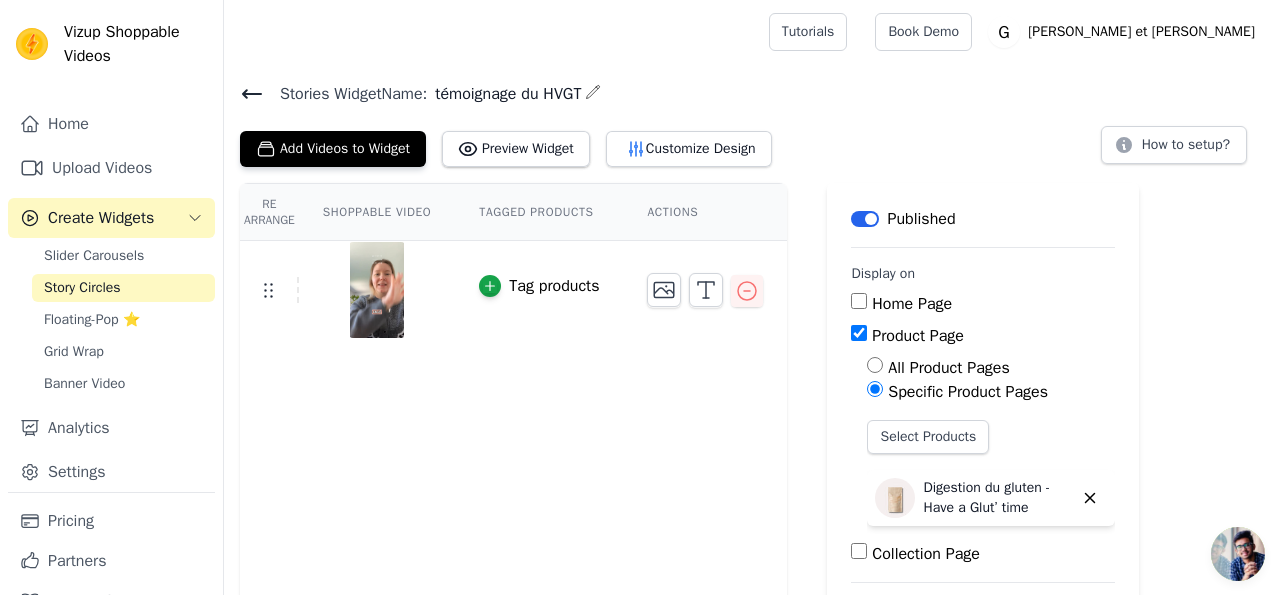 scroll, scrollTop: 0, scrollLeft: 0, axis: both 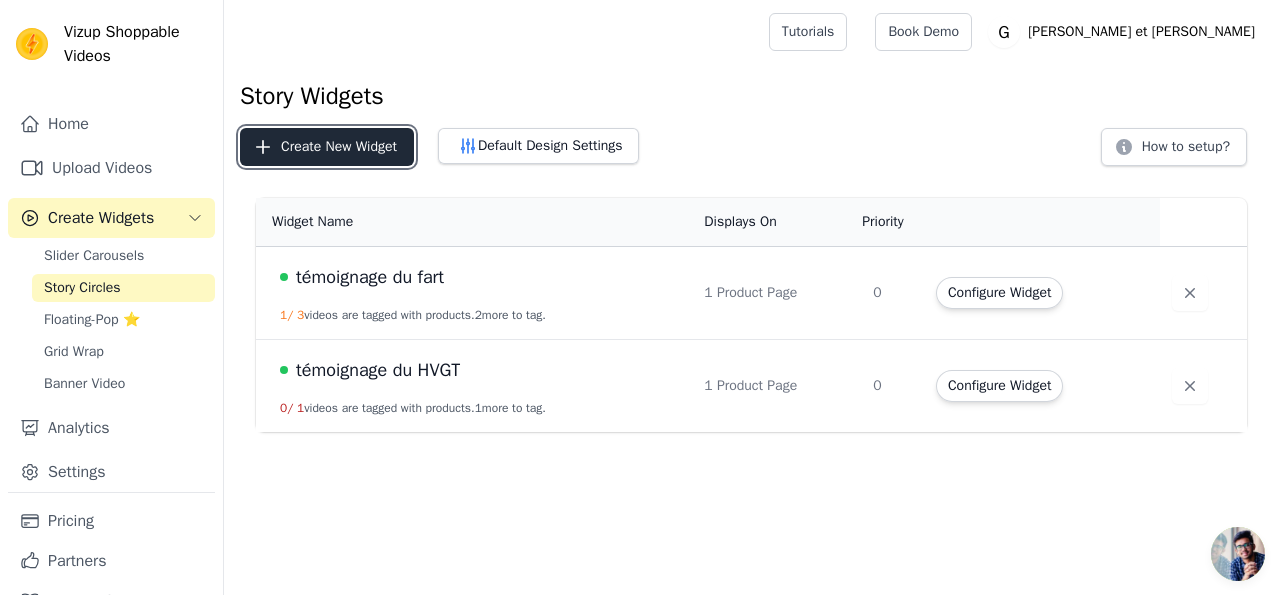 click on "Create New Widget" at bounding box center (327, 147) 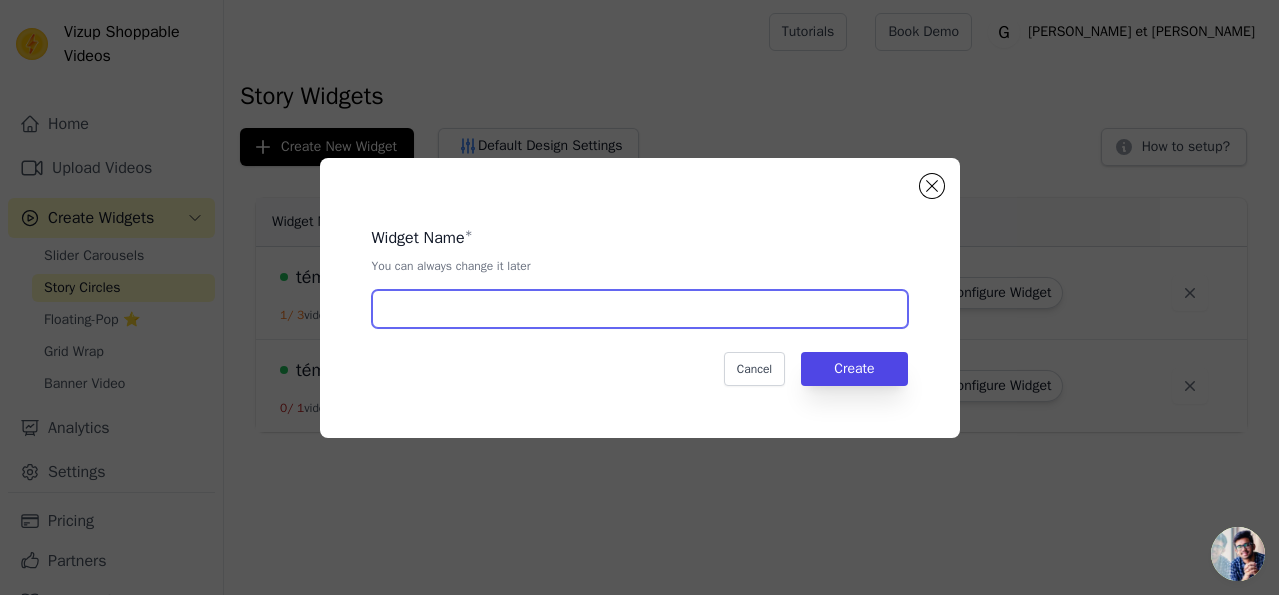 click at bounding box center (640, 309) 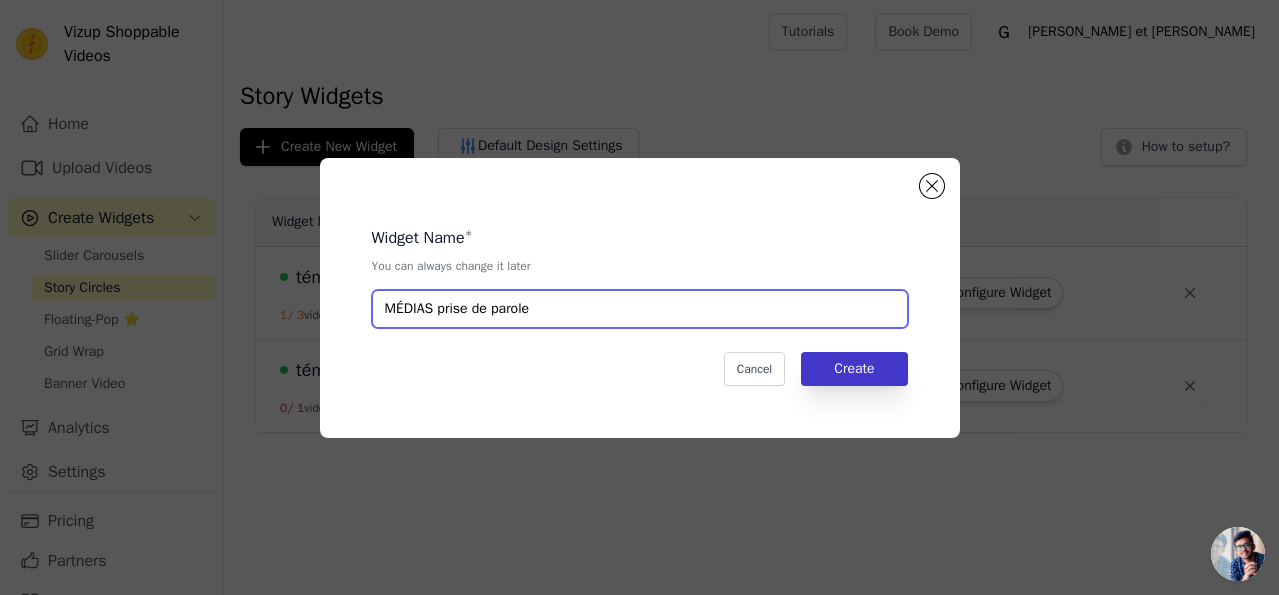 type on "MÉDIAS prise de parole" 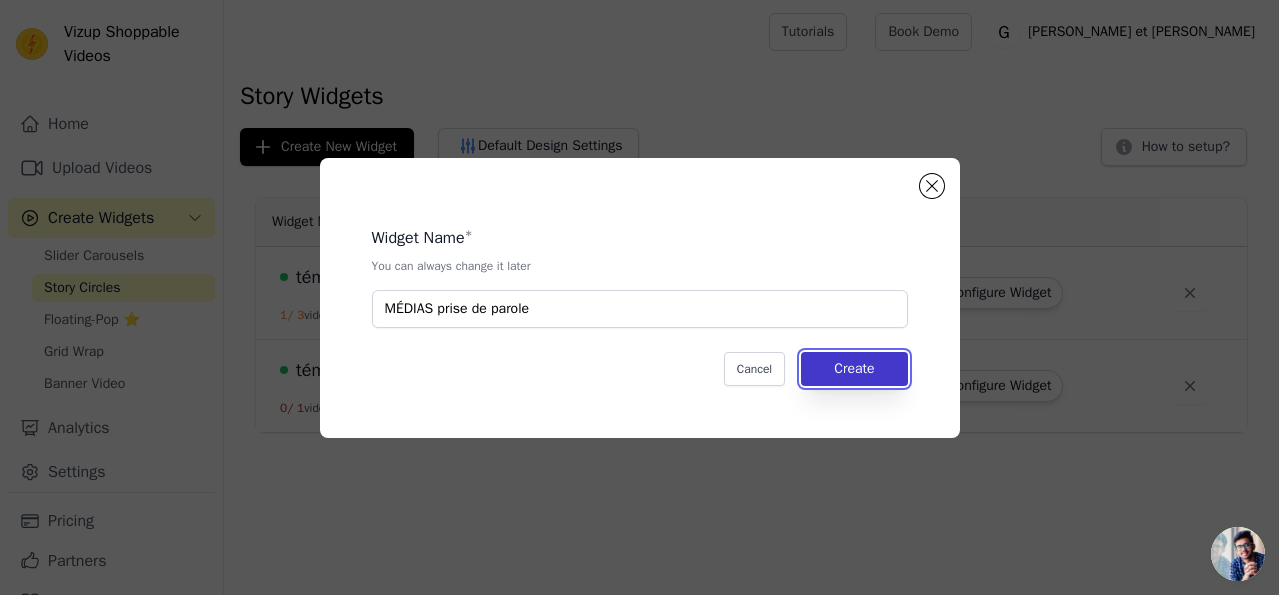 click on "Create" at bounding box center (854, 369) 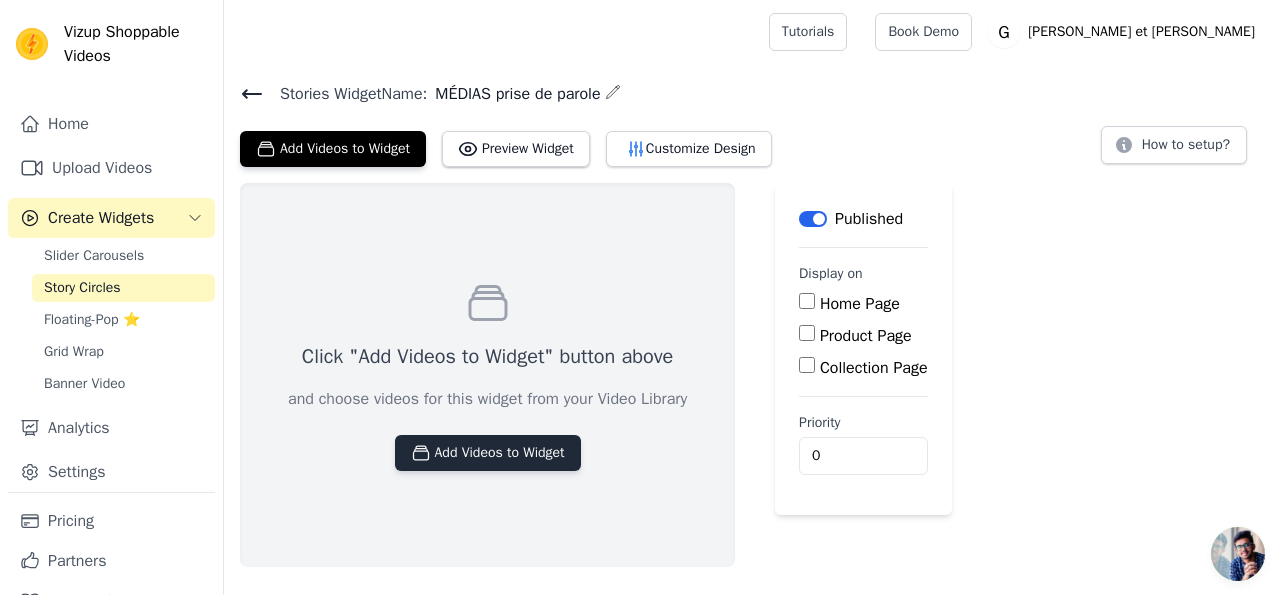 click on "Add Videos to Widget" at bounding box center (488, 453) 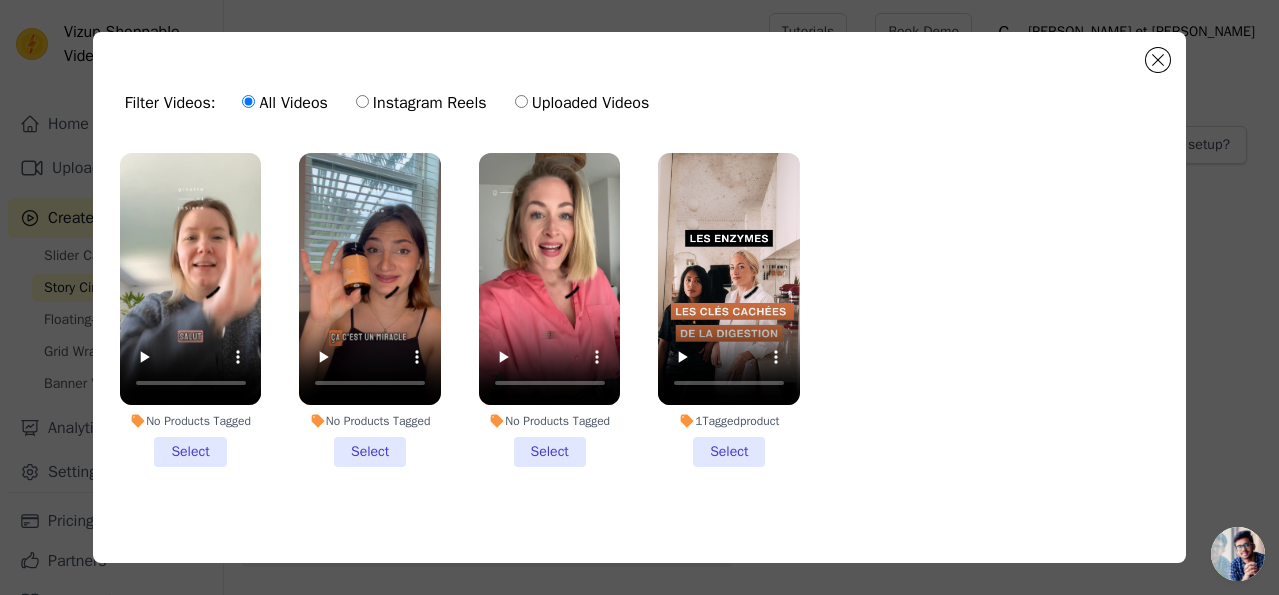 click on "Uploaded Videos" at bounding box center (582, 103) 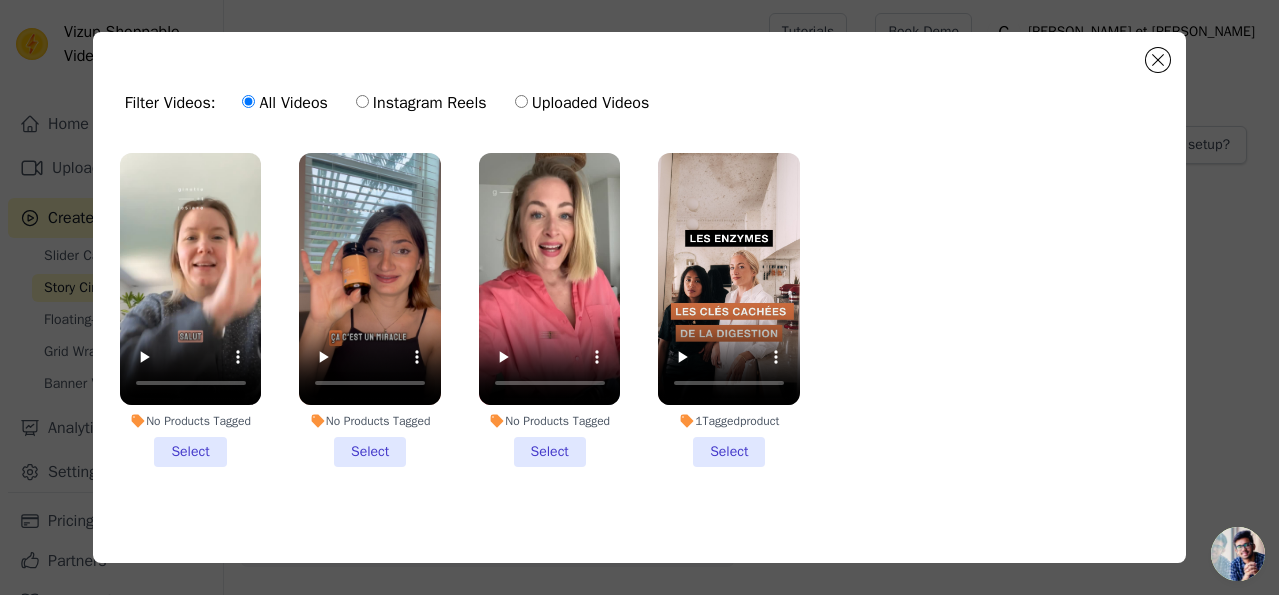 click on "Uploaded Videos" at bounding box center [521, 101] 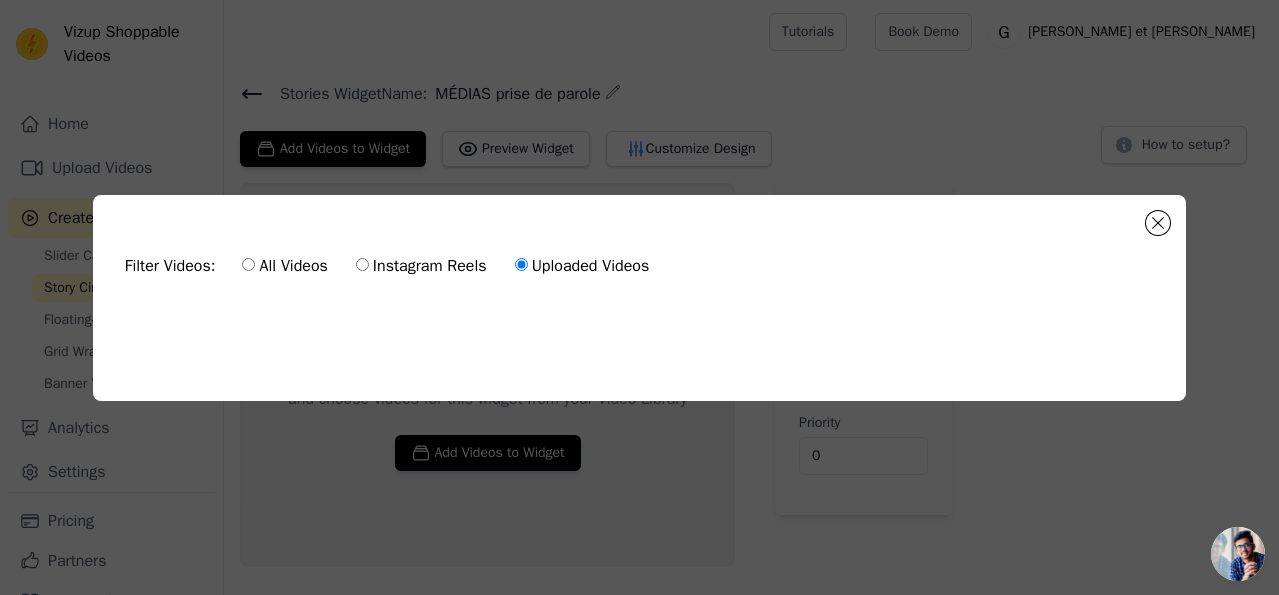 click on "Instagram Reels" at bounding box center [421, 266] 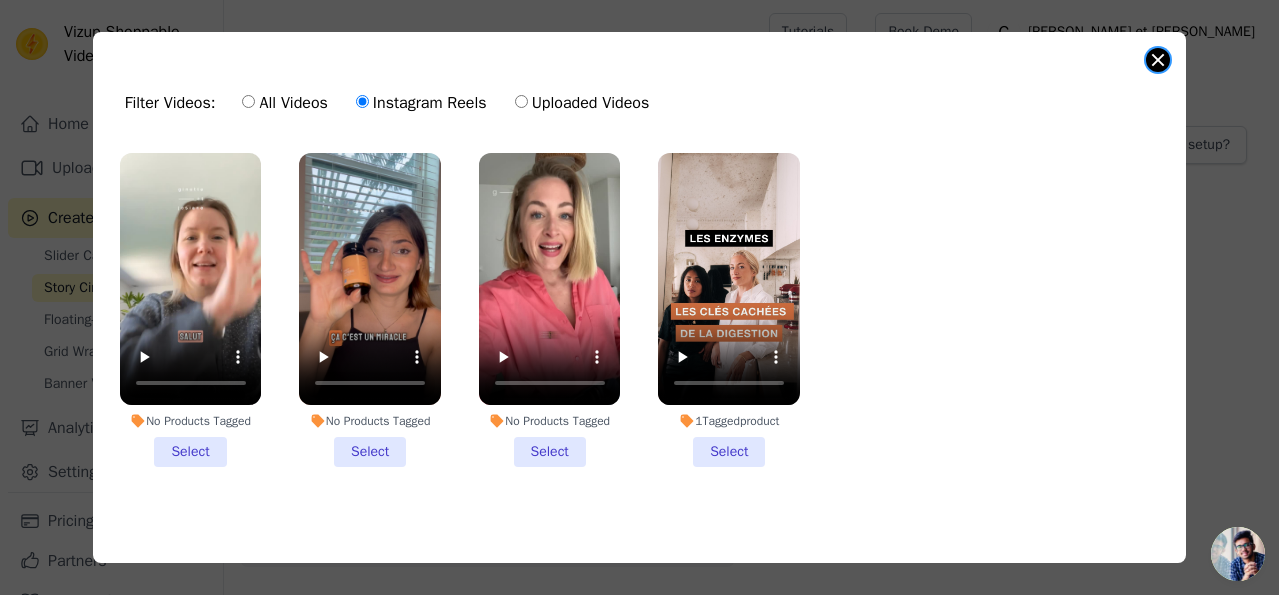 click at bounding box center [1158, 60] 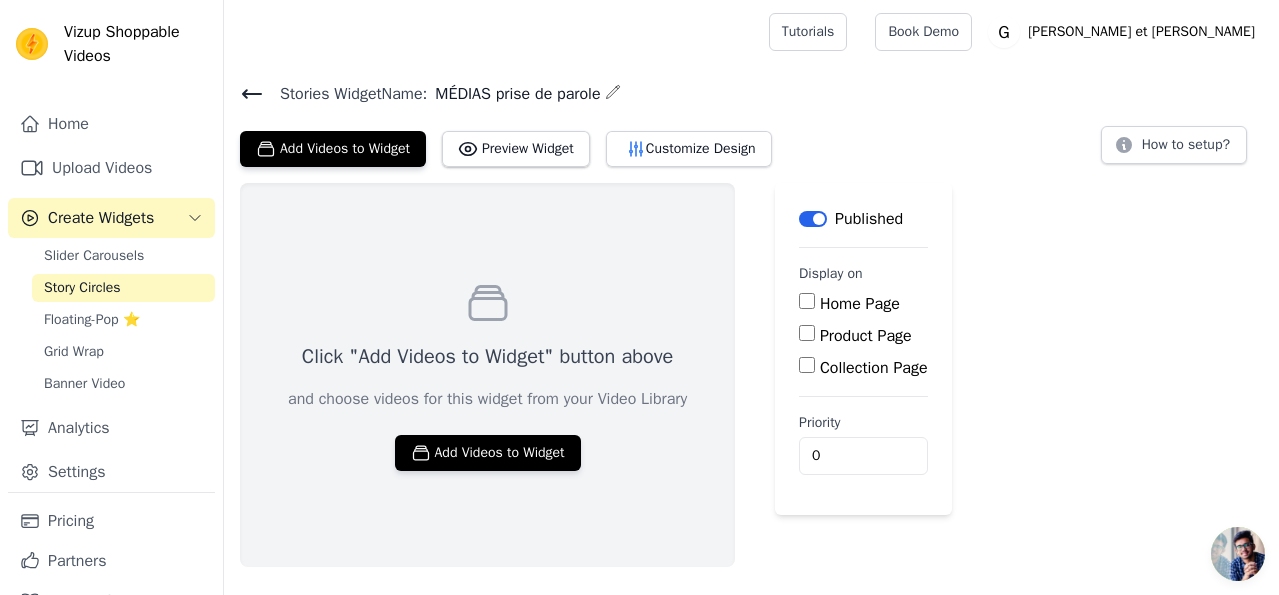 click 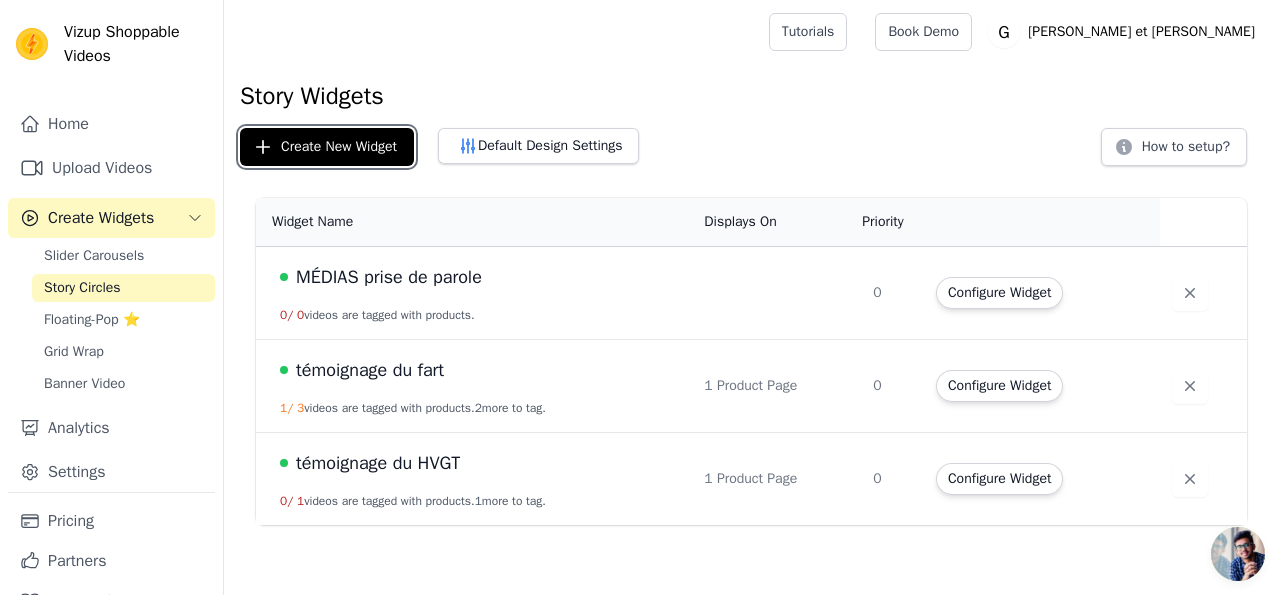 drag, startPoint x: 366, startPoint y: 144, endPoint x: 466, endPoint y: 276, distance: 165.60193 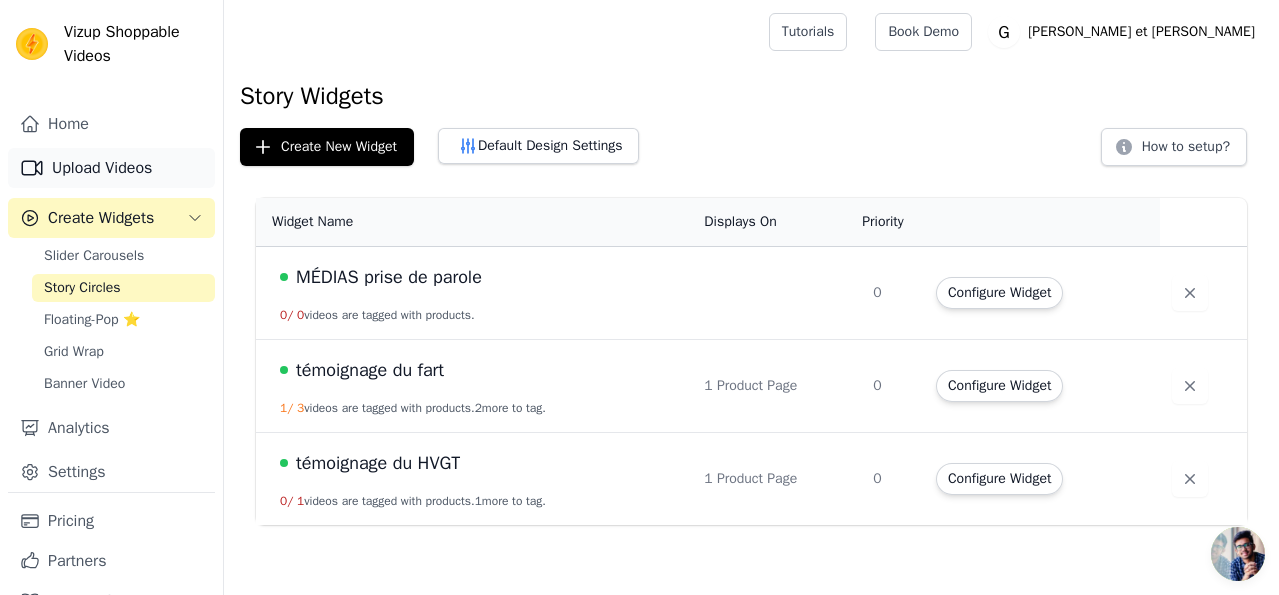 click on "Upload Videos" at bounding box center (111, 168) 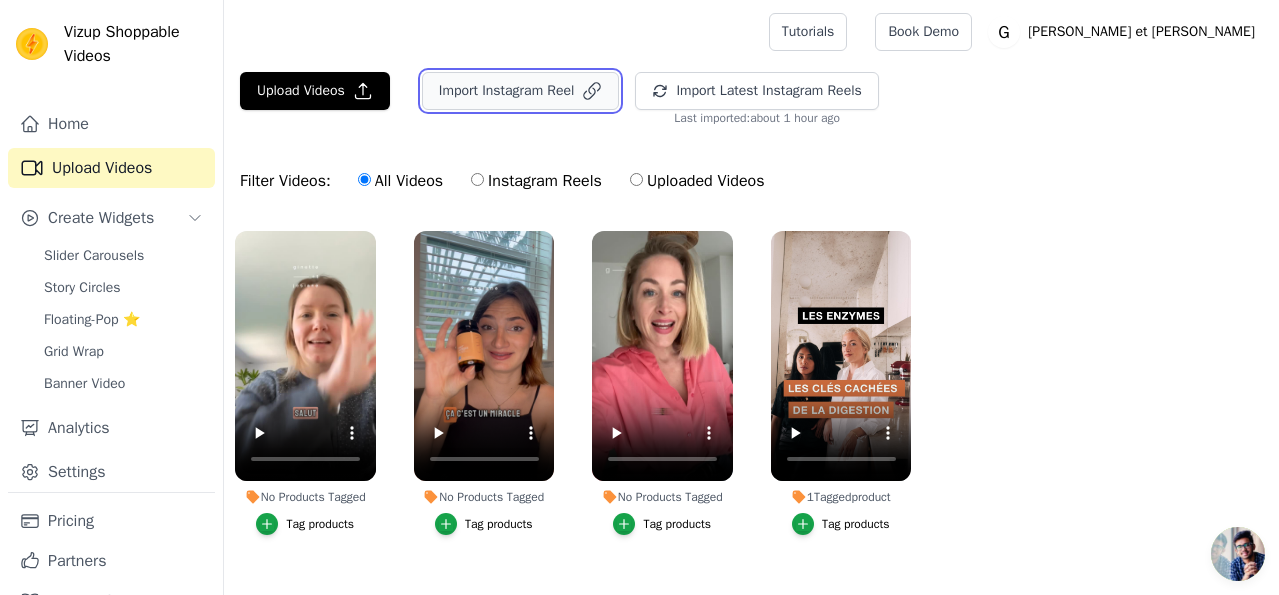 click on "Import Instagram Reel" at bounding box center (521, 91) 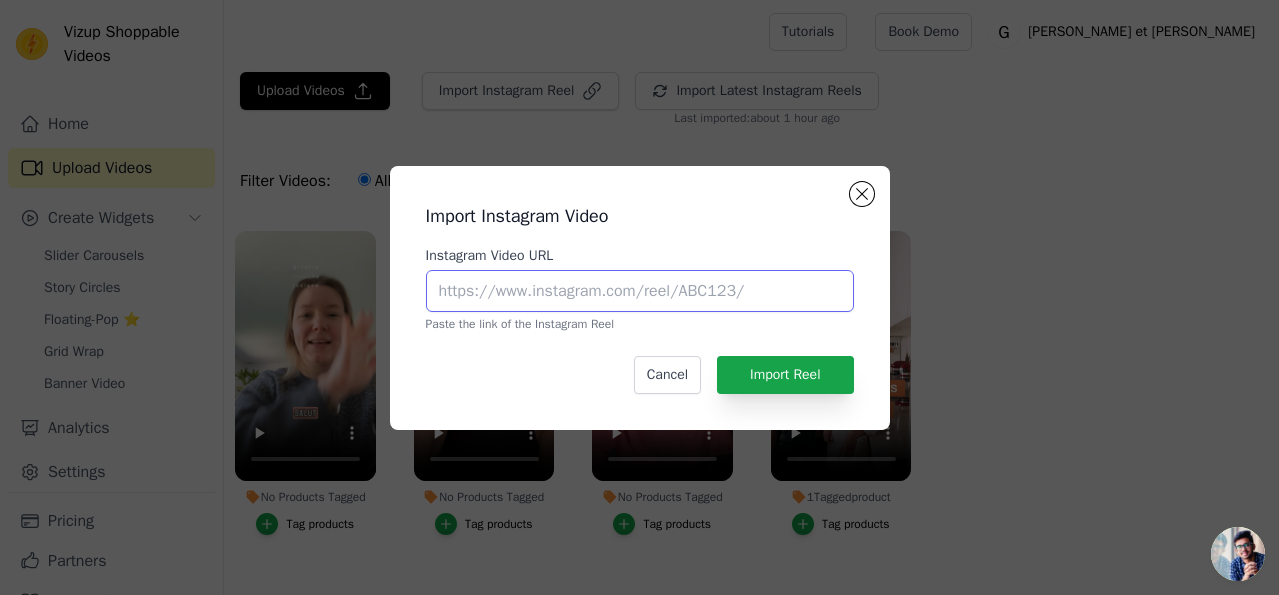 click on "Instagram Video URL" at bounding box center (640, 291) 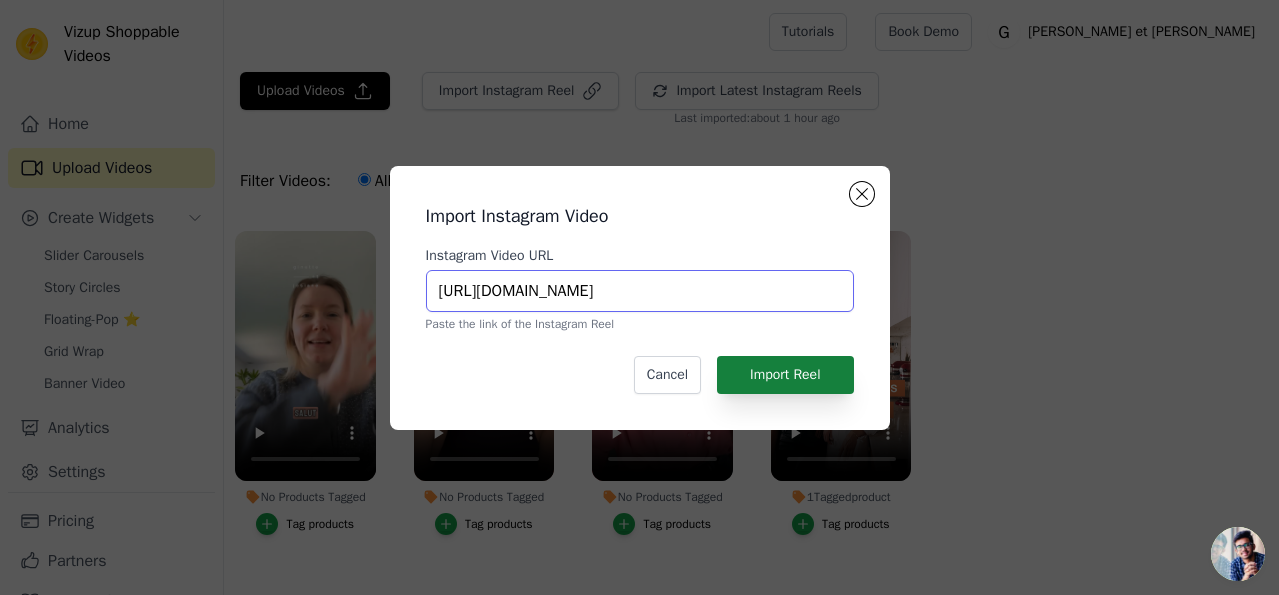 type on "https://www.instagram.com/p/CzJZ4bfOIID/" 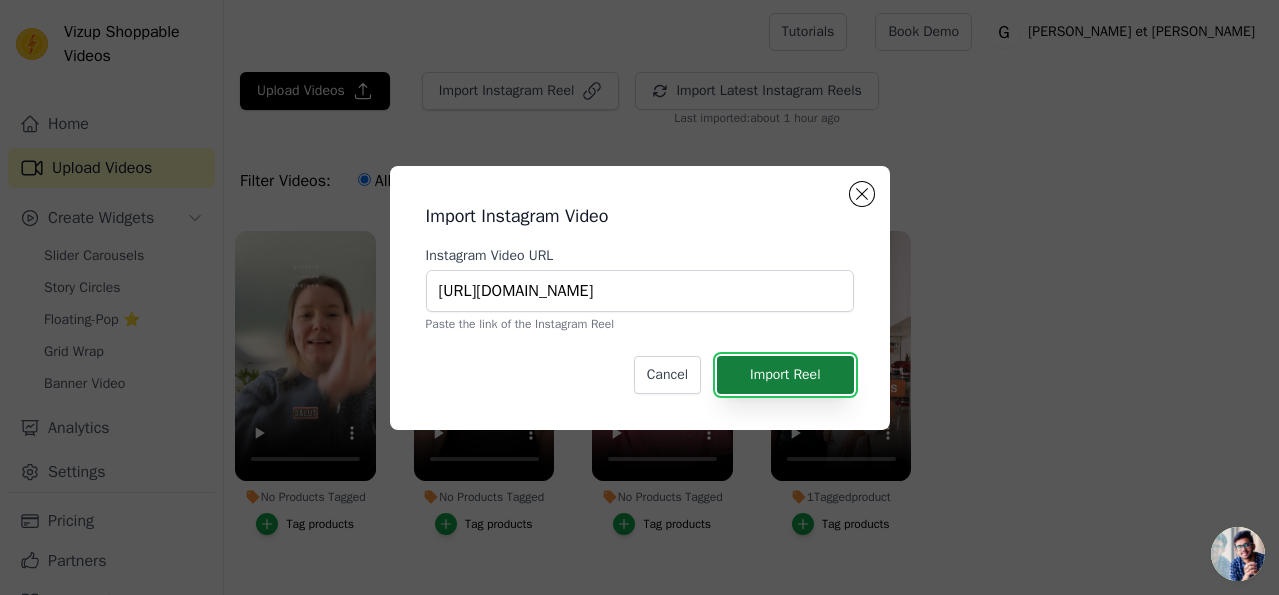 click on "Import Reel" at bounding box center (785, 375) 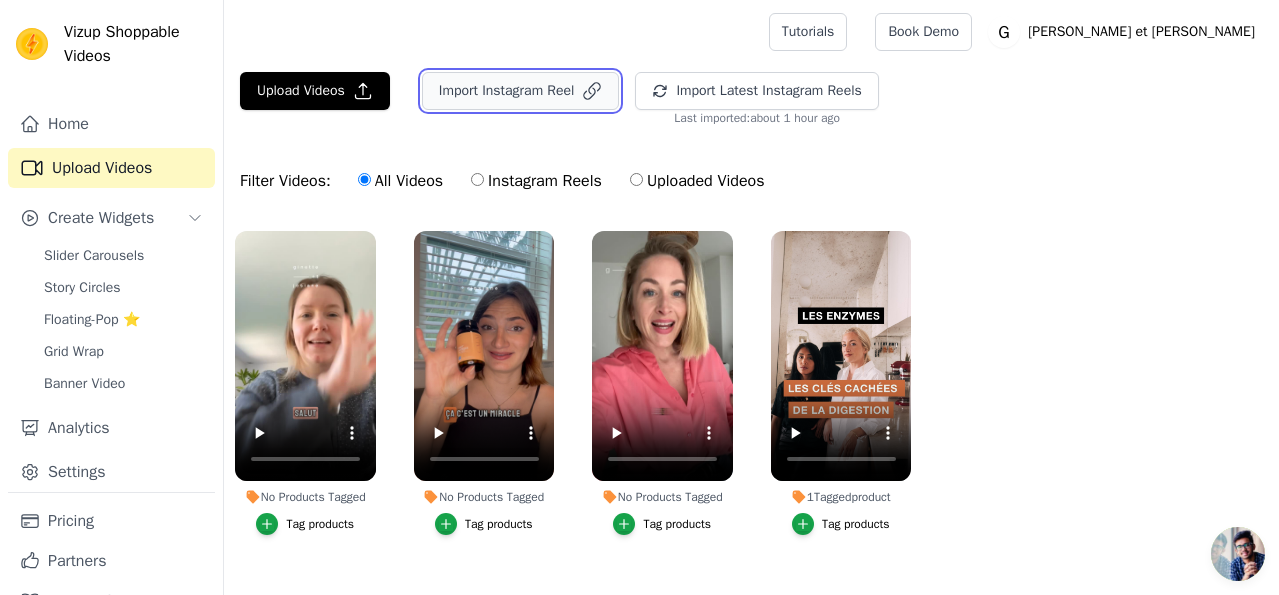 click on "Import Instagram Reel" at bounding box center (521, 91) 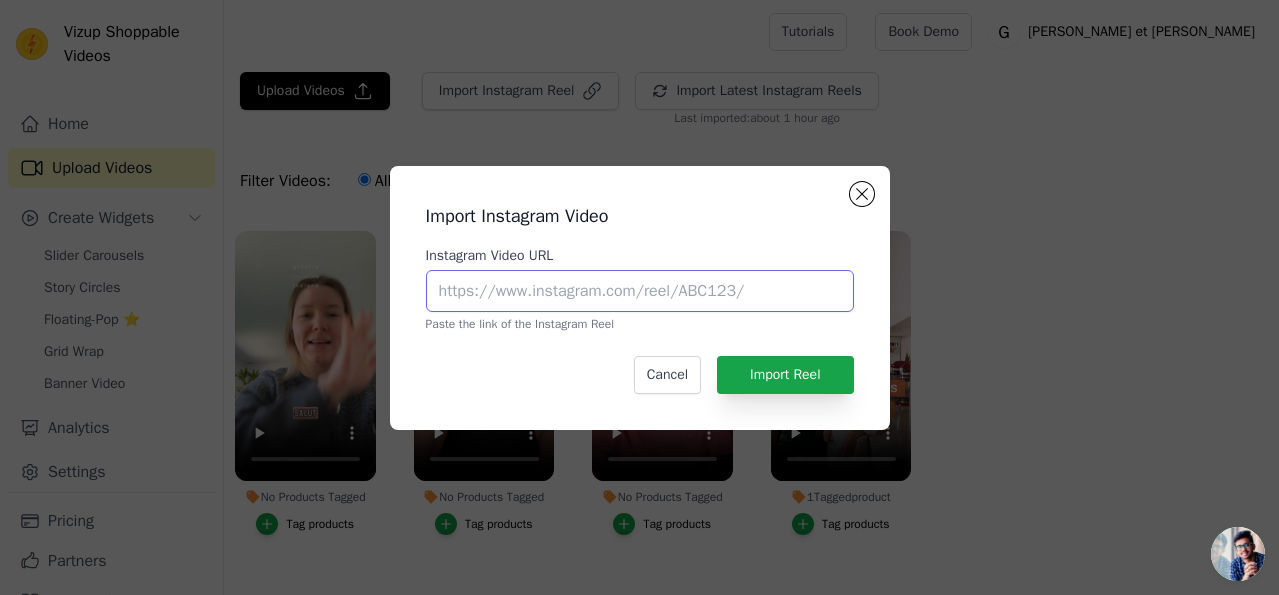 click on "Instagram Video URL" at bounding box center (640, 291) 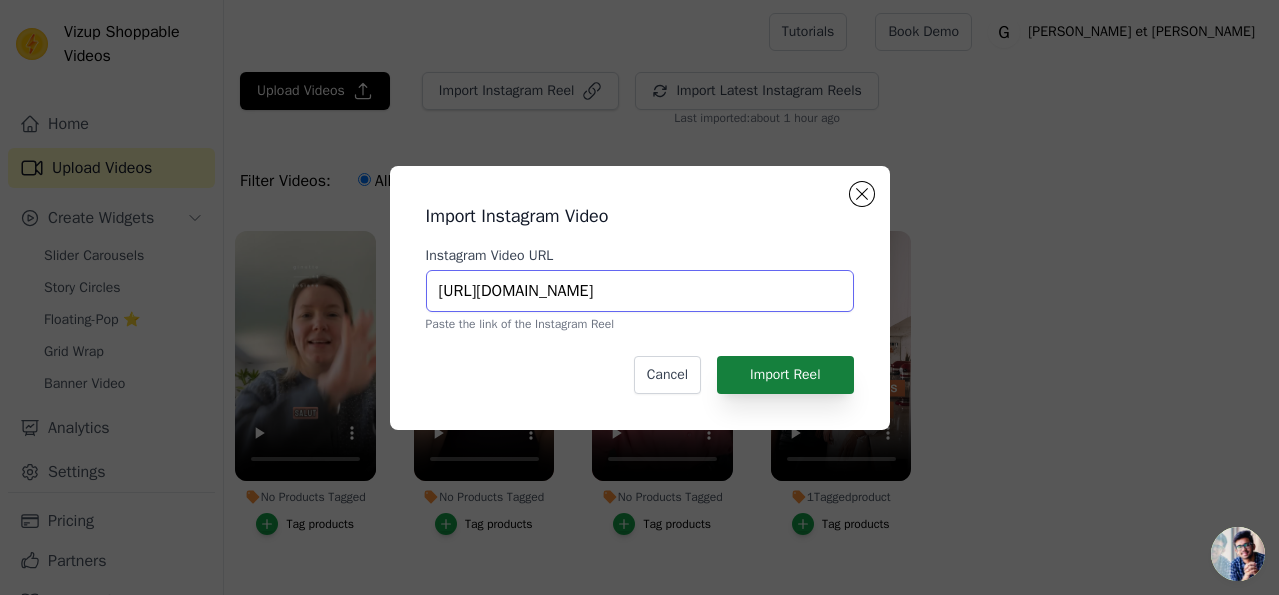 type on "https://www.instagram.com/reel/DJo5SDIM4OF/" 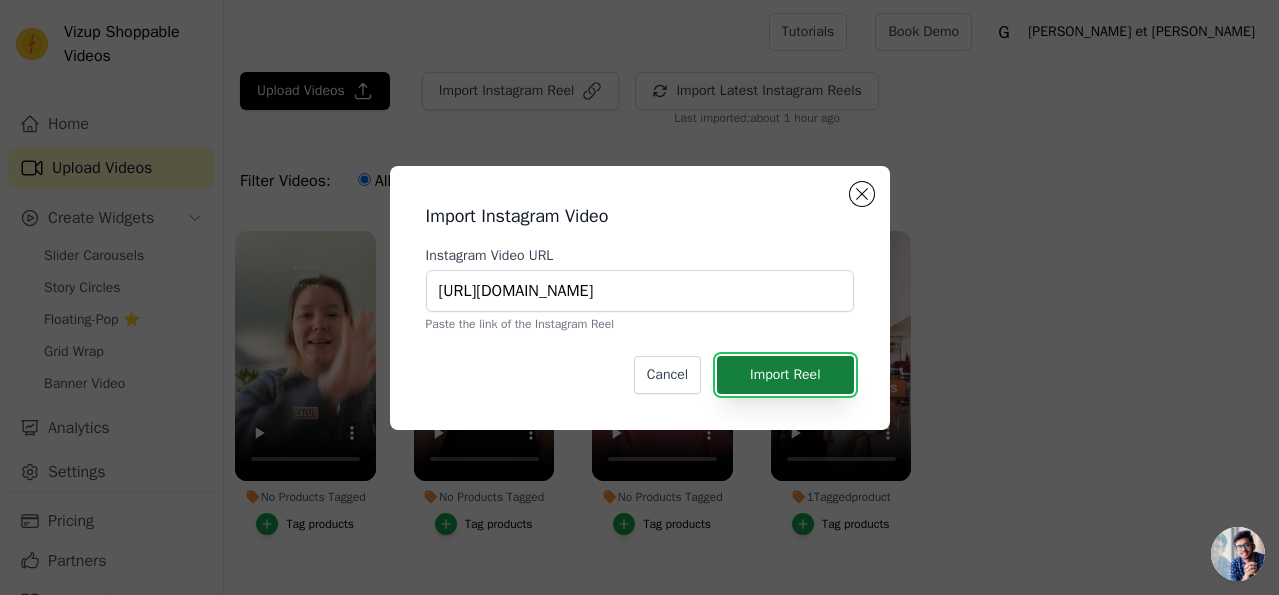 click on "Import Reel" at bounding box center [785, 375] 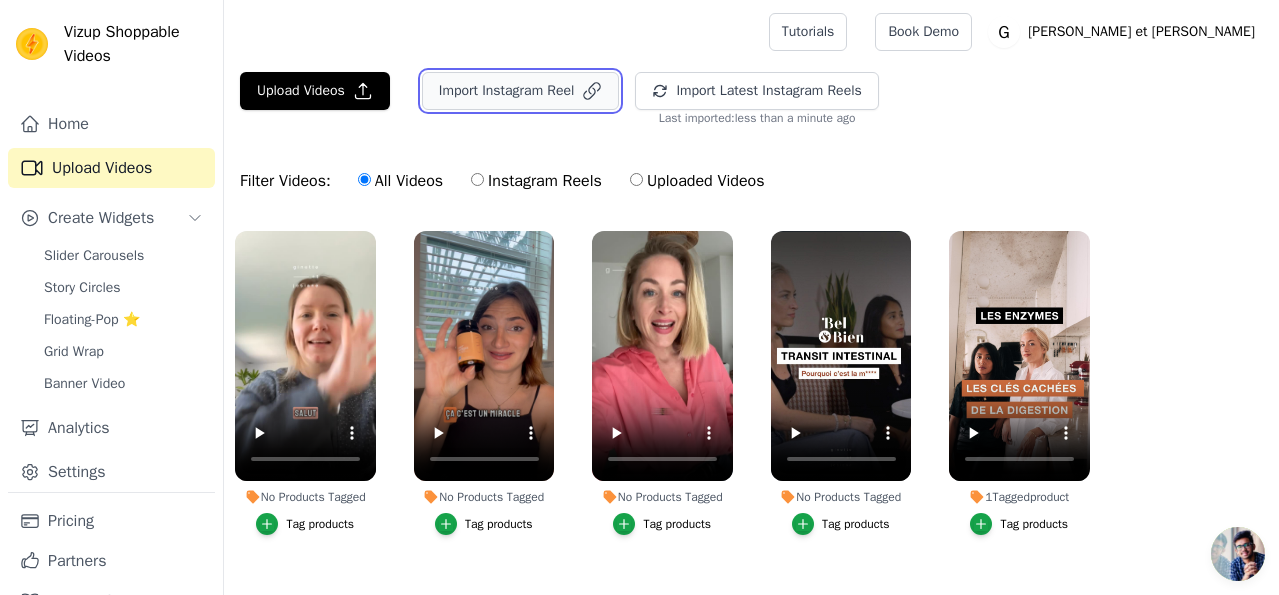 click on "Import Instagram Reel" at bounding box center [521, 91] 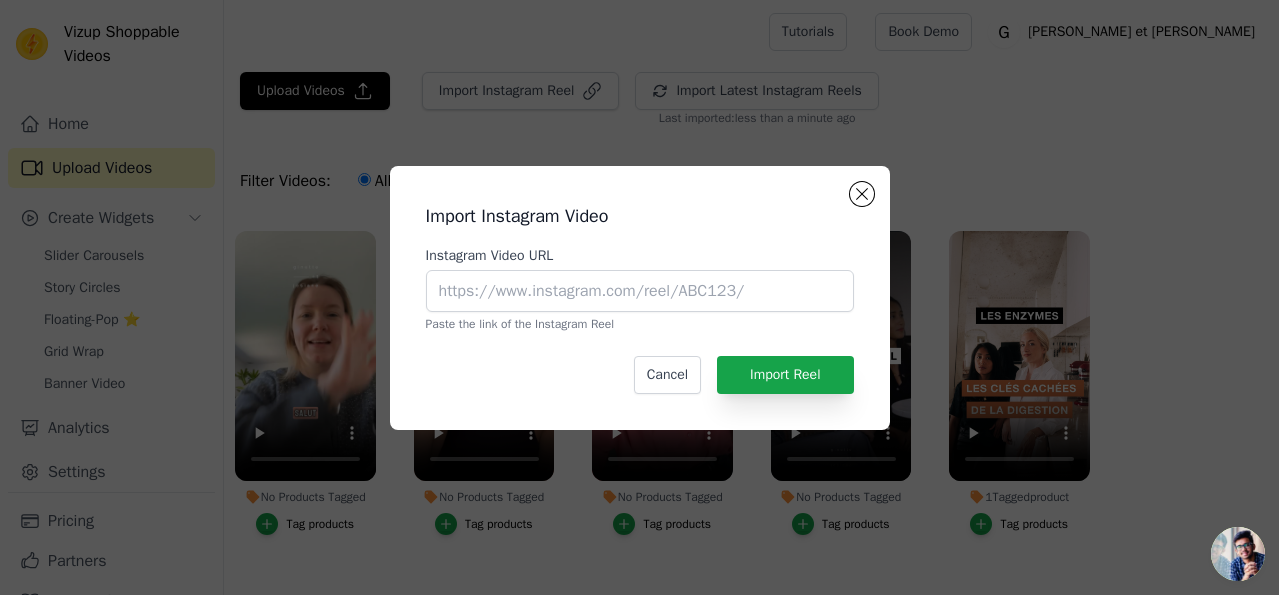click on "Paste the link of the Instagram Reel" at bounding box center [640, 324] 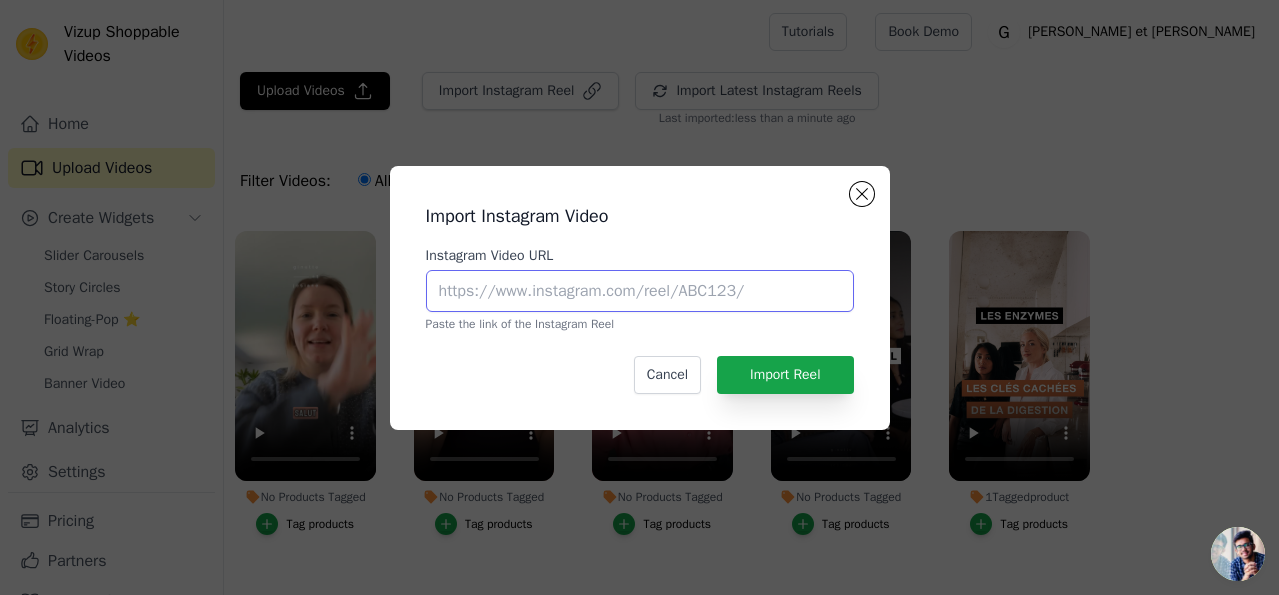 click on "Instagram Video URL" at bounding box center [640, 291] 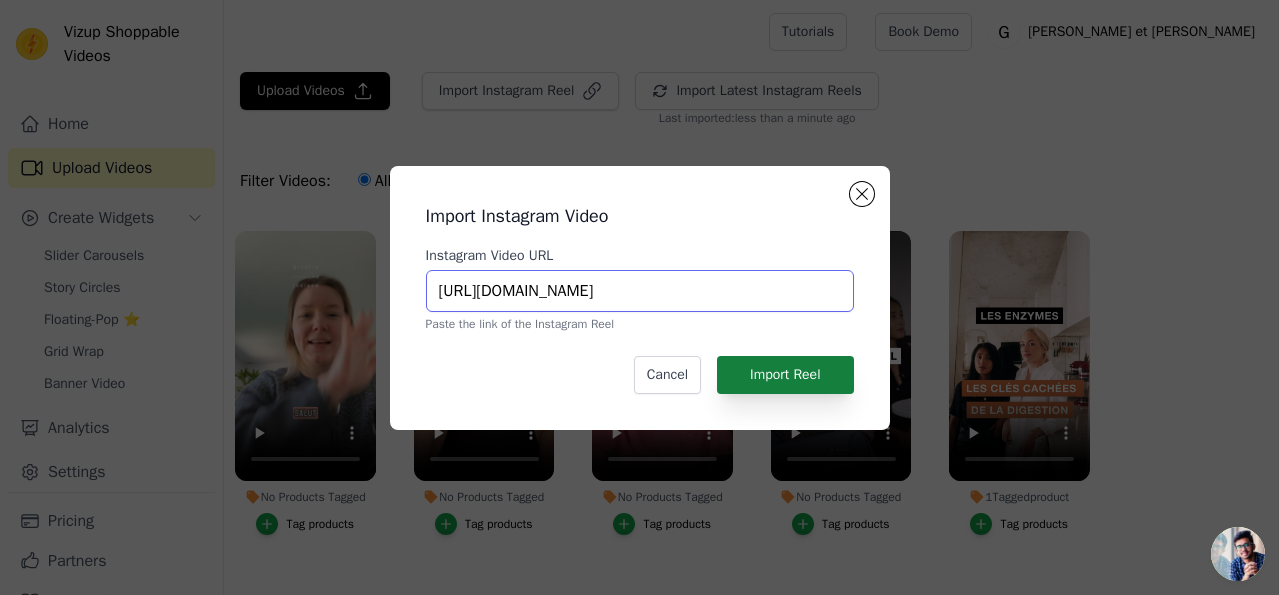 type on "https://www.instagram.com/reel/DIjUIBptdZN/" 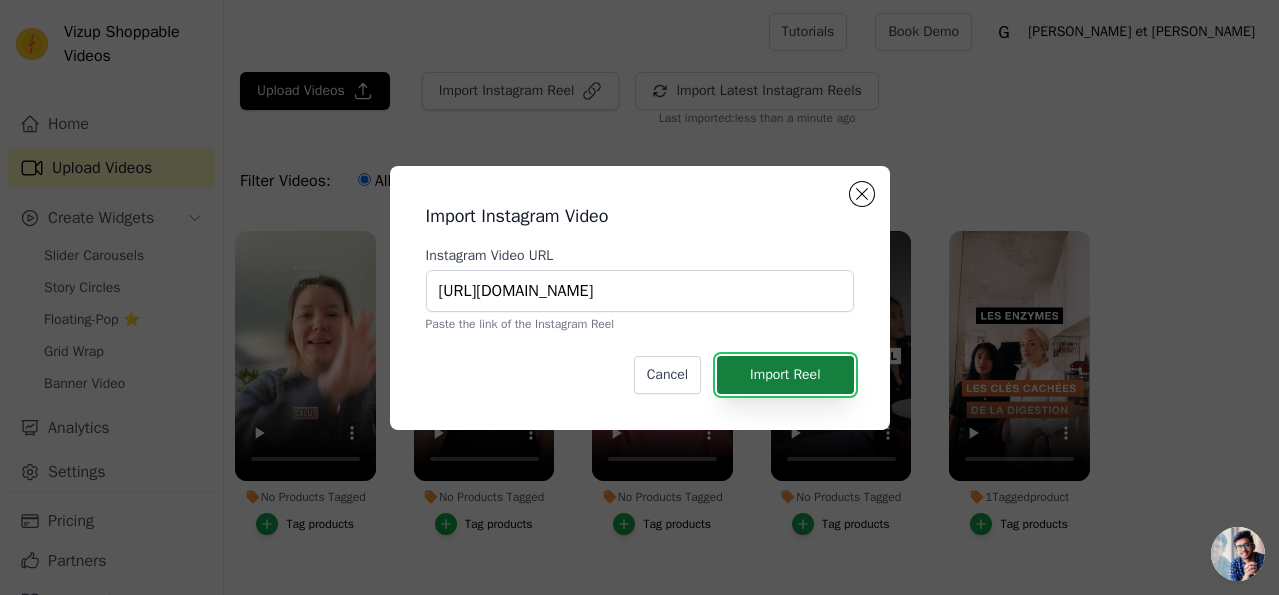 click on "Import Reel" at bounding box center (785, 375) 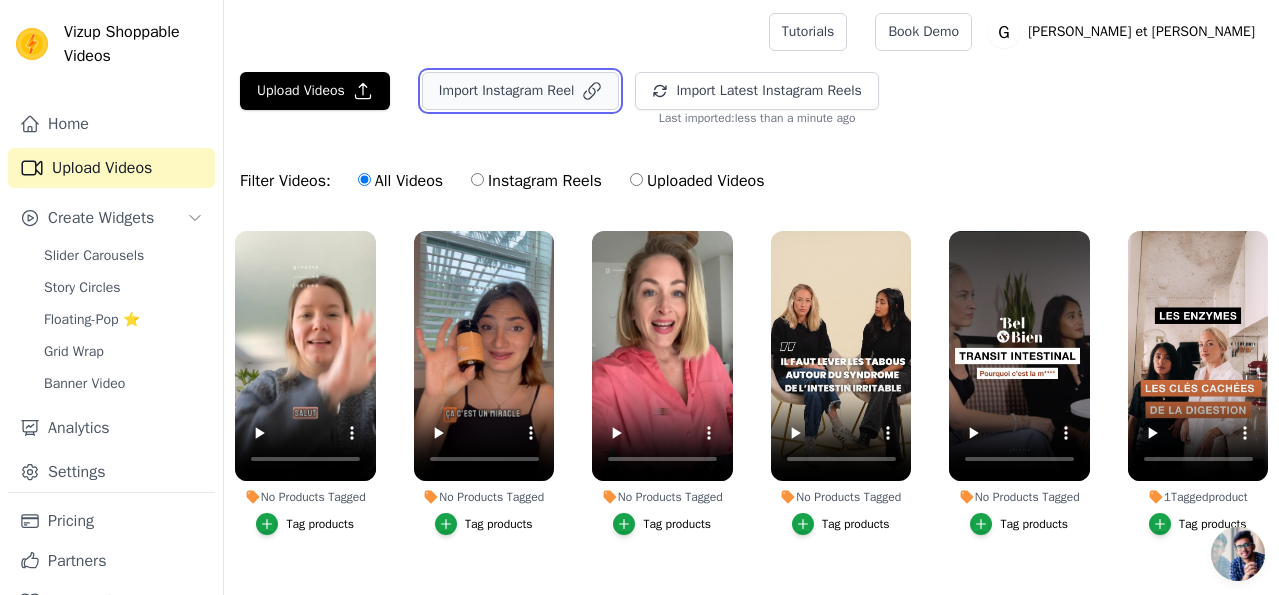 click on "Import Instagram Reel" at bounding box center [521, 91] 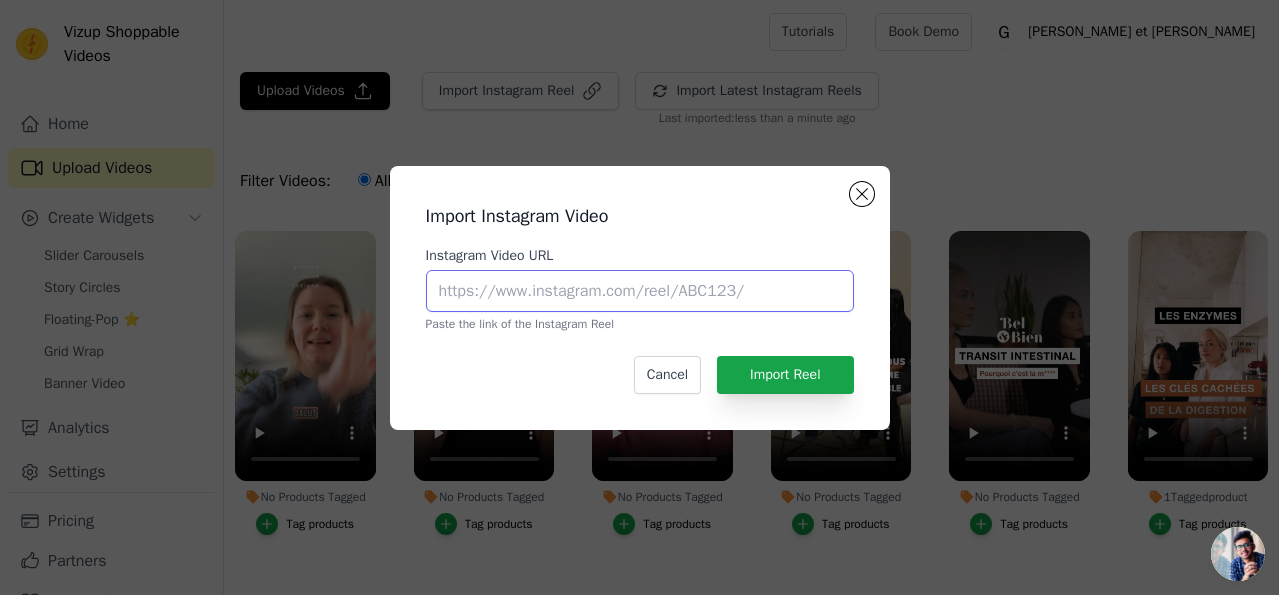 click on "Instagram Video URL" at bounding box center (640, 291) 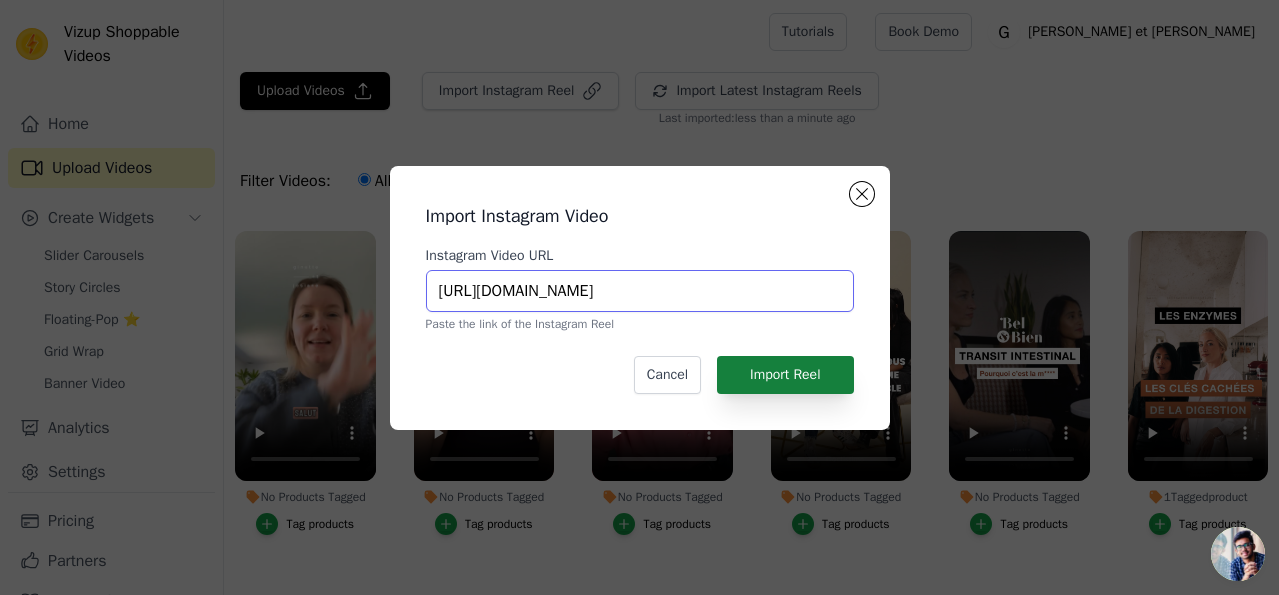 type on "https://www.instagram.com/reel/CumZESYtEX0/" 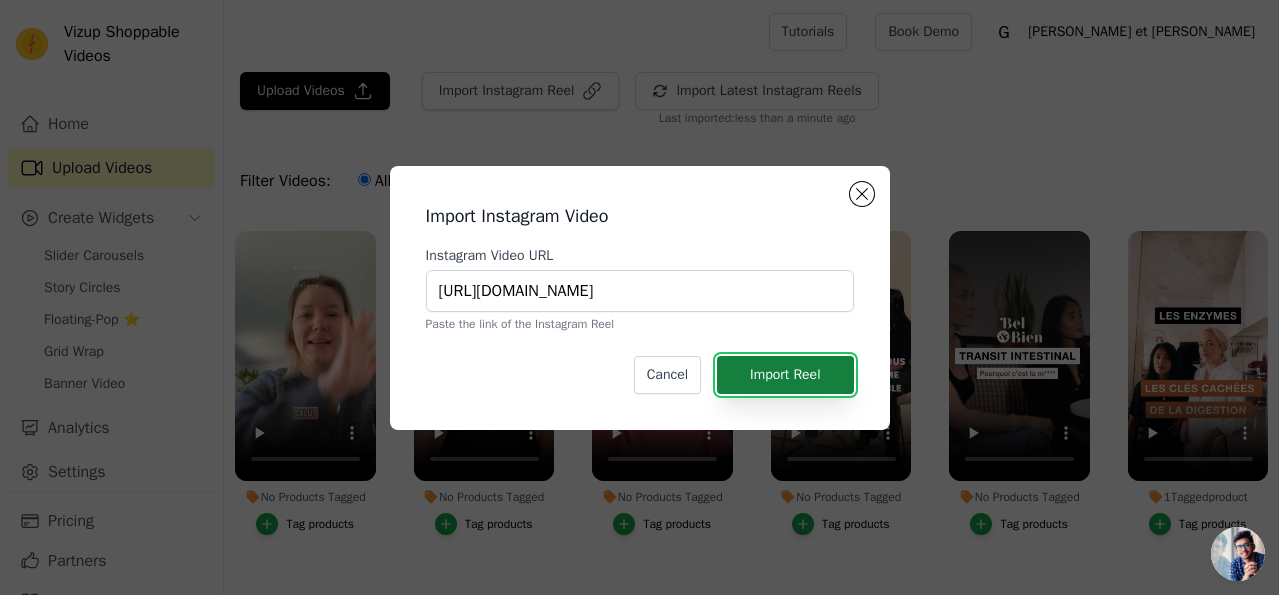 click on "Import Reel" at bounding box center [785, 375] 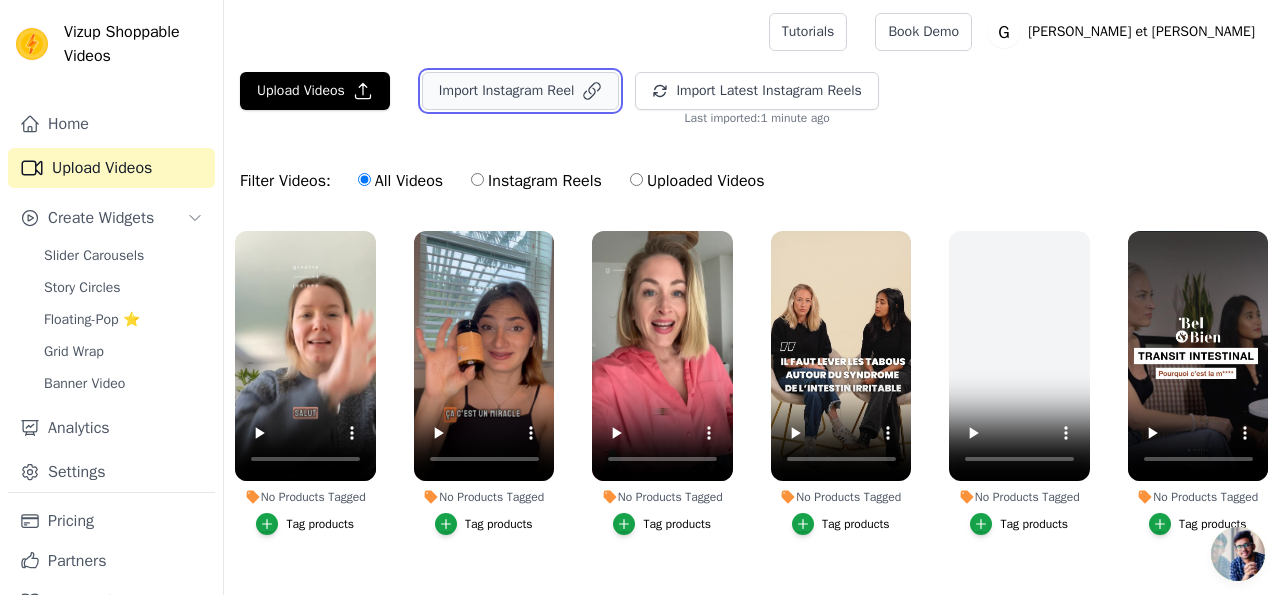 click on "Import Instagram Reel" at bounding box center [521, 91] 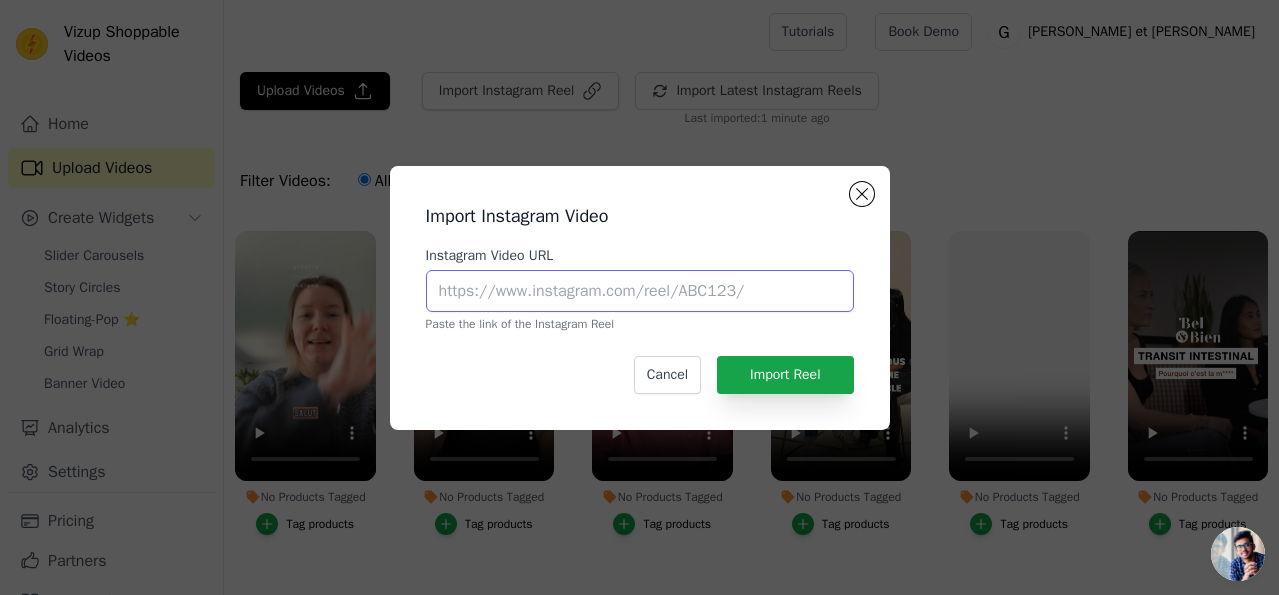 click on "Instagram Video URL" at bounding box center [640, 291] 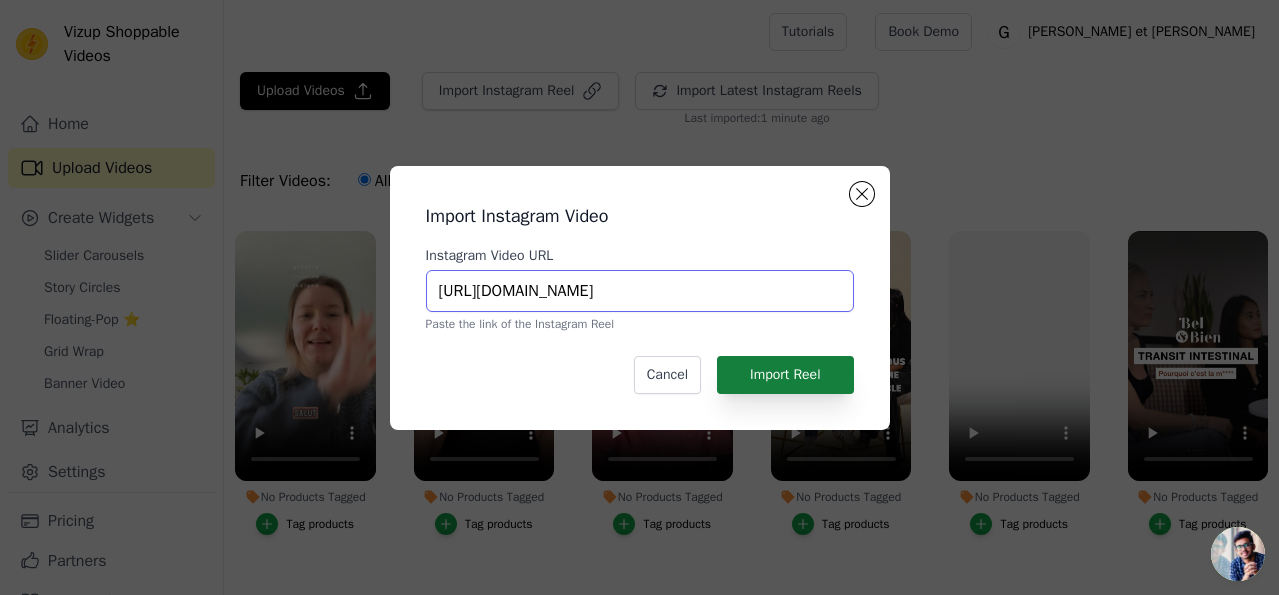 type on "https://www.instagram.com/reel/CtOdXJPp-DT/" 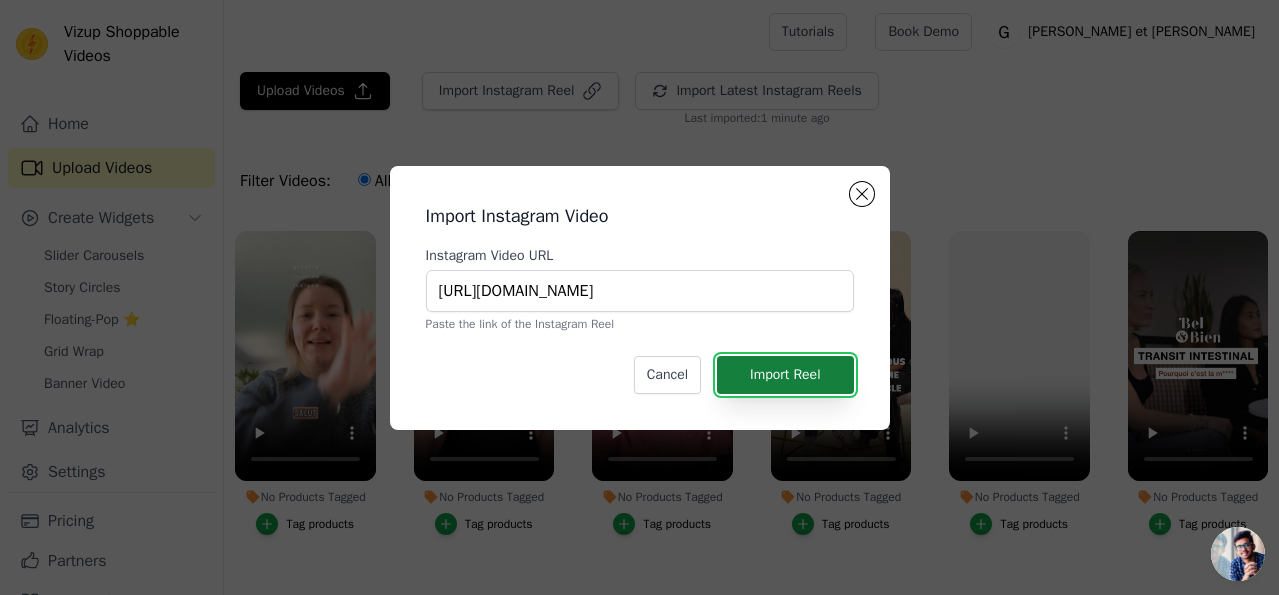 click on "Import Reel" at bounding box center (785, 375) 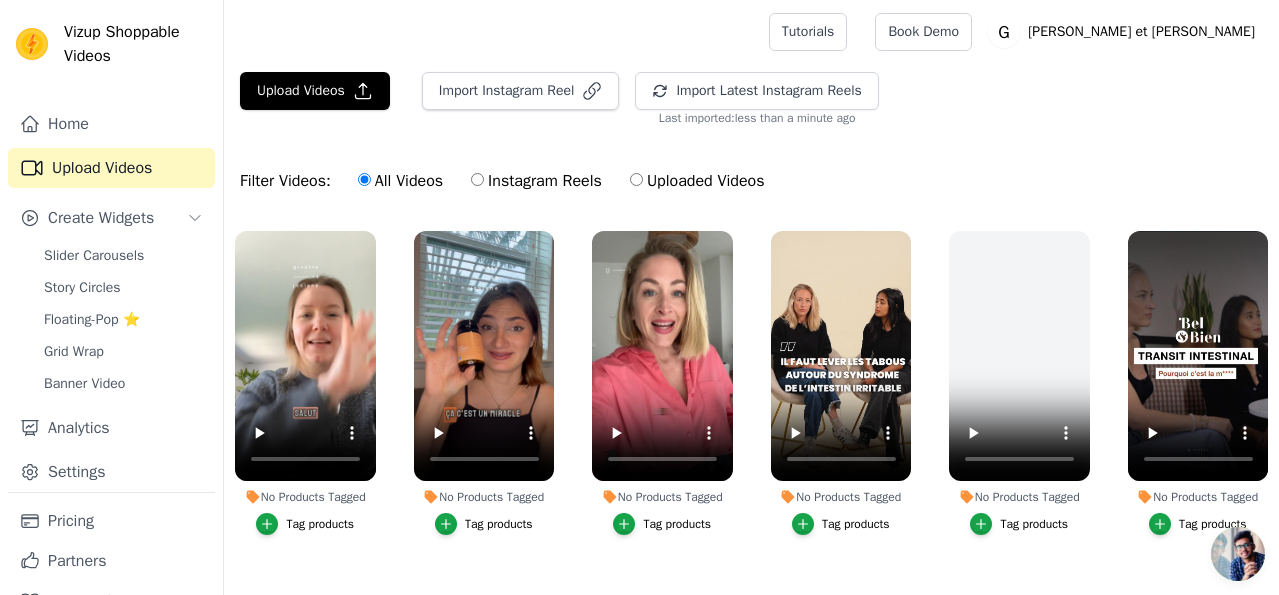 click on "Uploaded Videos" at bounding box center (697, 181) 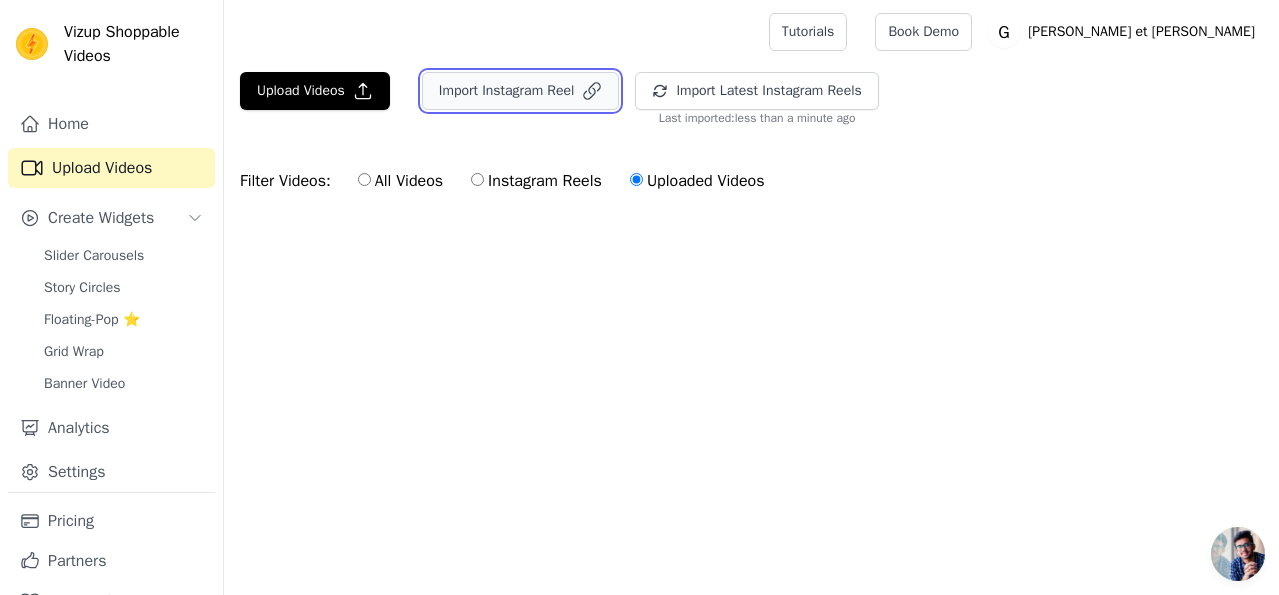 click on "Import Instagram Reel" at bounding box center (521, 91) 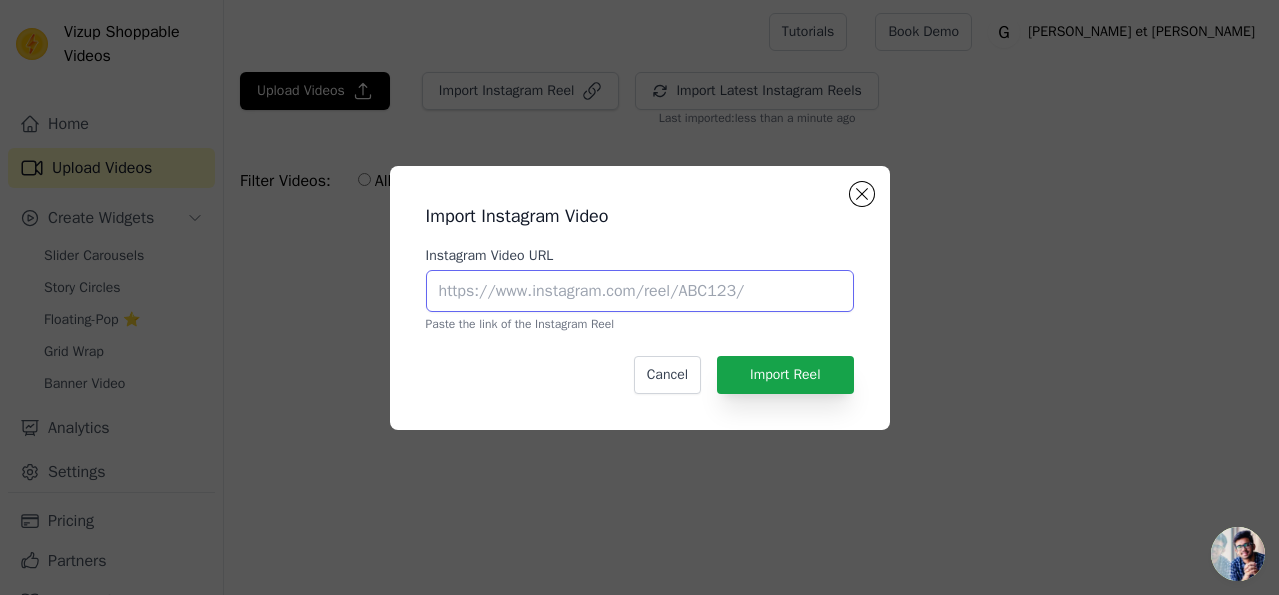 click on "Instagram Video URL" at bounding box center (640, 291) 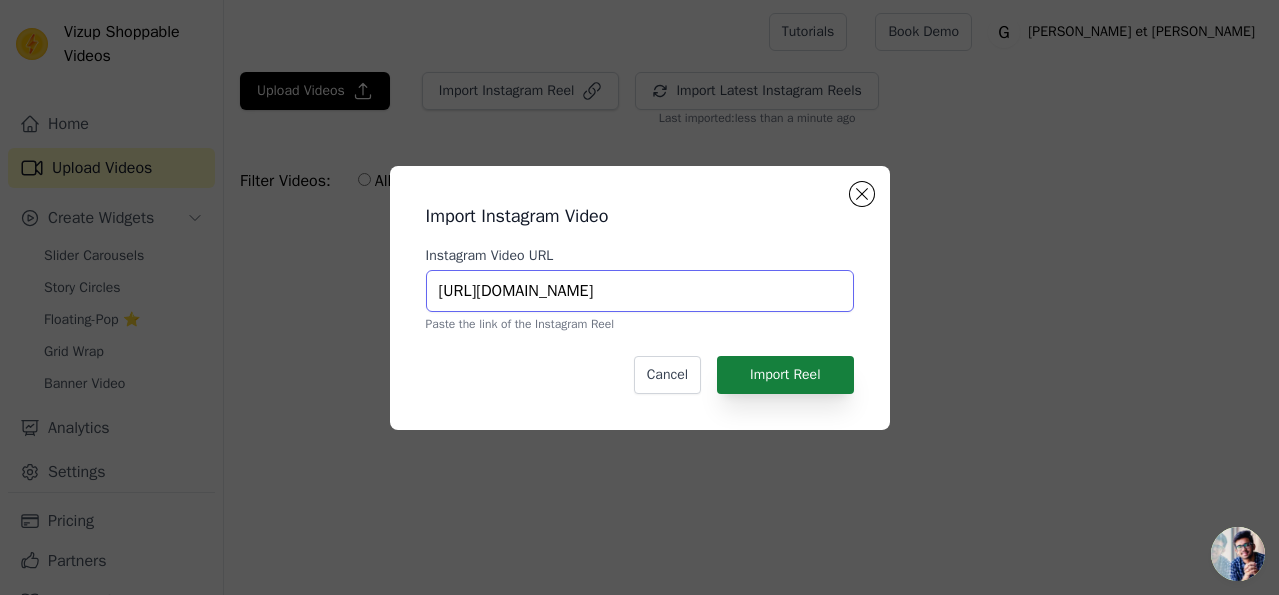 type on "https://www.instagram.com/reel/CpshLOmAQWY/" 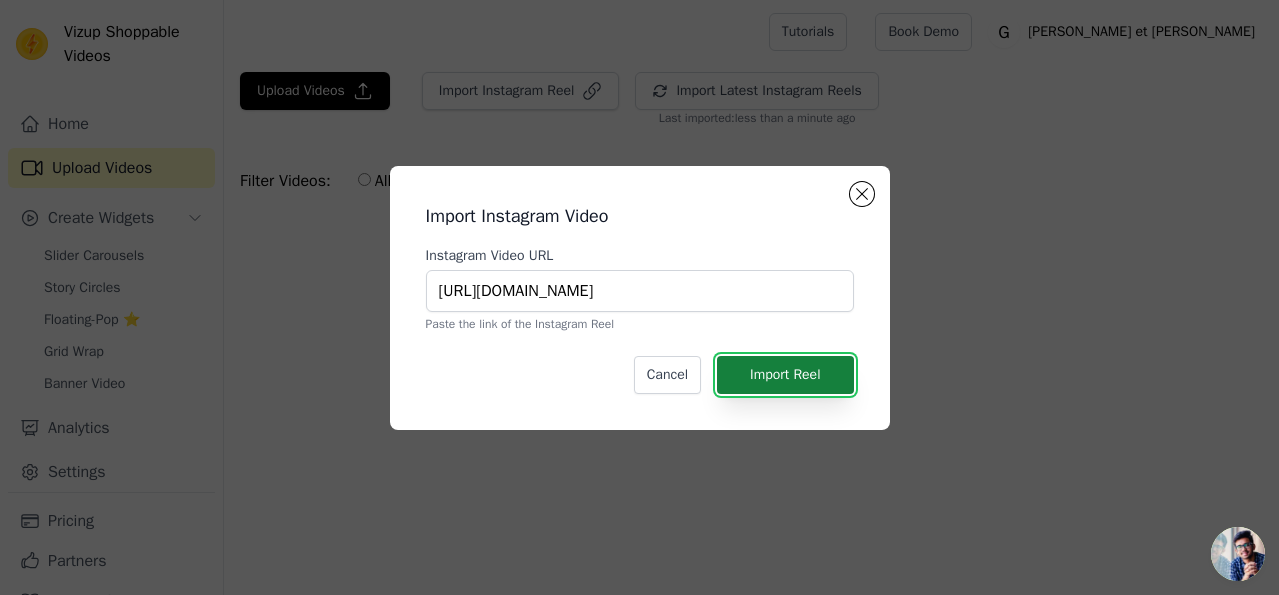click on "Import Reel" at bounding box center [785, 375] 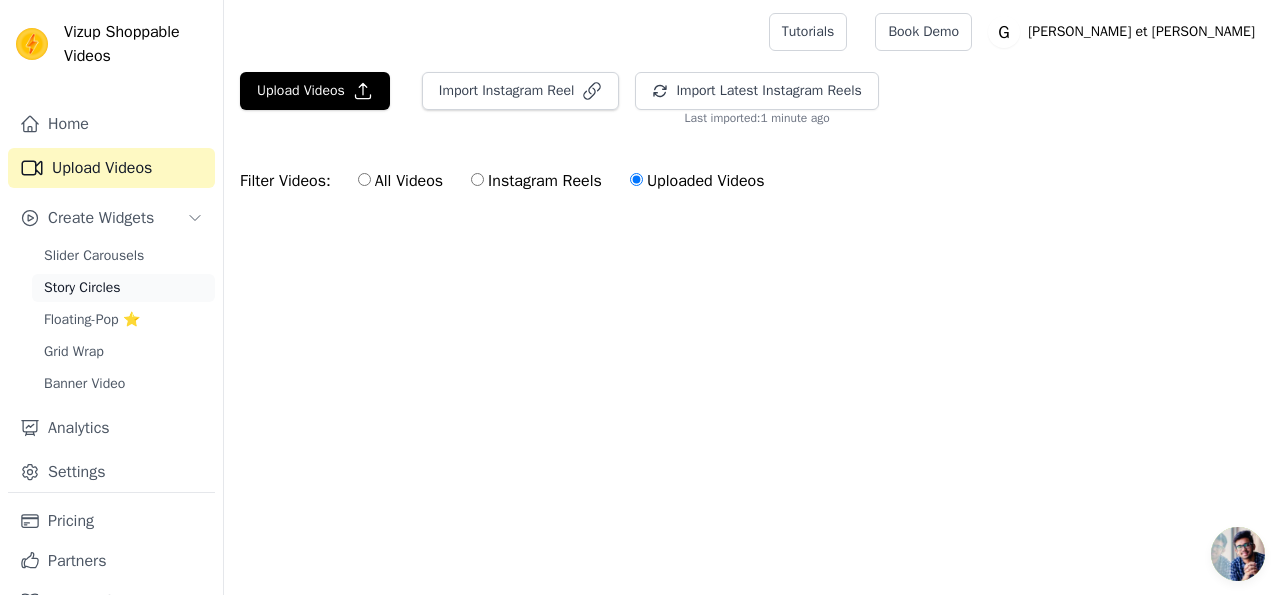 click on "Story Circles" at bounding box center [82, 288] 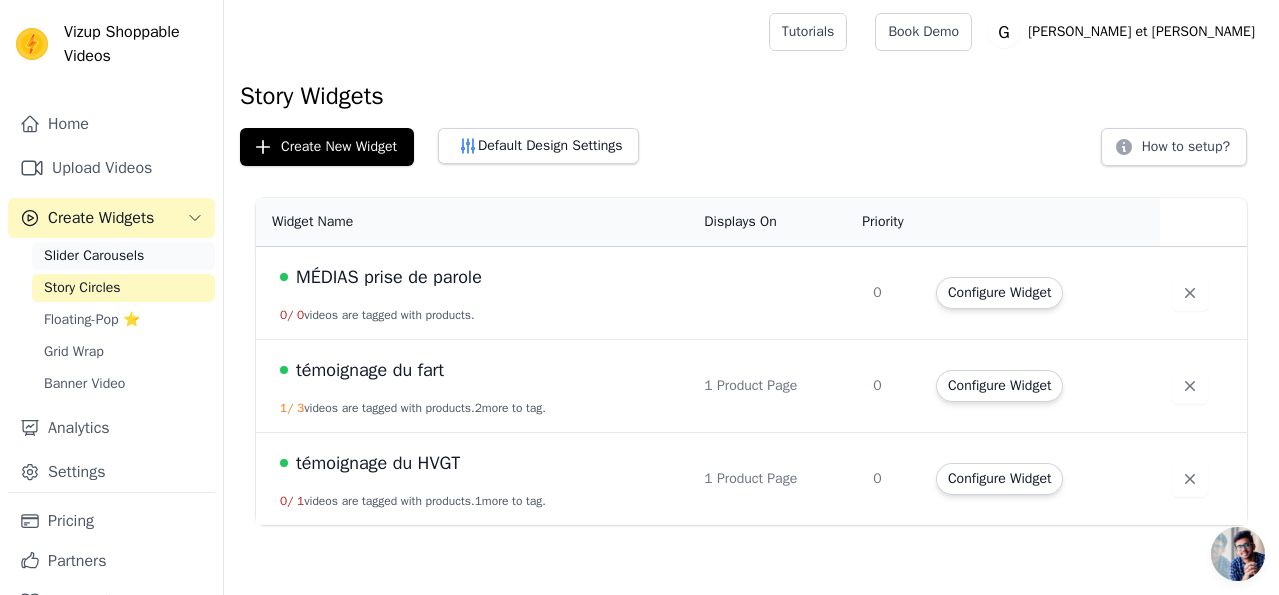 click on "Slider Carousels" at bounding box center [94, 256] 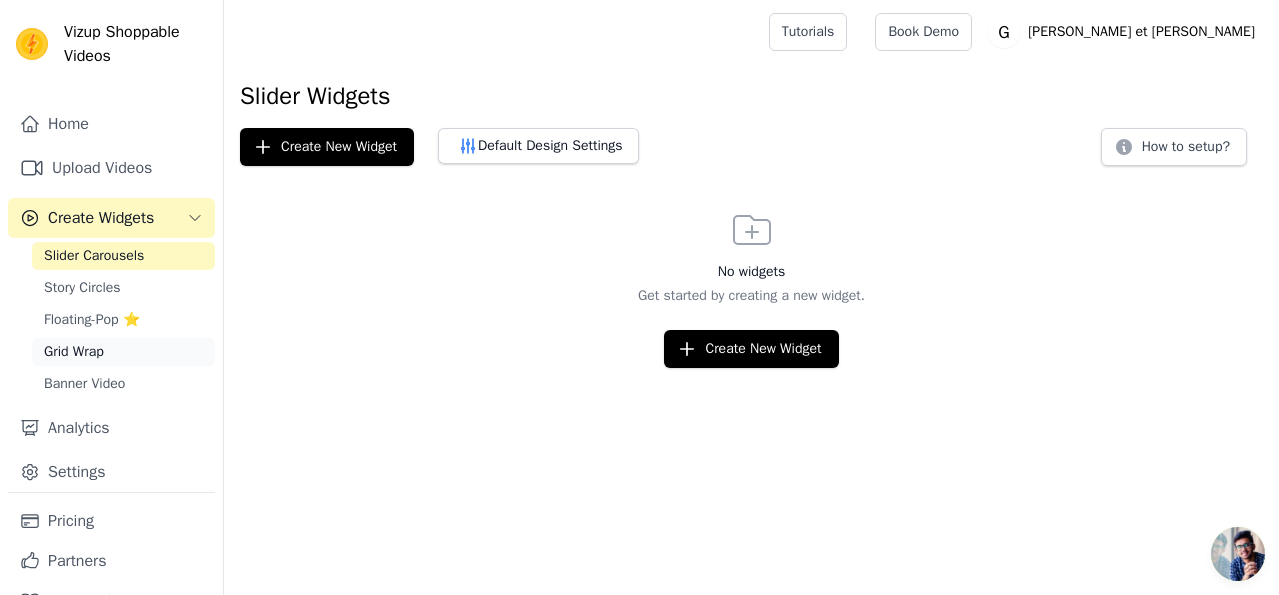 click on "Grid Wrap" at bounding box center (74, 352) 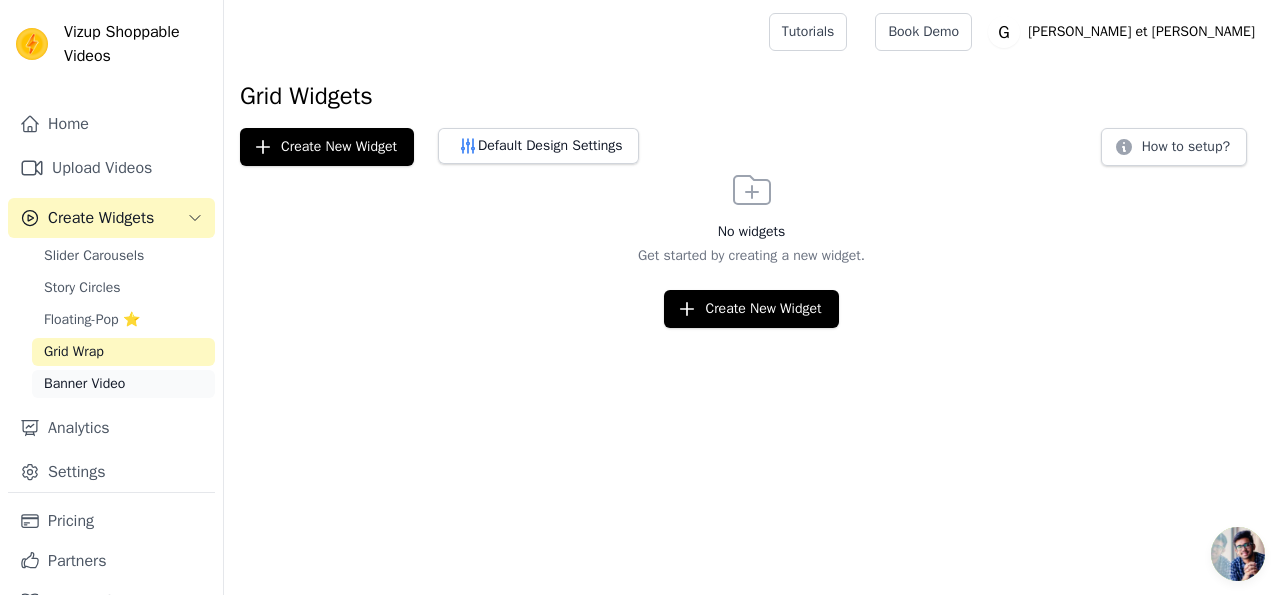 click on "Banner Video" at bounding box center [84, 384] 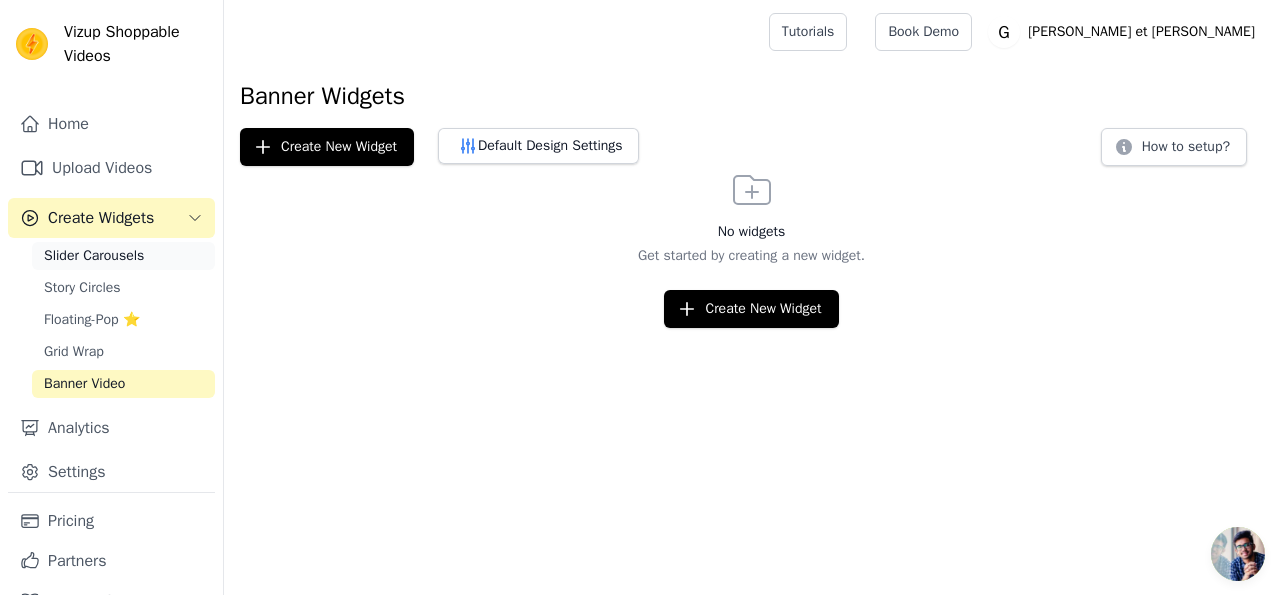 click on "Slider Carousels" at bounding box center (94, 256) 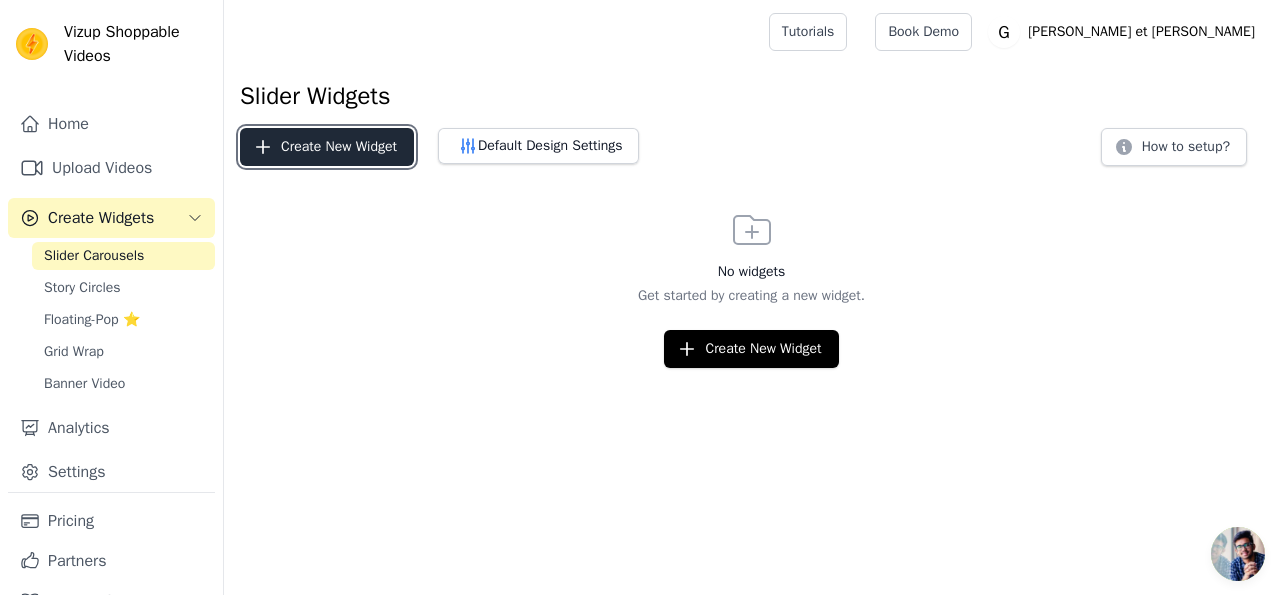 click on "Create New Widget" at bounding box center (327, 147) 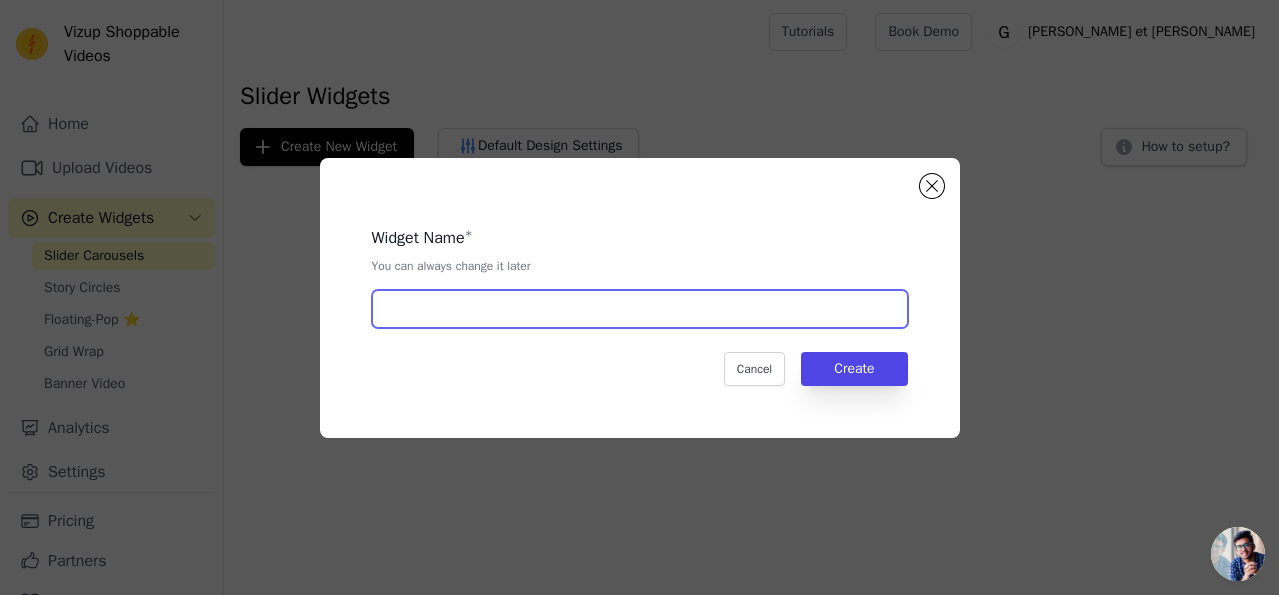 click at bounding box center [640, 309] 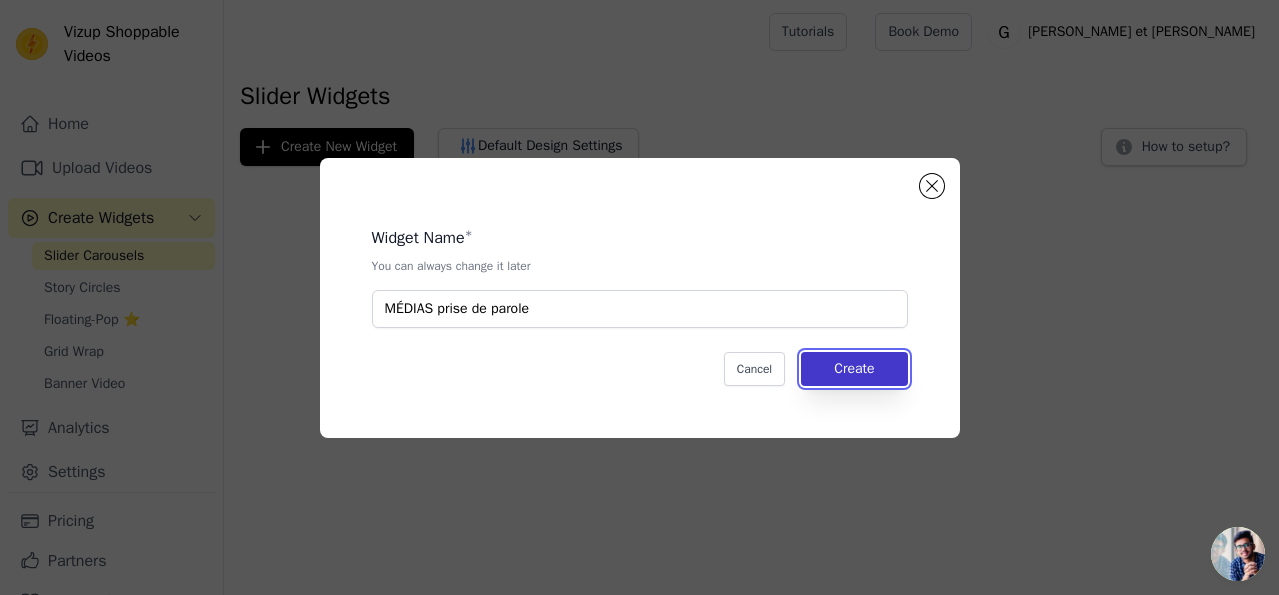 click on "Create" at bounding box center [854, 369] 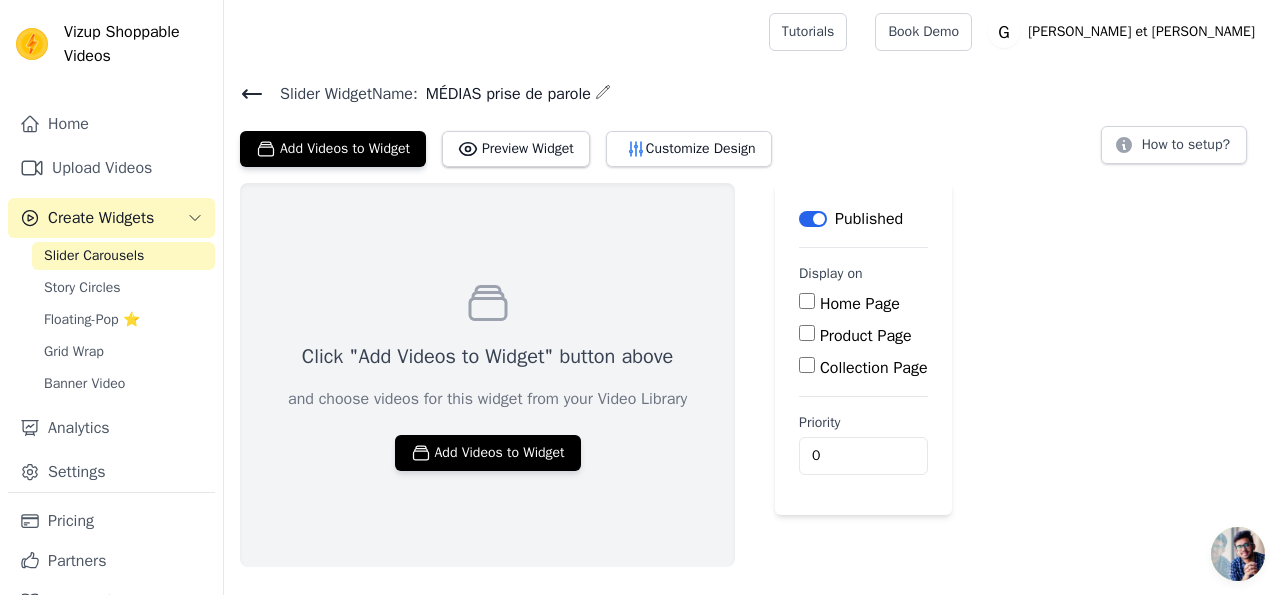 click on "Collection Page" at bounding box center (874, 368) 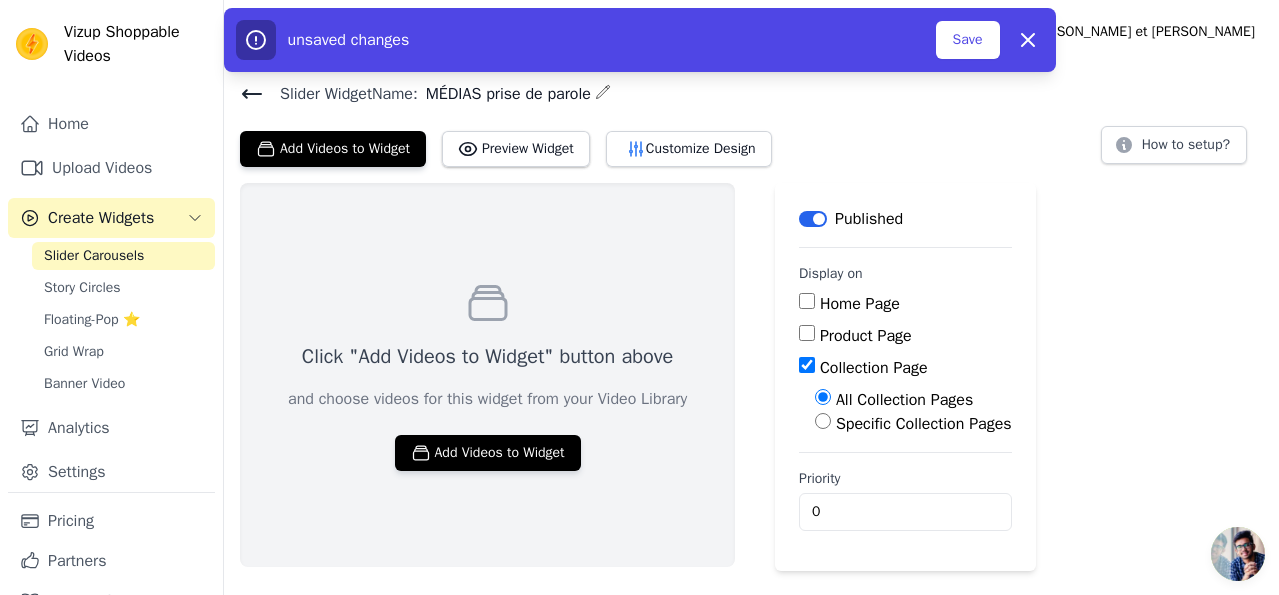 click on "Specific Collection Pages" at bounding box center (924, 424) 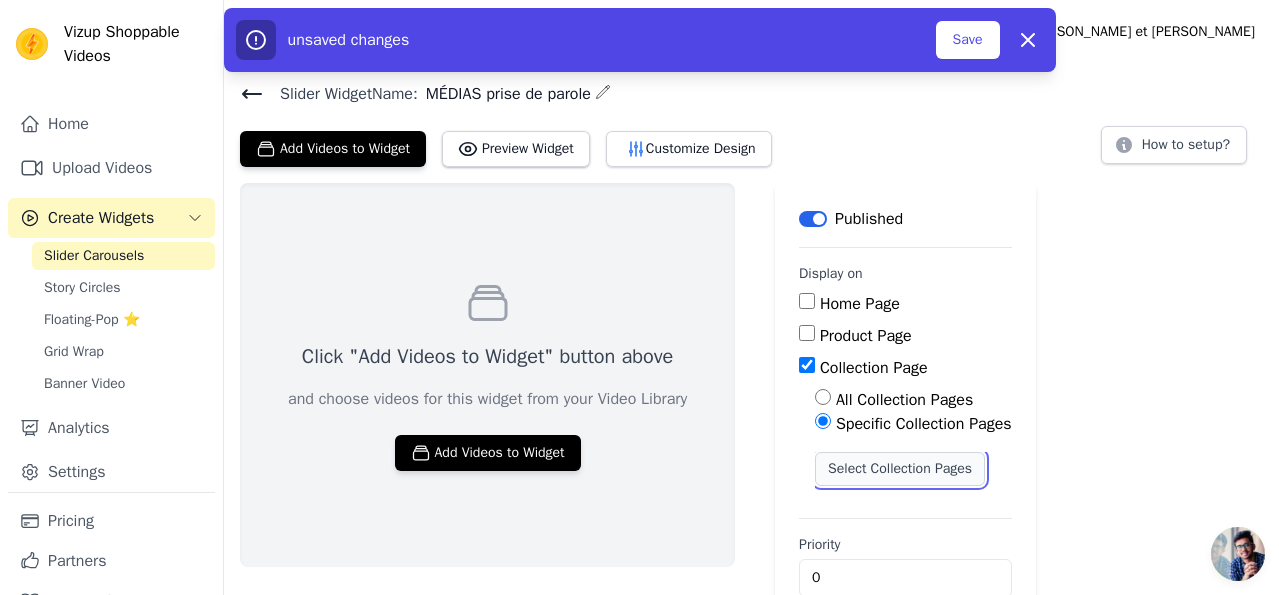 click on "Select Collection Pages" at bounding box center (900, 469) 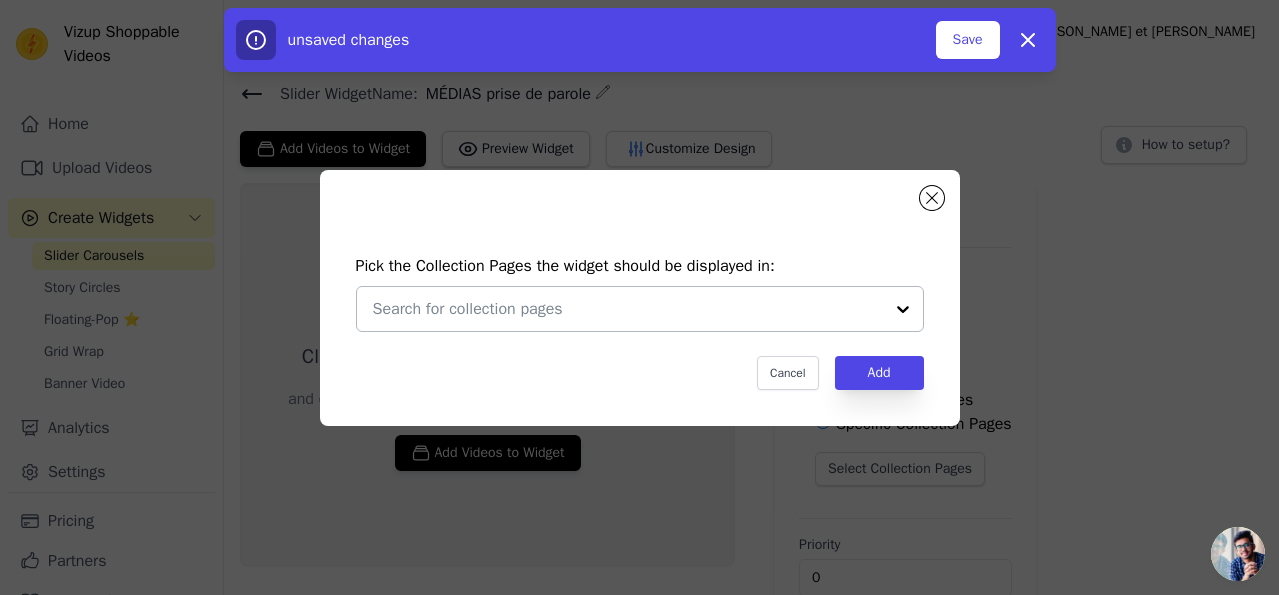 click at bounding box center (628, 309) 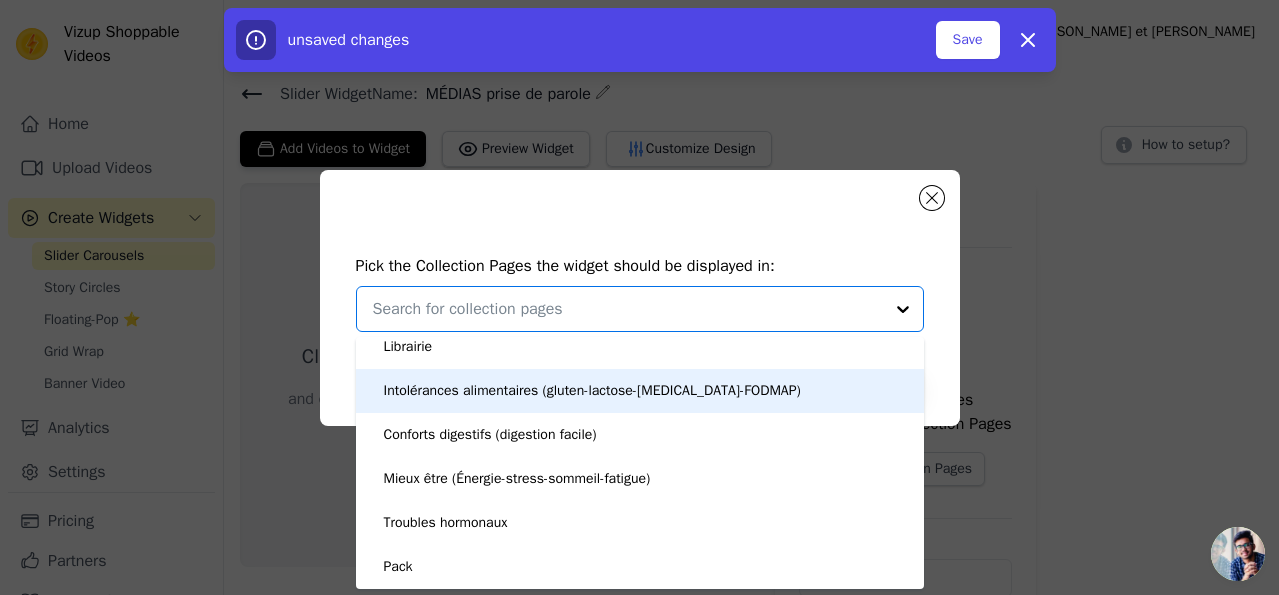 scroll, scrollTop: 352, scrollLeft: 0, axis: vertical 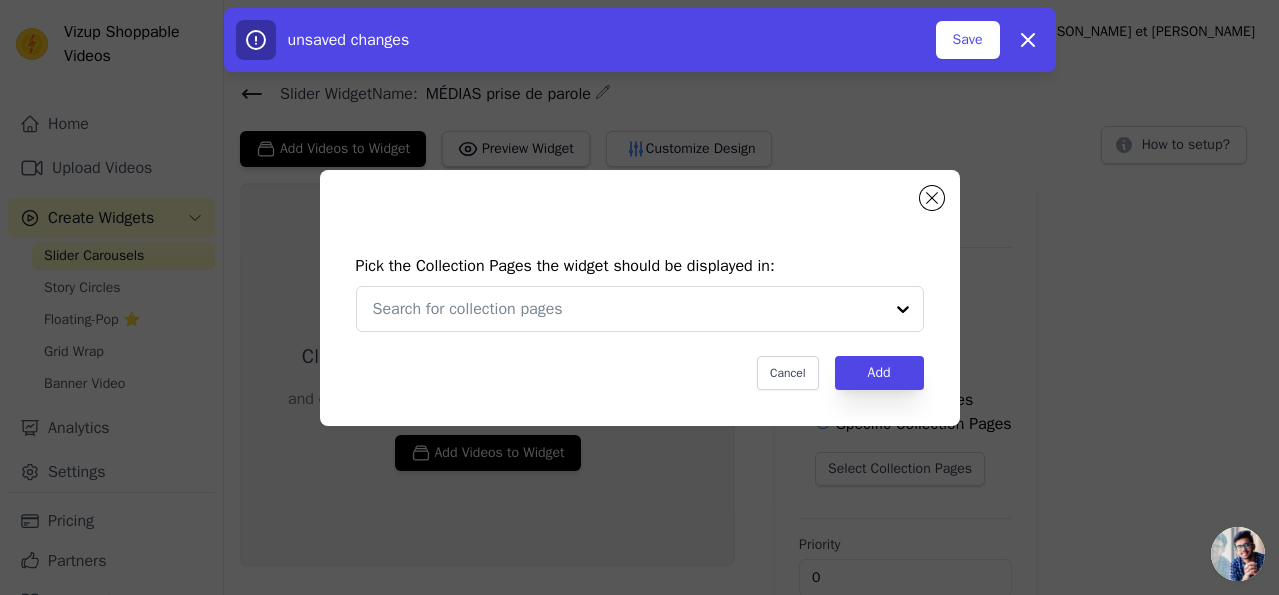 click on "Pick the Collection Pages the widget should be displayed in:                       Cancel   Add" at bounding box center (639, 298) 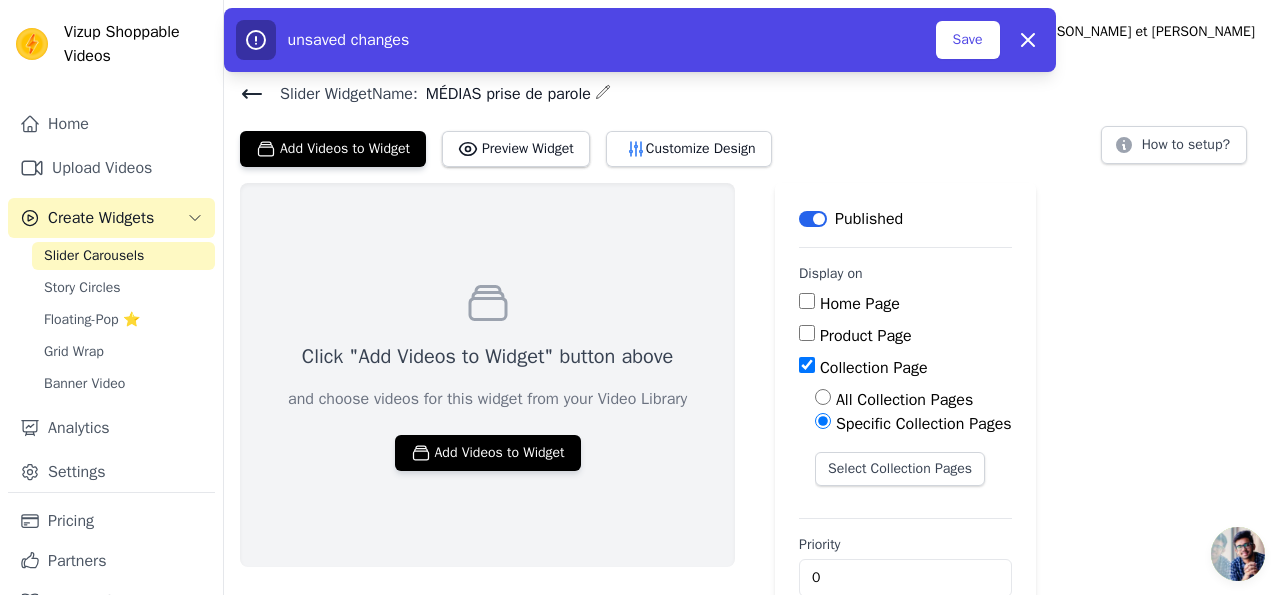 click on "Collection Page" at bounding box center (807, 365) 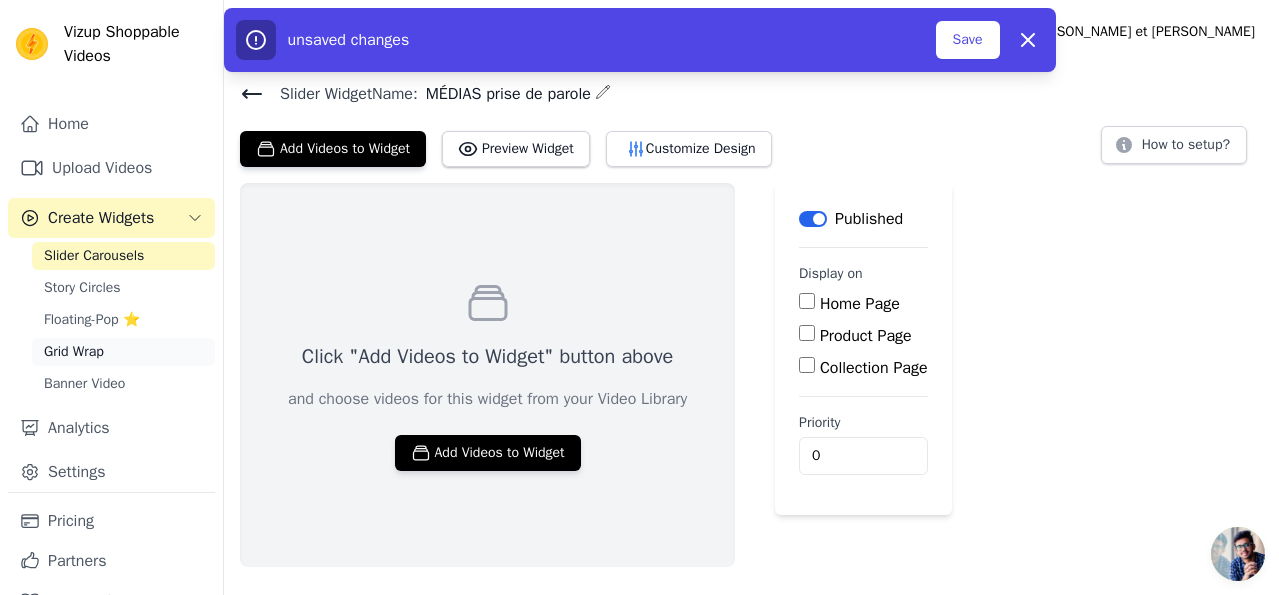 click on "Grid Wrap" at bounding box center (123, 352) 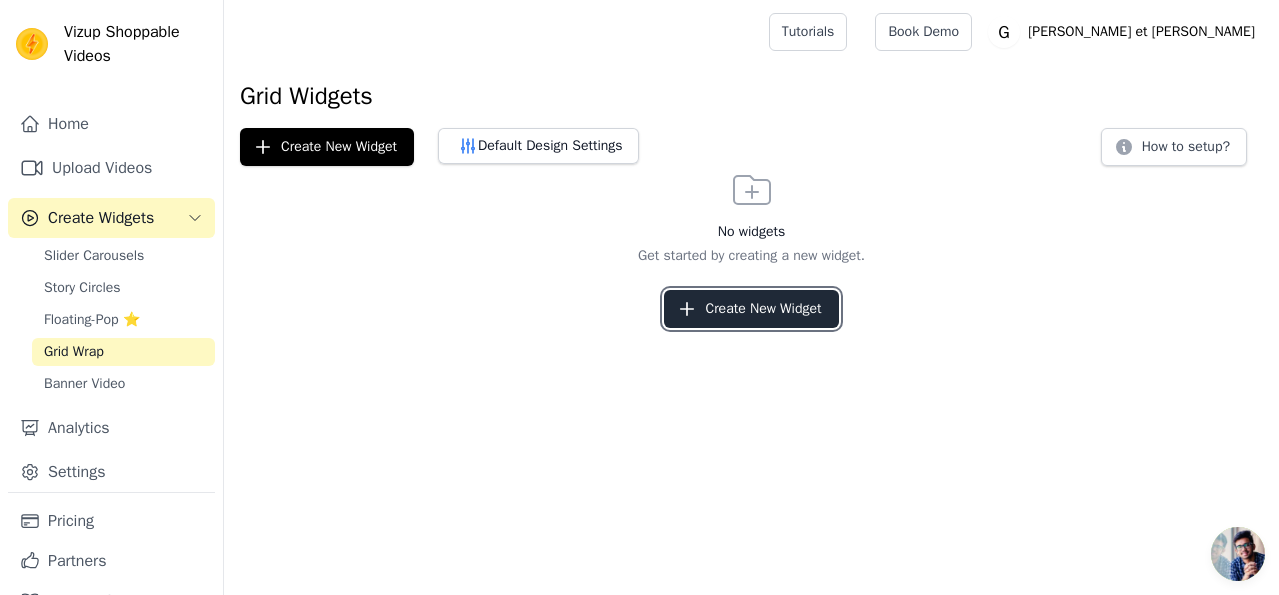 click on "Create New Widget" at bounding box center (751, 309) 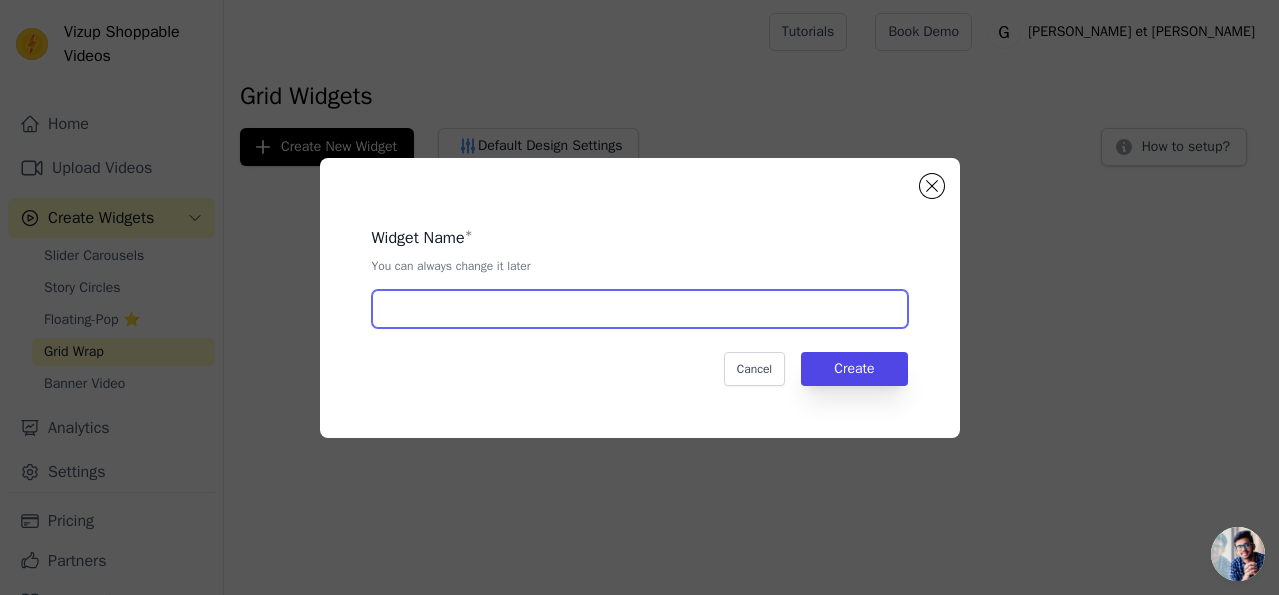 click at bounding box center (640, 309) 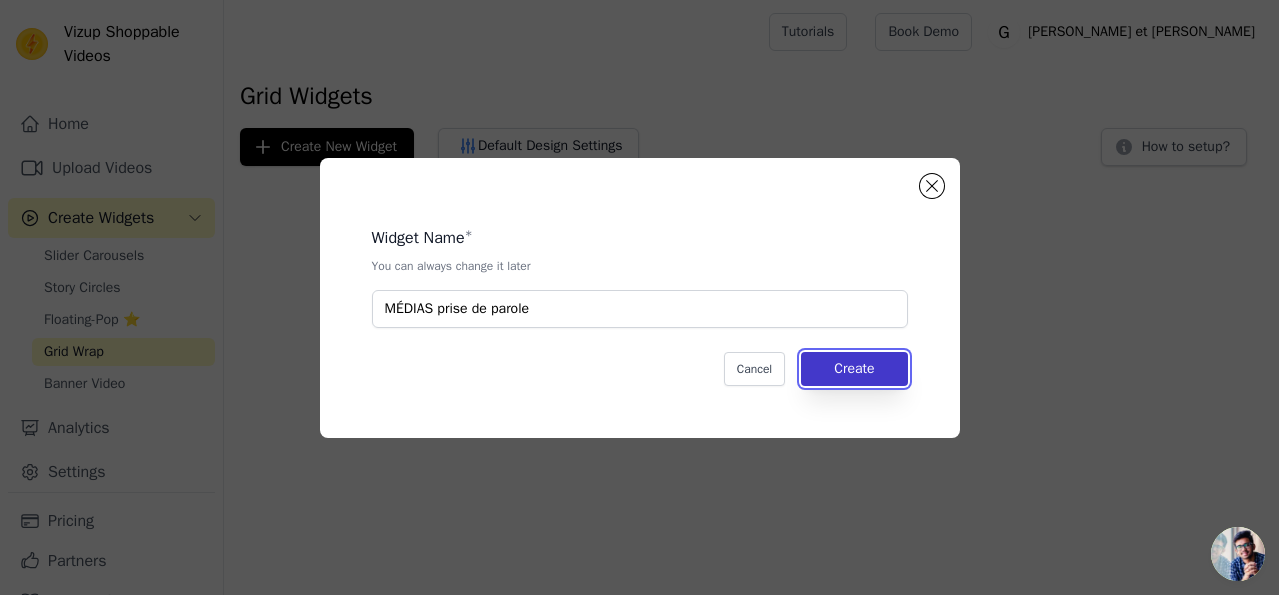 click on "Create" at bounding box center (854, 369) 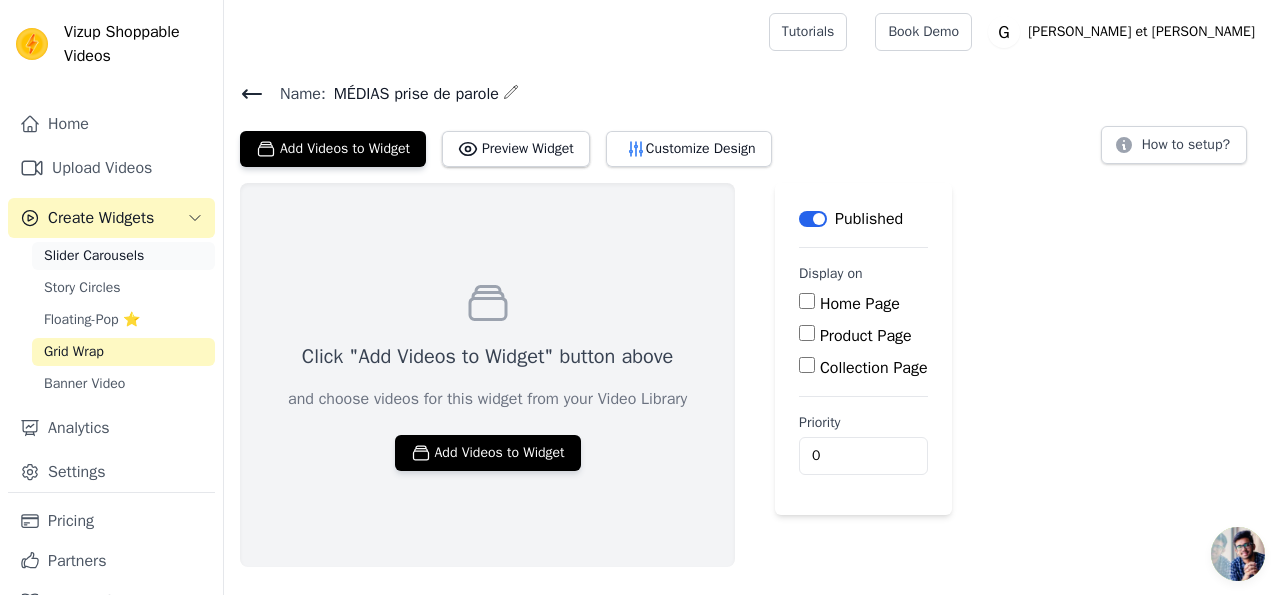 click on "Slider Carousels" at bounding box center [94, 256] 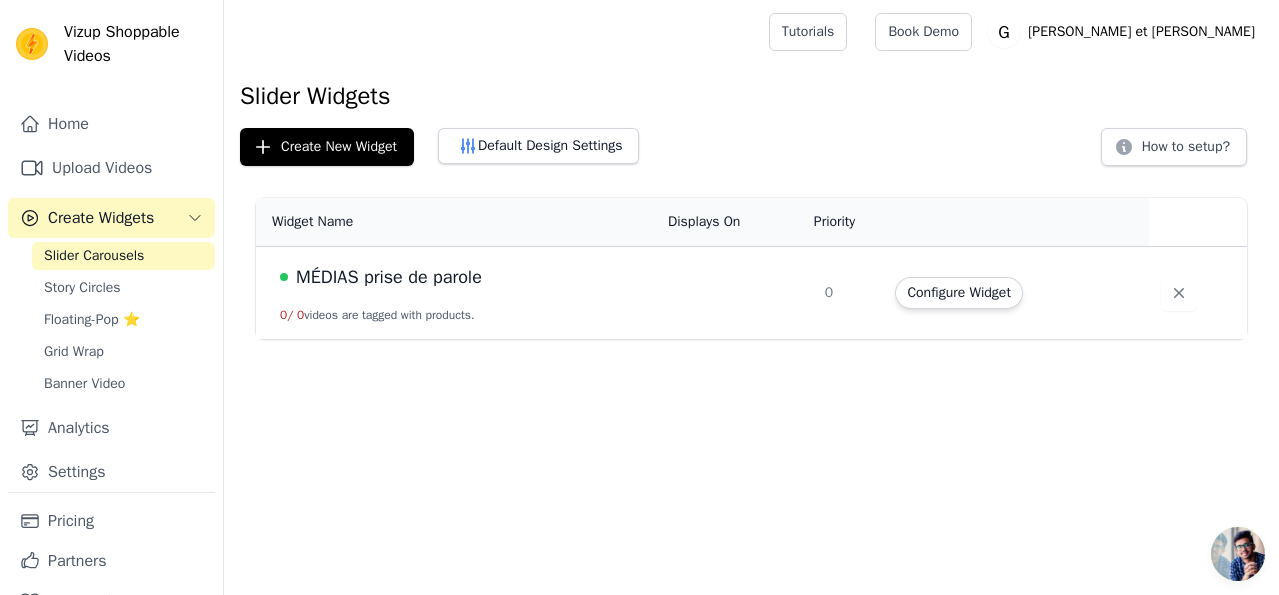 click at bounding box center (734, 293) 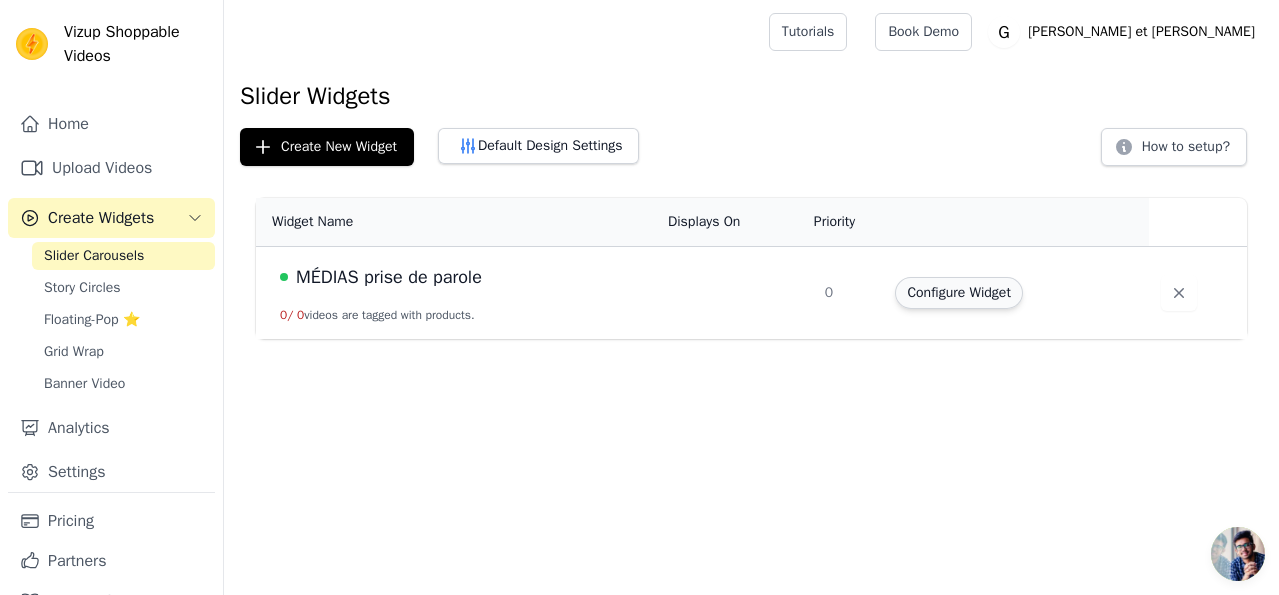 click on "Configure Widget" at bounding box center (958, 293) 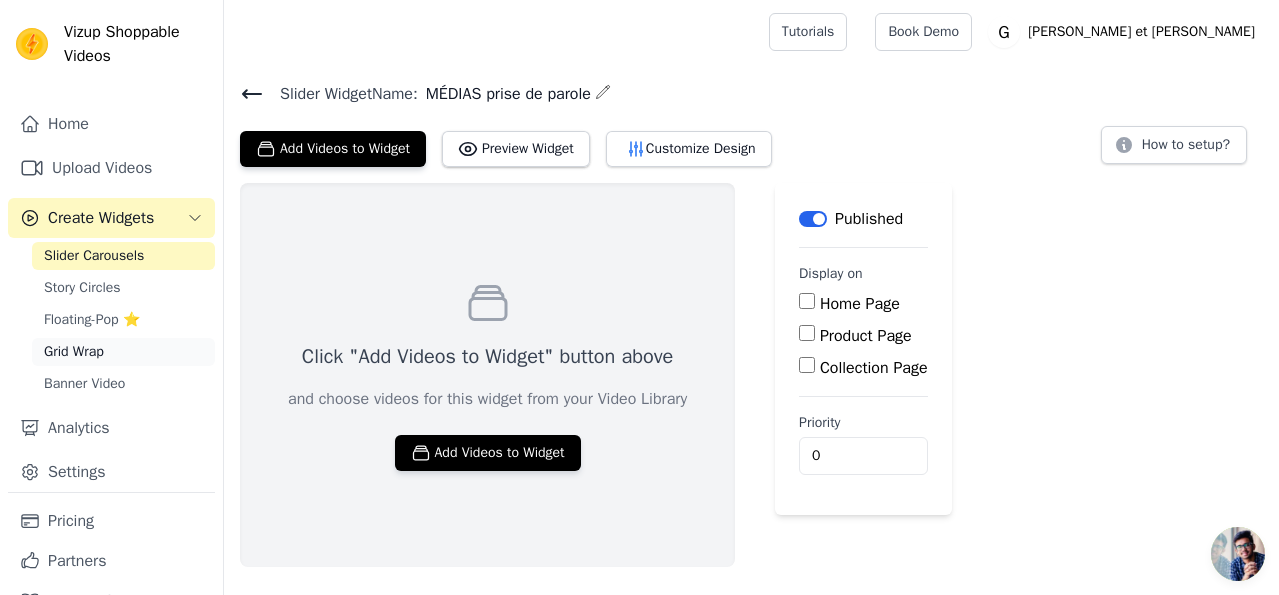 click on "Grid Wrap" at bounding box center [74, 352] 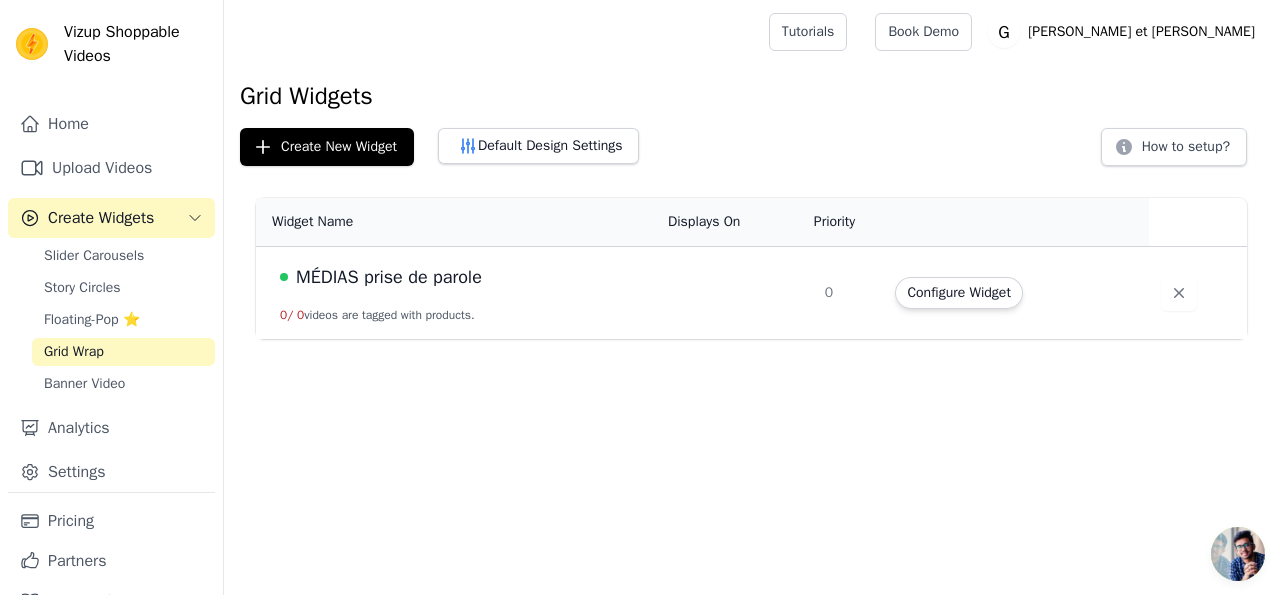 click on "MÉDIAS prise de parole" at bounding box center (389, 277) 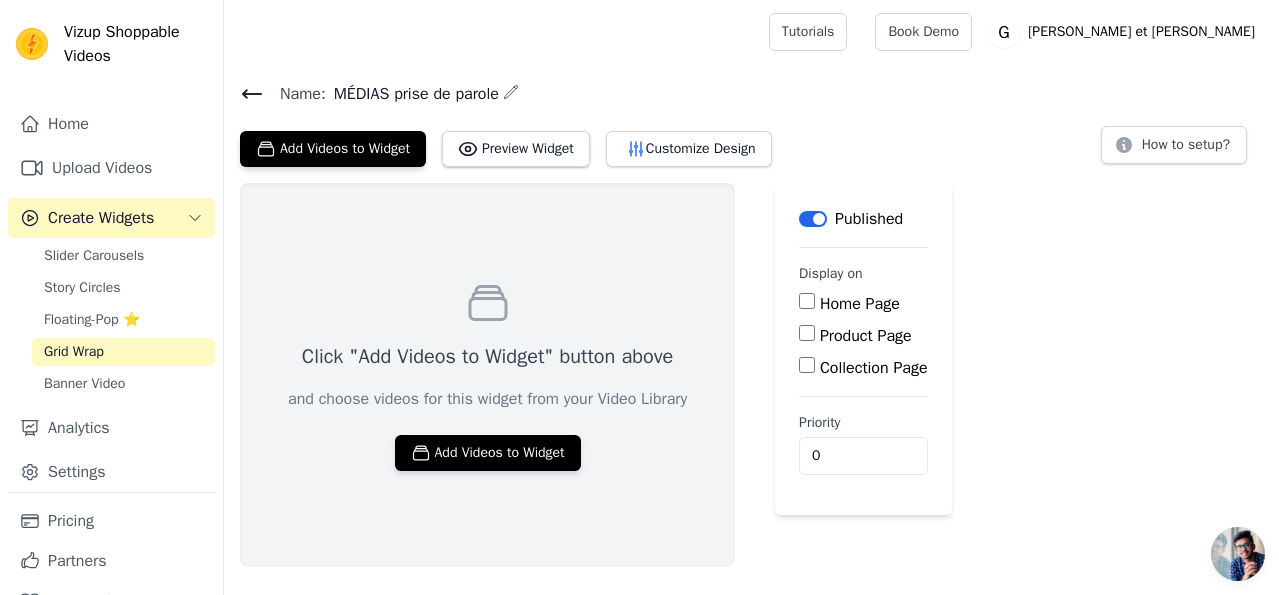click on "Collection Page" at bounding box center [874, 368] 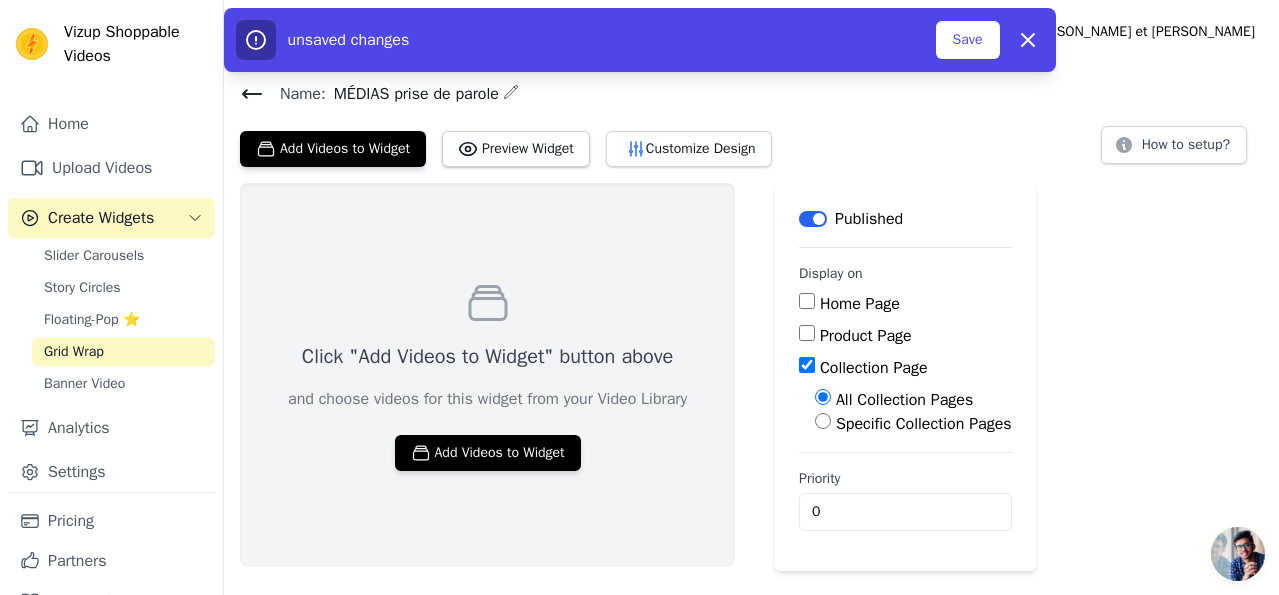 click on "Collection Page" at bounding box center (874, 368) 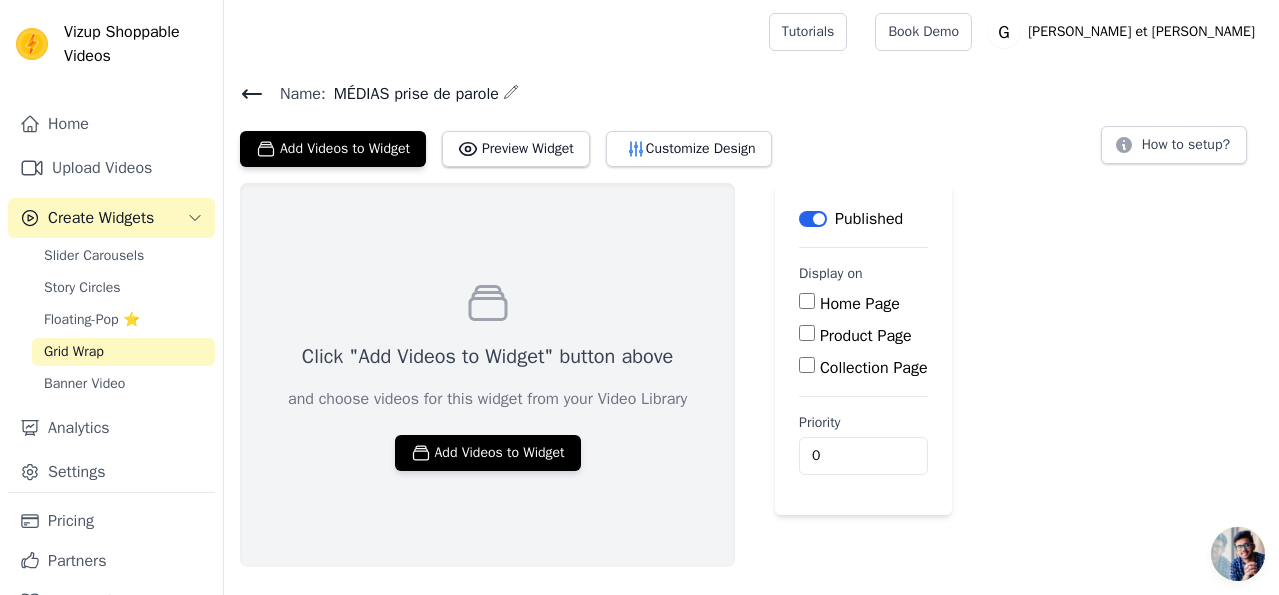 click on "Home Page" at bounding box center (860, 304) 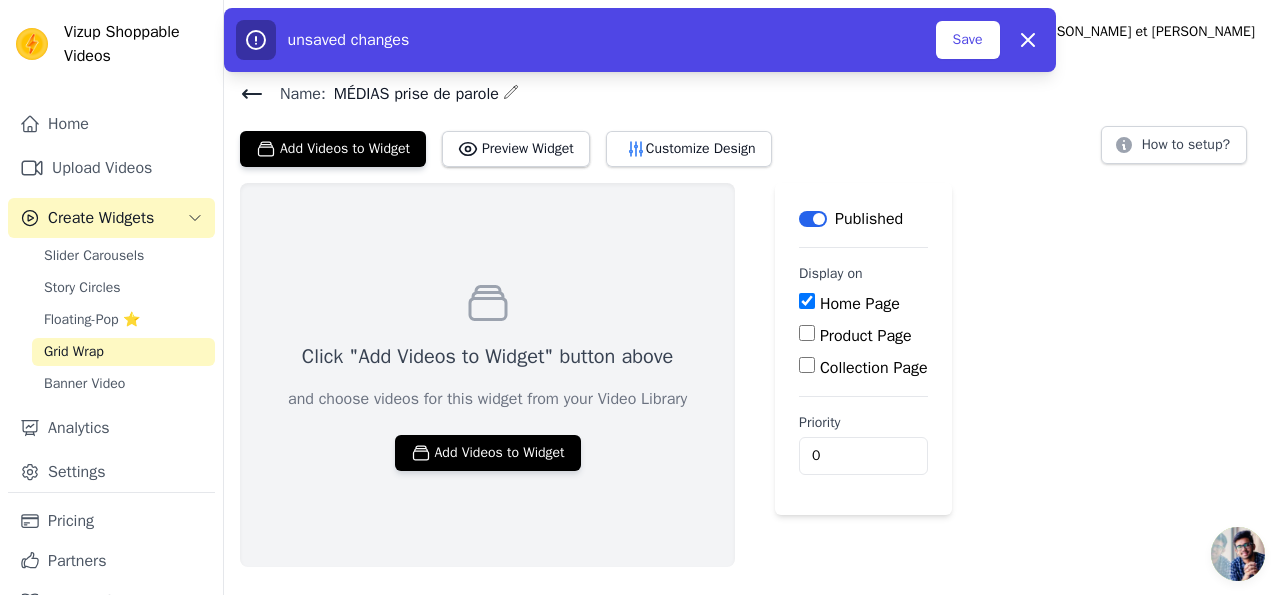 click on "Home Page" at bounding box center [860, 304] 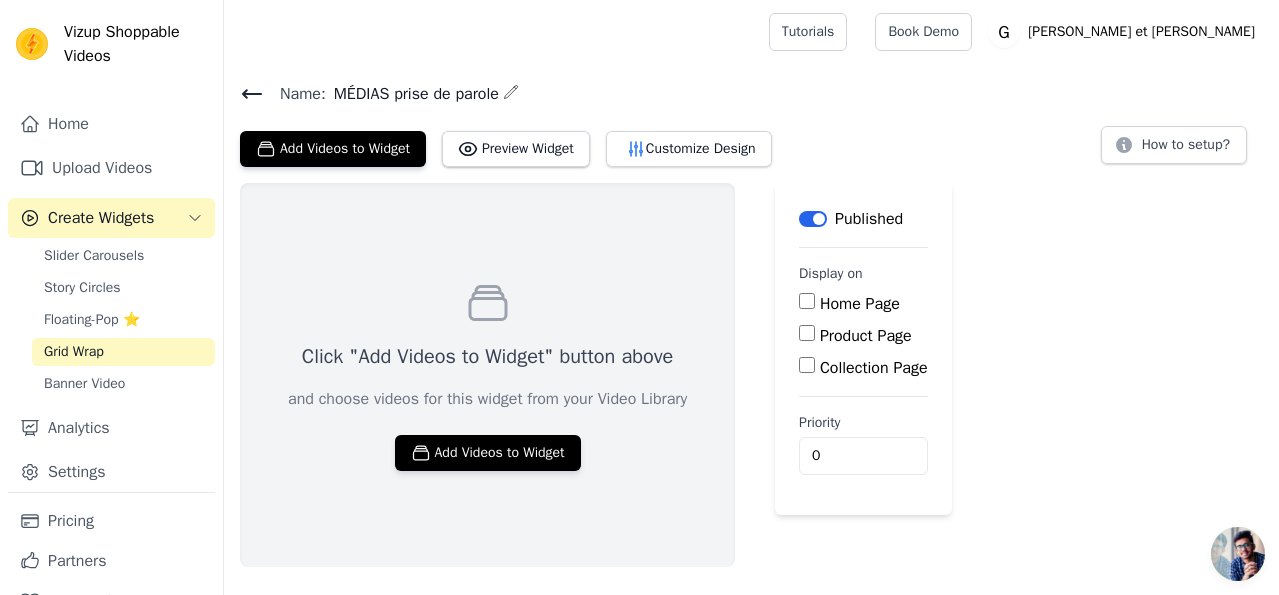 click on "Create Widgets" at bounding box center [101, 218] 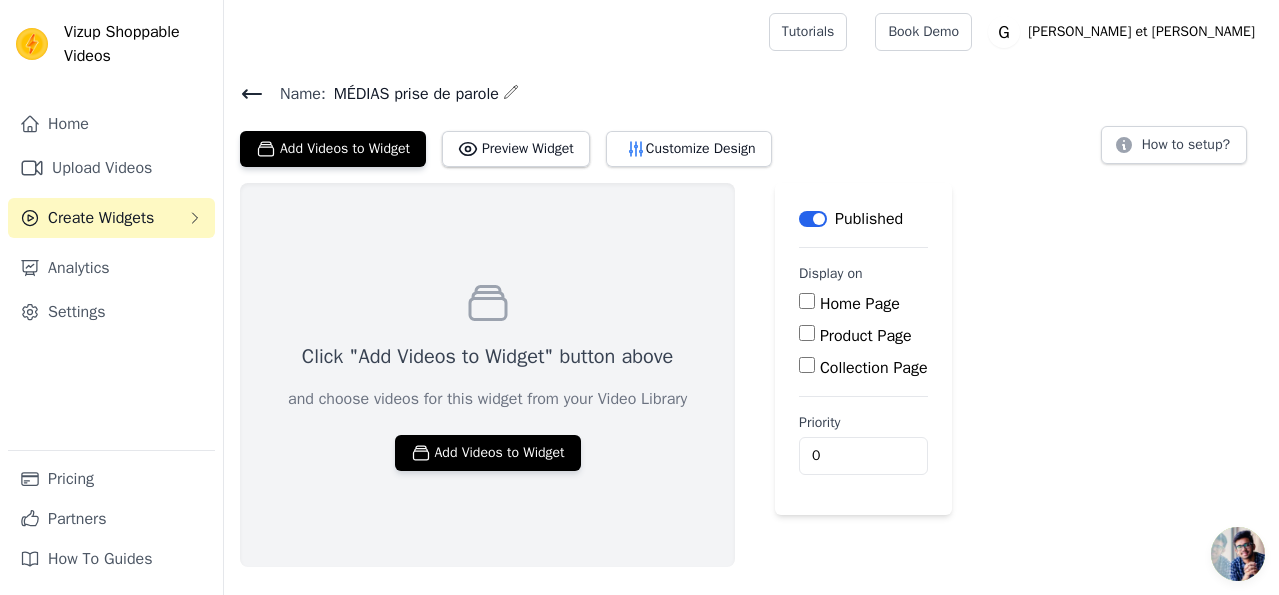 click on "Create Widgets" at bounding box center (101, 218) 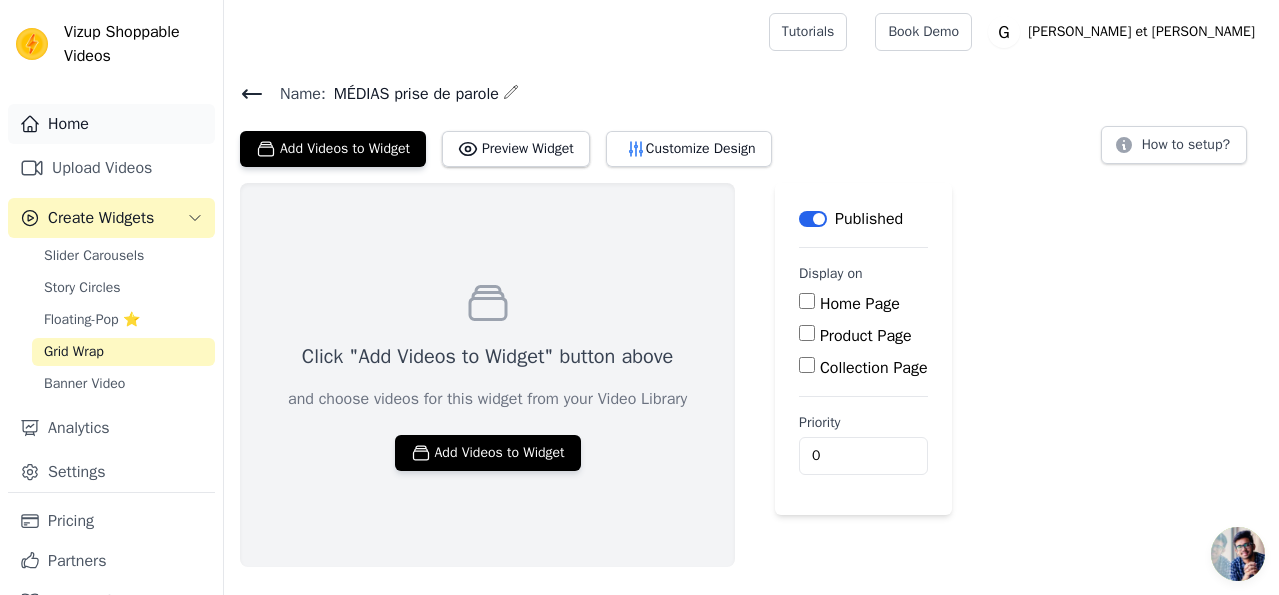 click on "Home" at bounding box center (111, 124) 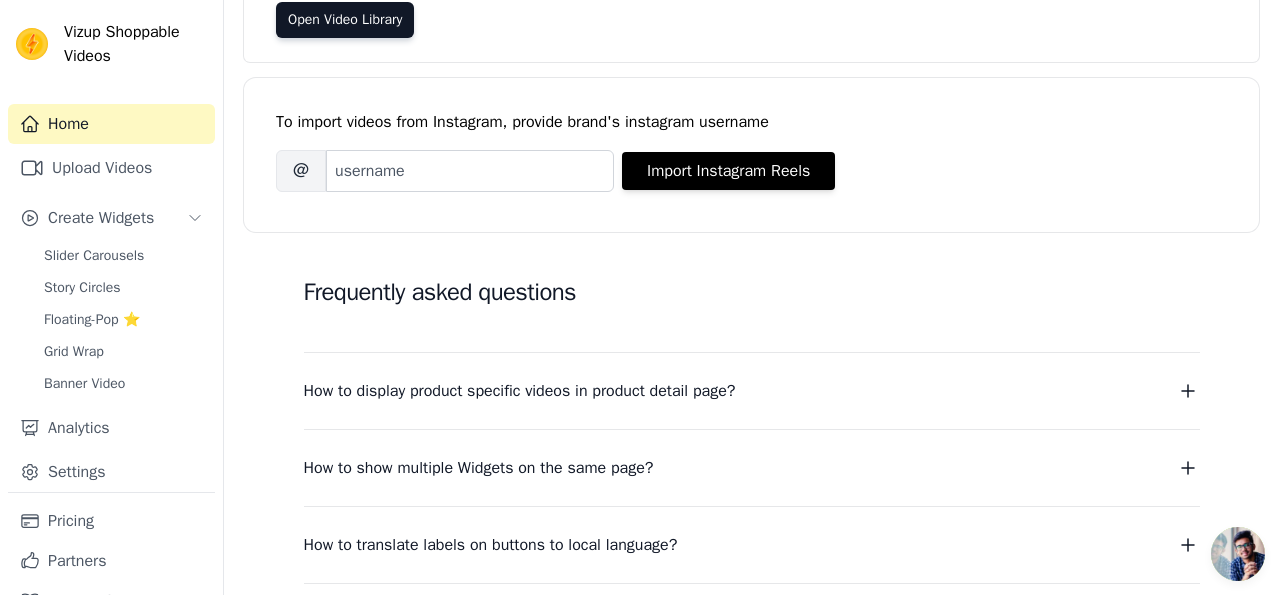 scroll, scrollTop: 279, scrollLeft: 0, axis: vertical 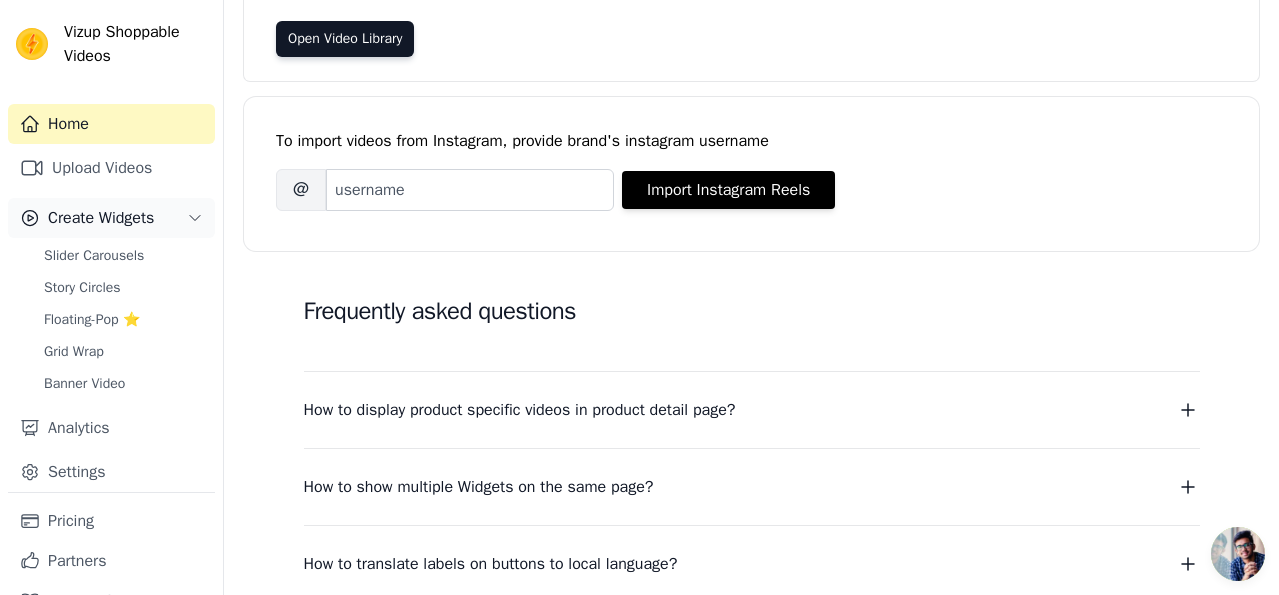 click on "Create Widgets" at bounding box center [101, 218] 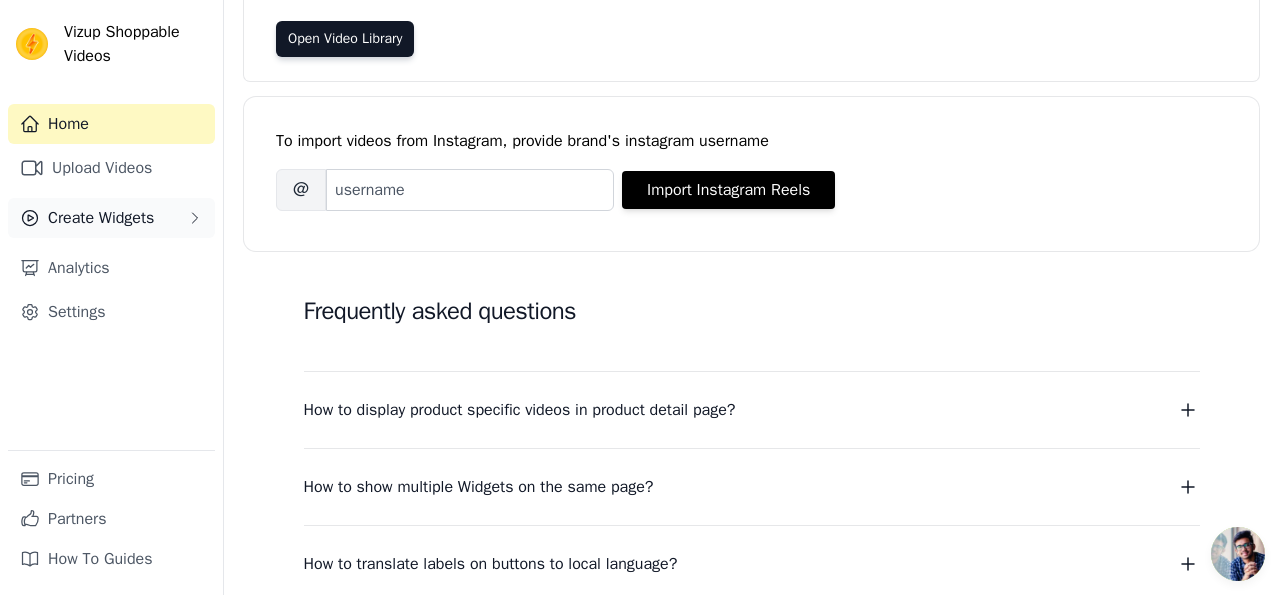 click on "Create Widgets" at bounding box center (101, 218) 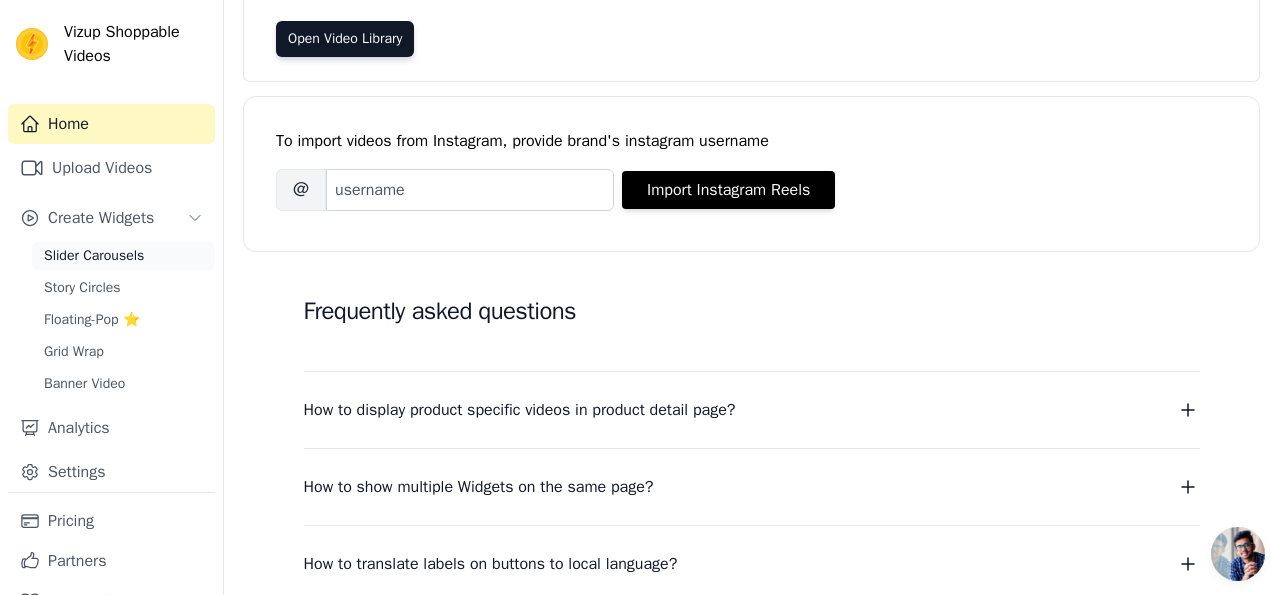 click on "Slider Carousels" at bounding box center [94, 256] 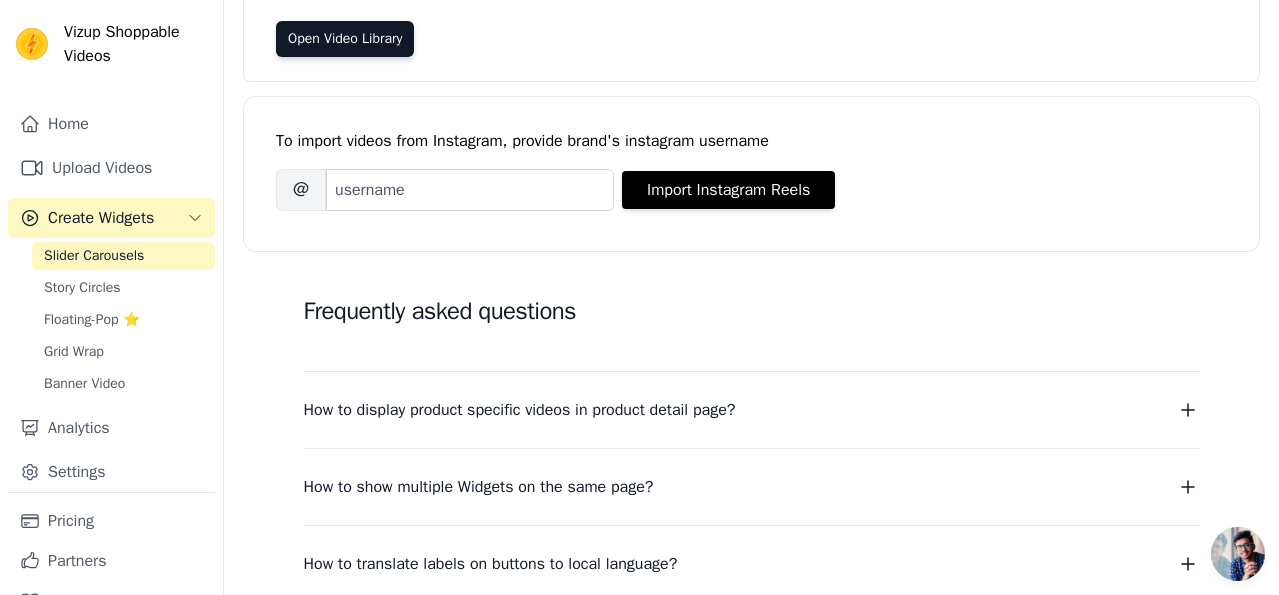 scroll, scrollTop: 0, scrollLeft: 0, axis: both 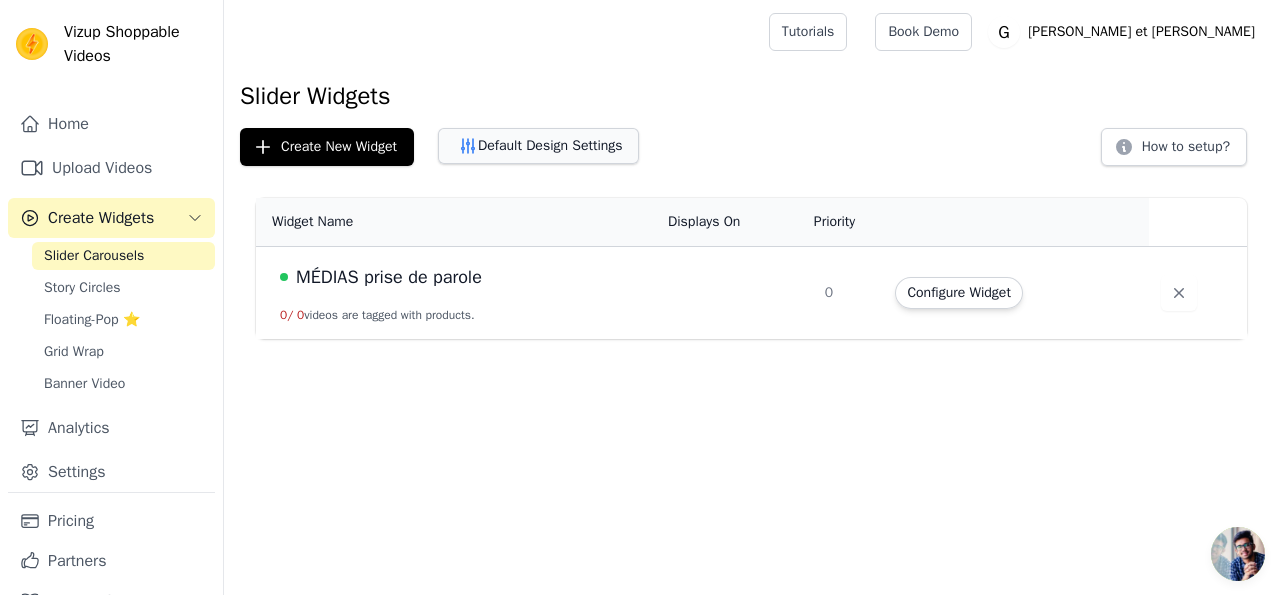 click on "Default Design Settings" at bounding box center (538, 146) 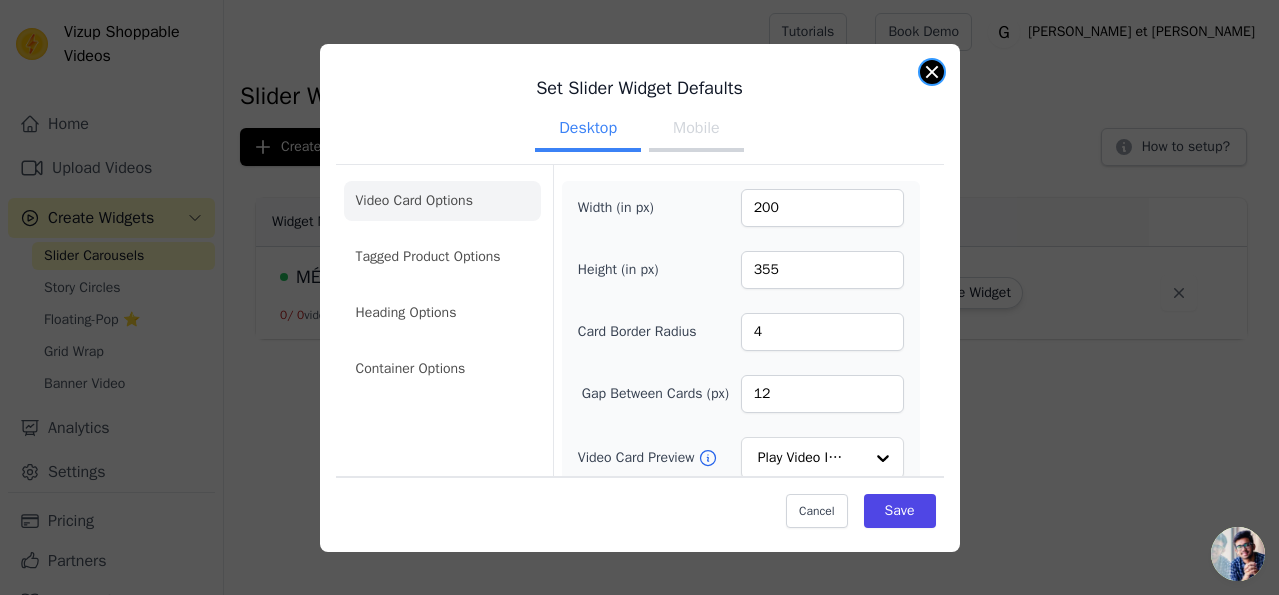 click at bounding box center (932, 72) 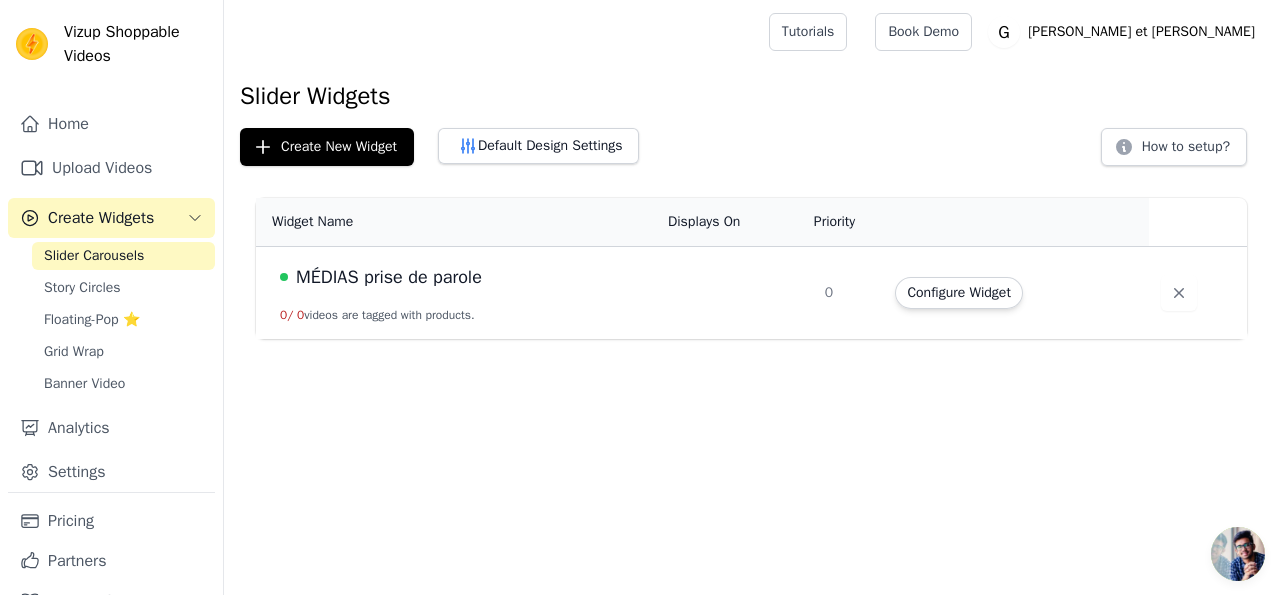 click on "MÉDIAS prise de parole   0  /   0  videos are tagged with products." at bounding box center [456, 293] 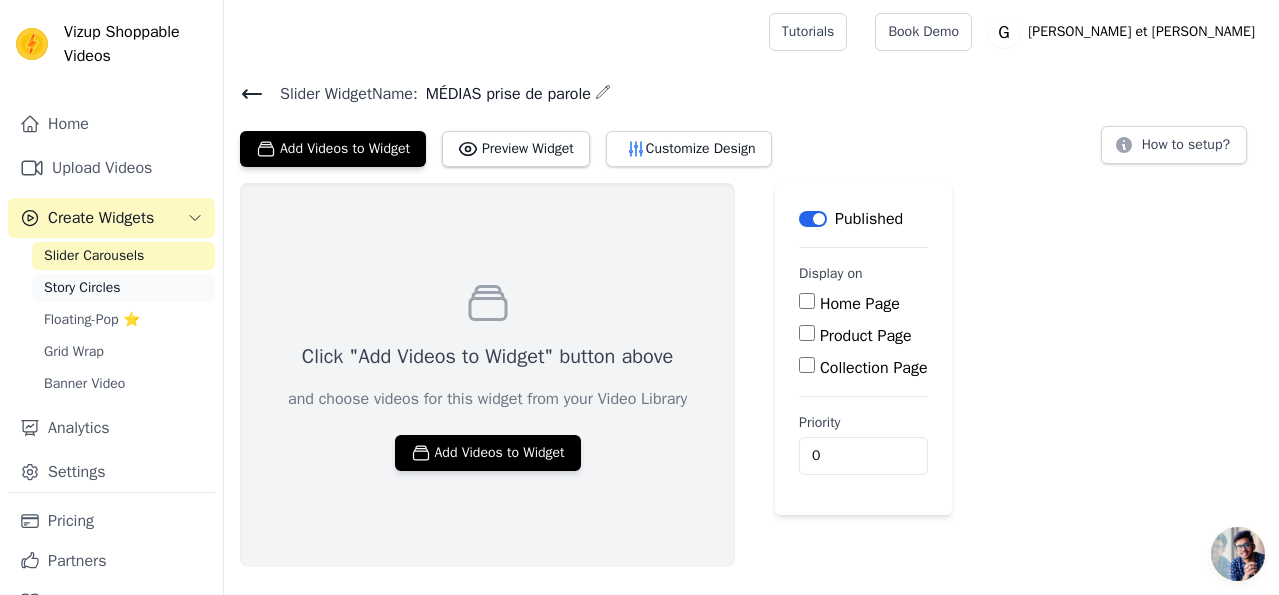 click on "Story Circles" at bounding box center (82, 288) 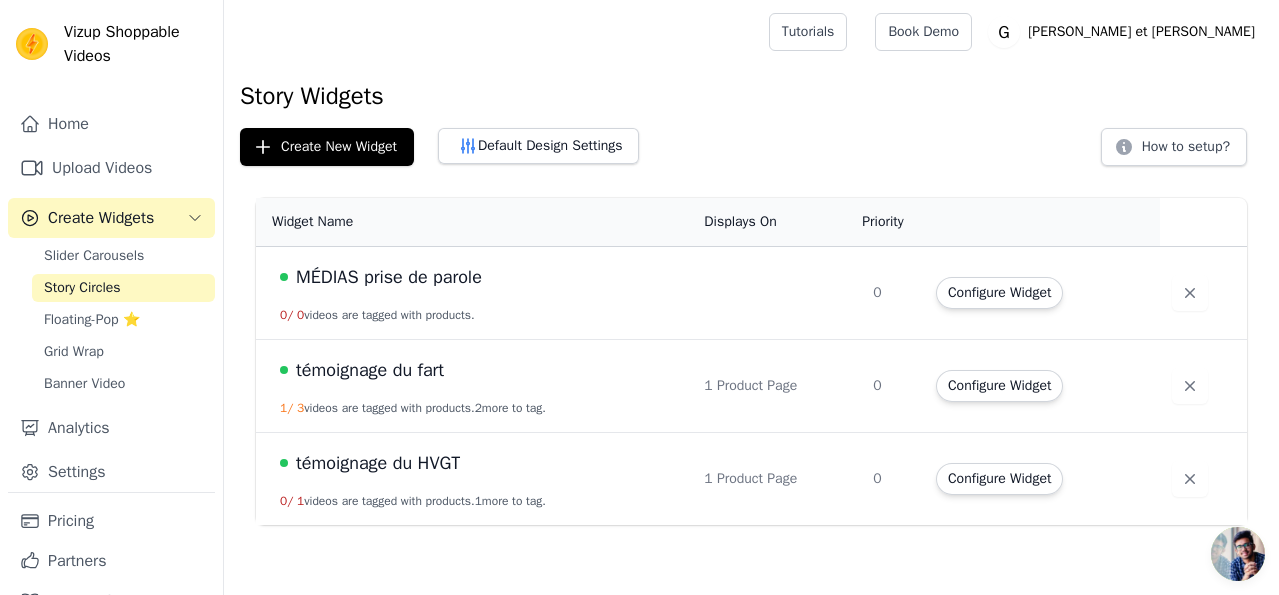 click on "MÉDIAS prise de parole" at bounding box center (389, 277) 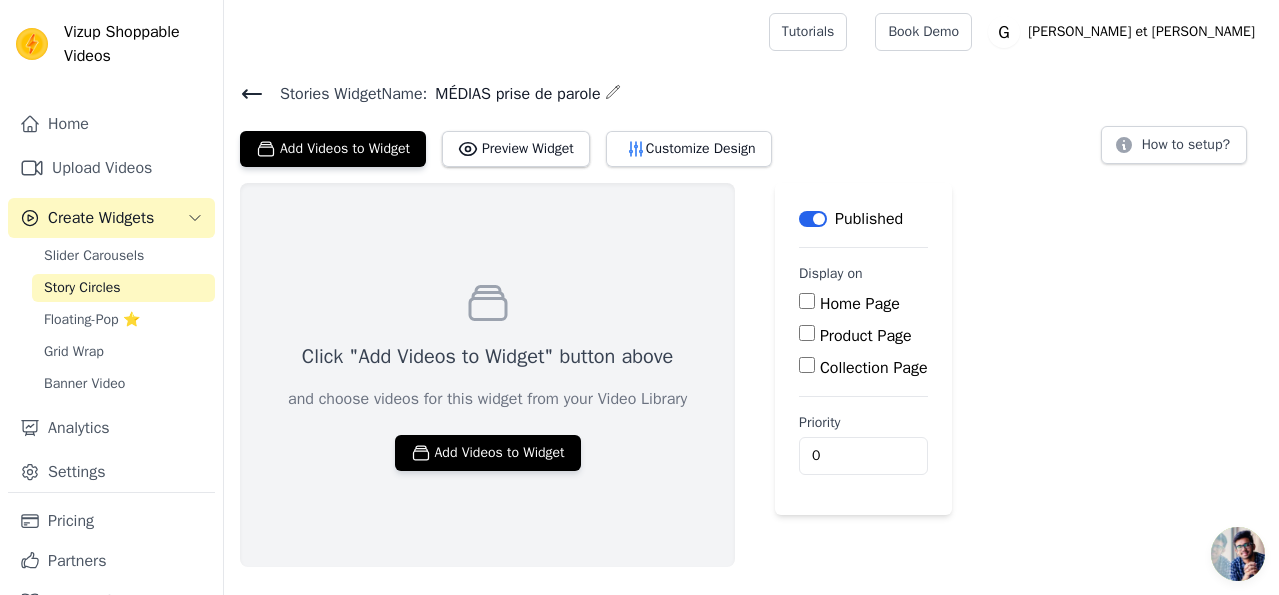 click 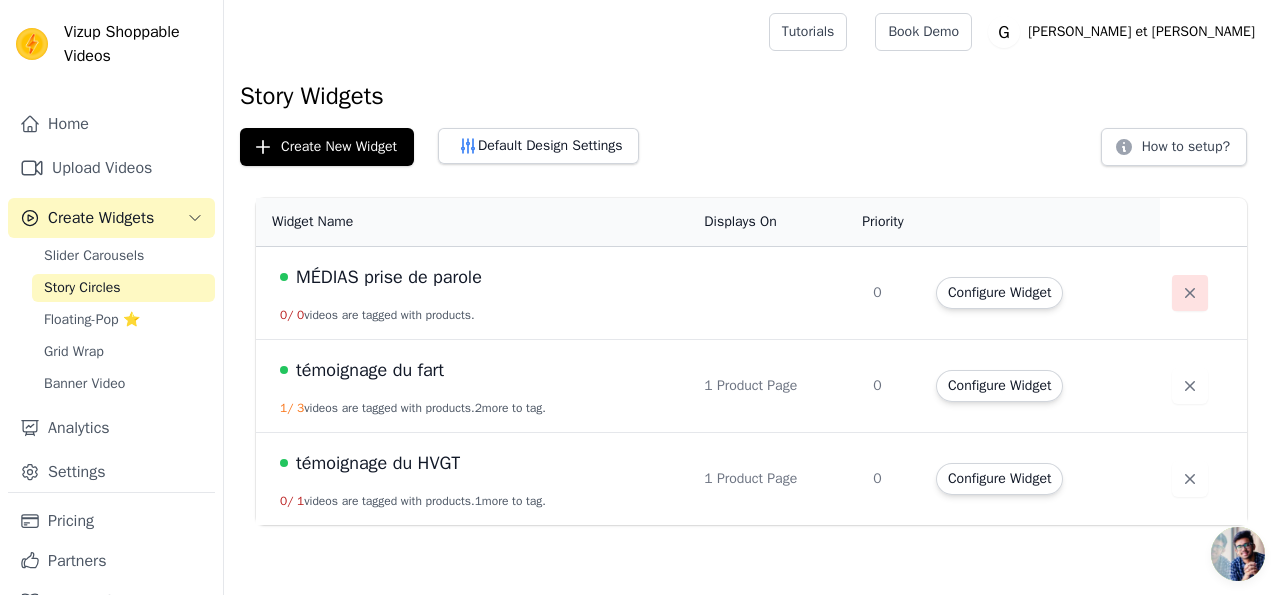 click 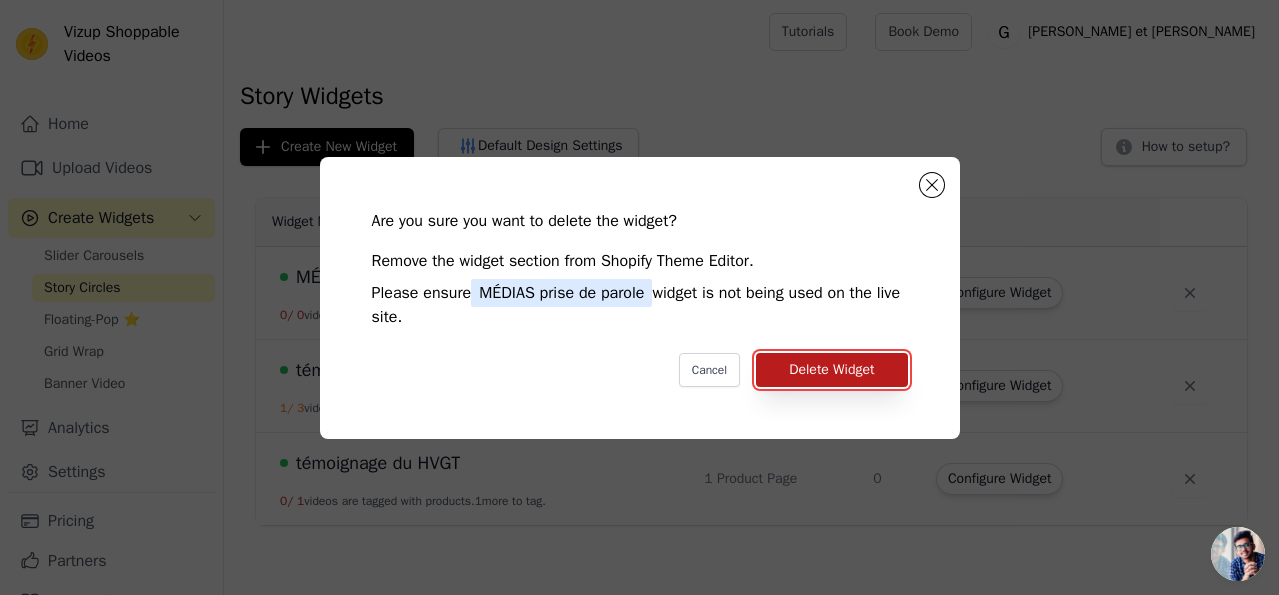 click on "Delete Widget" at bounding box center (831, 370) 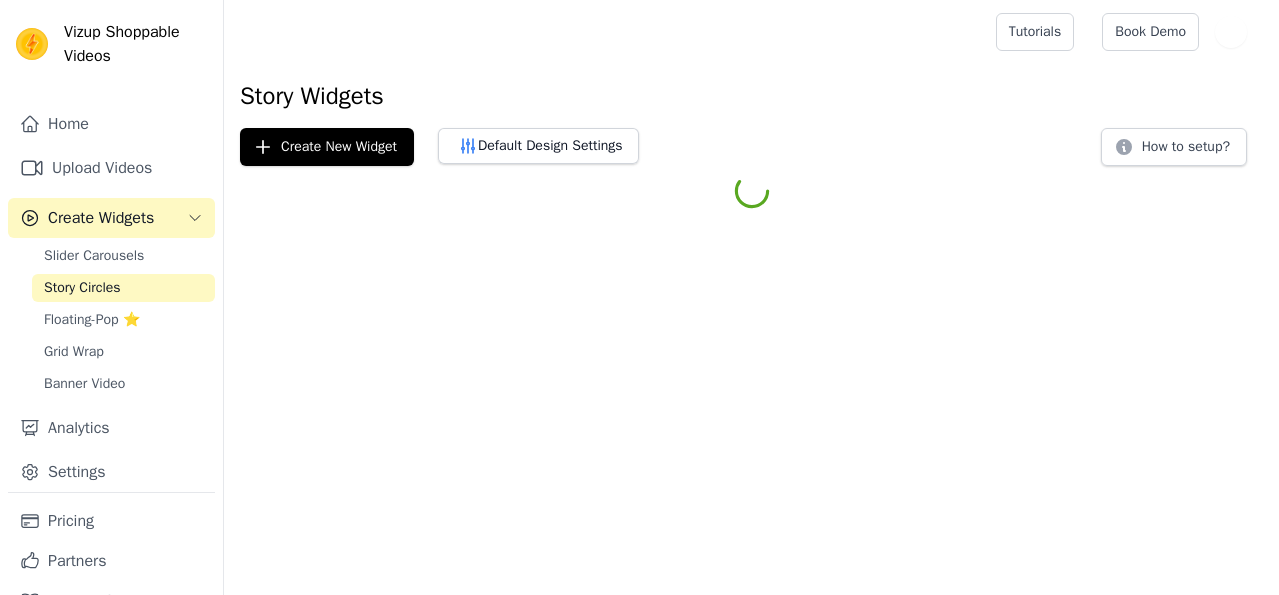 scroll, scrollTop: 0, scrollLeft: 0, axis: both 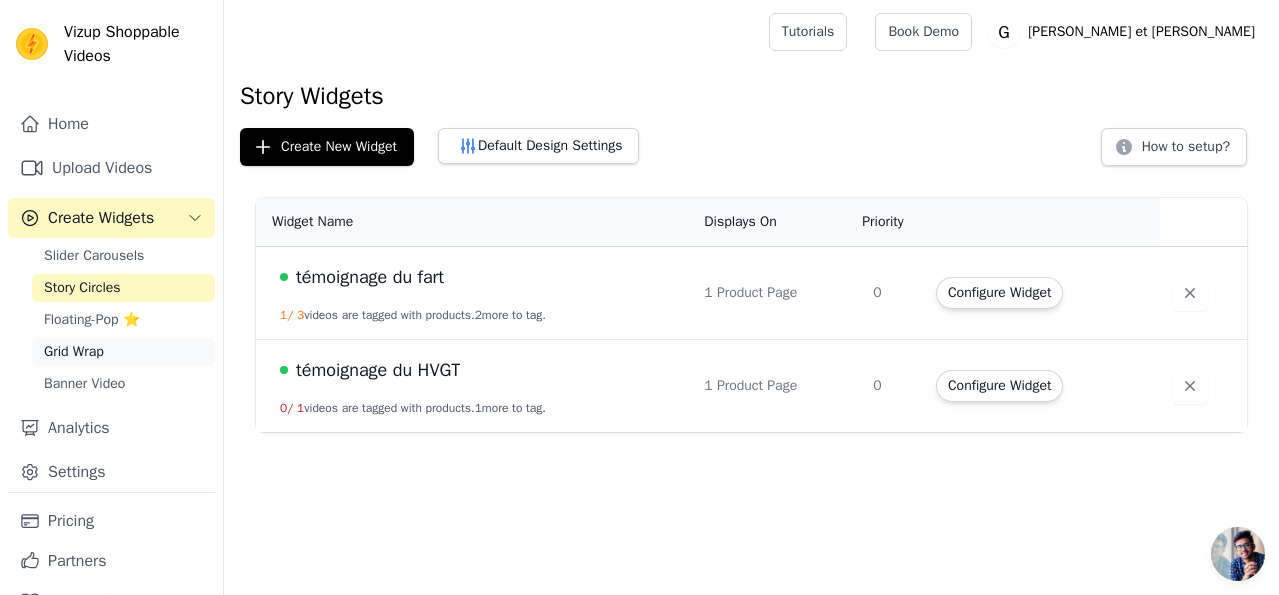 click on "Grid Wrap" at bounding box center (74, 352) 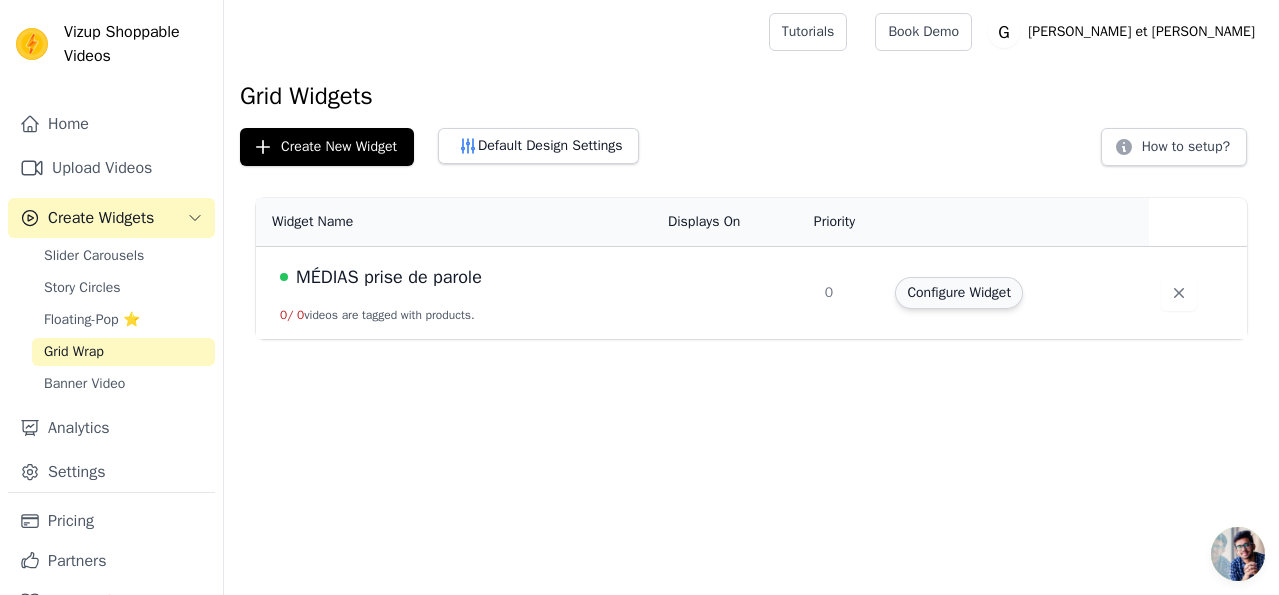 click on "Configure Widget" at bounding box center [958, 293] 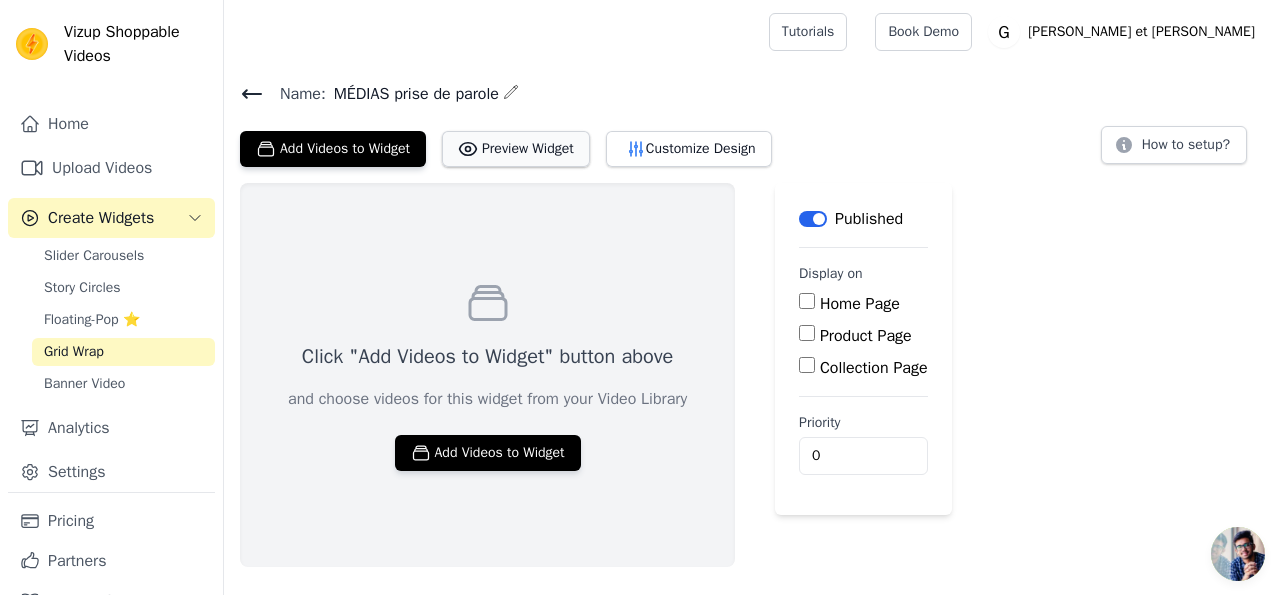 click on "Preview Widget" at bounding box center [516, 149] 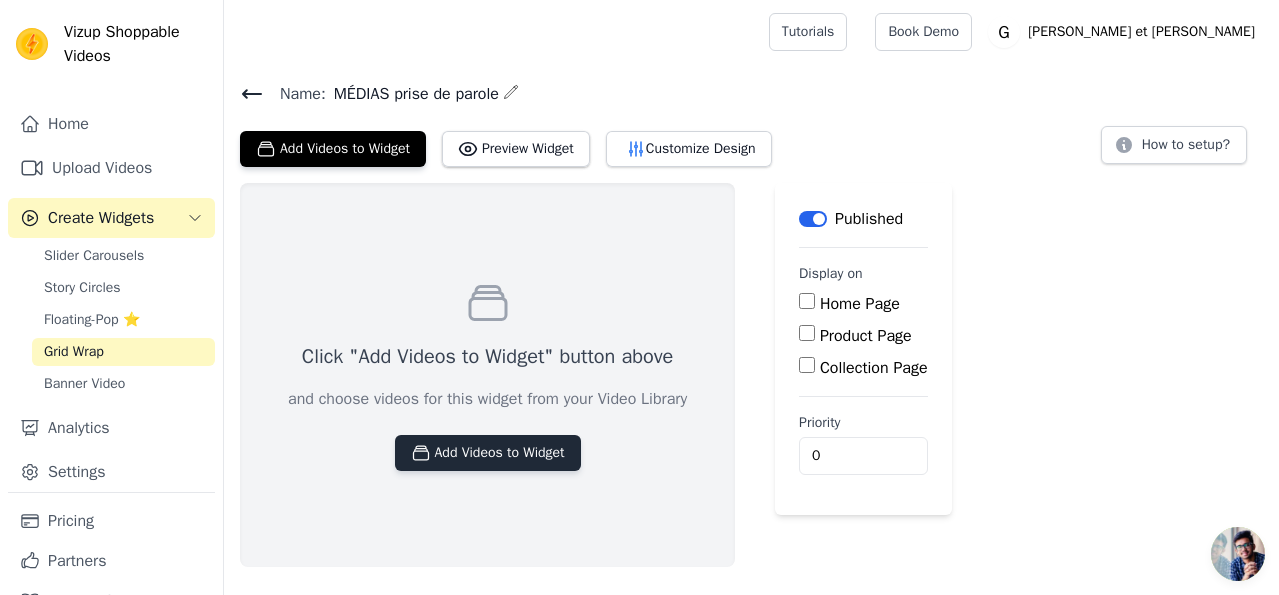 click on "Add Videos to Widget" at bounding box center [488, 453] 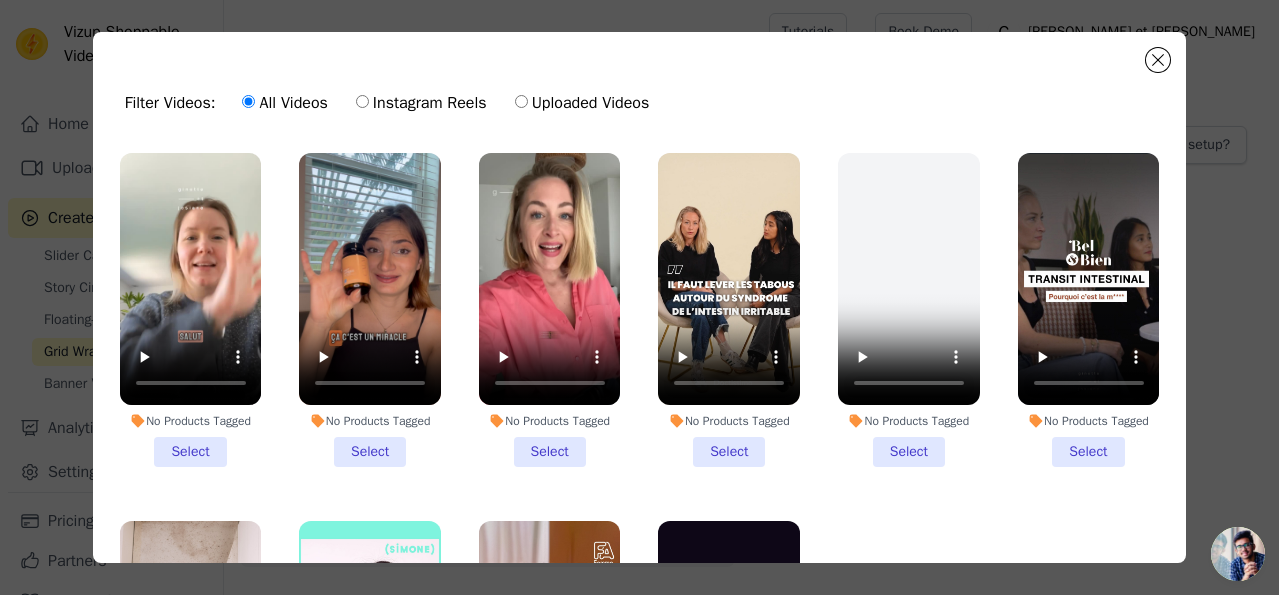 click on "No Products Tagged     Select" at bounding box center (909, 310) 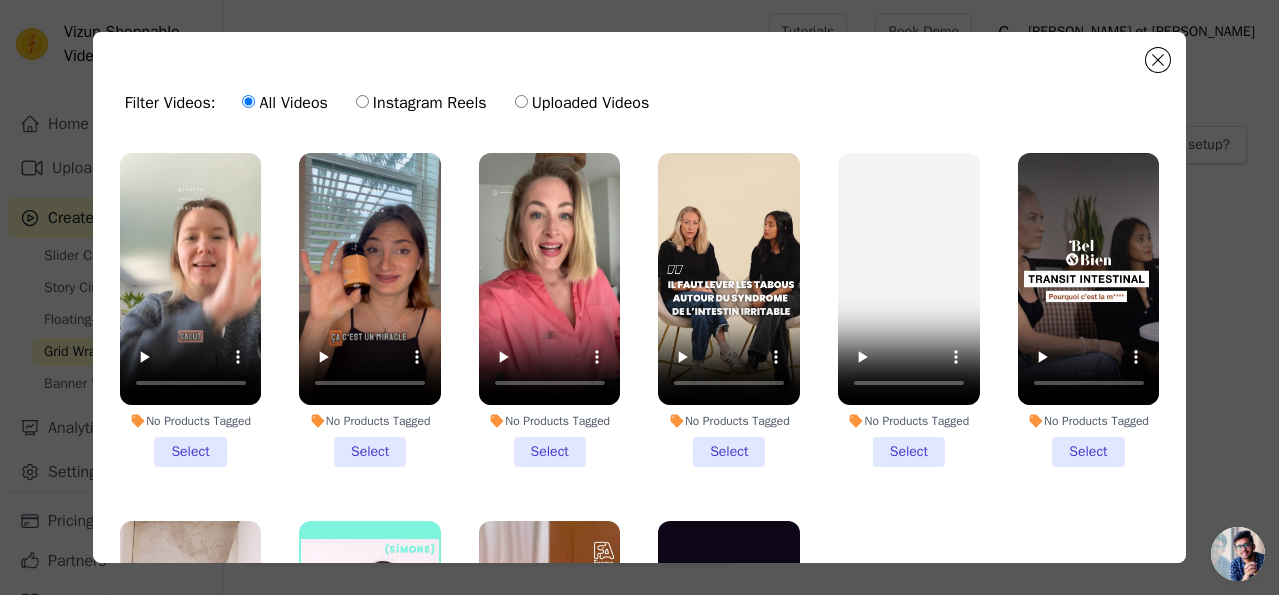 click on "No Products Tagged     Select" at bounding box center [0, 0] 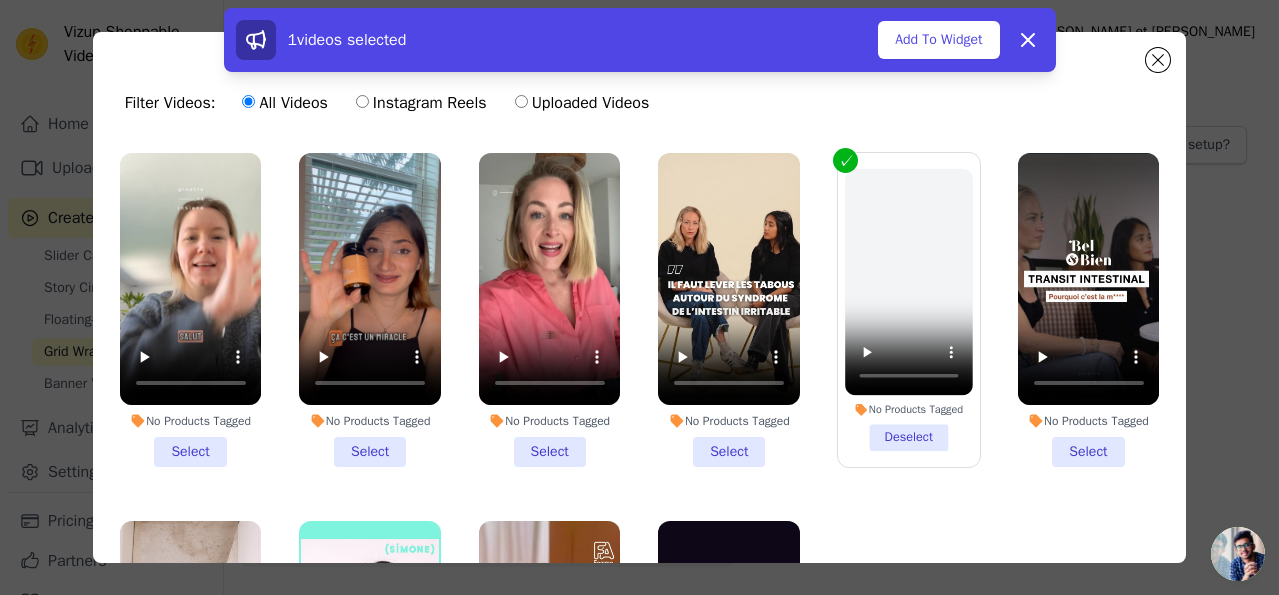click on "No Products Tagged     Select" at bounding box center (729, 310) 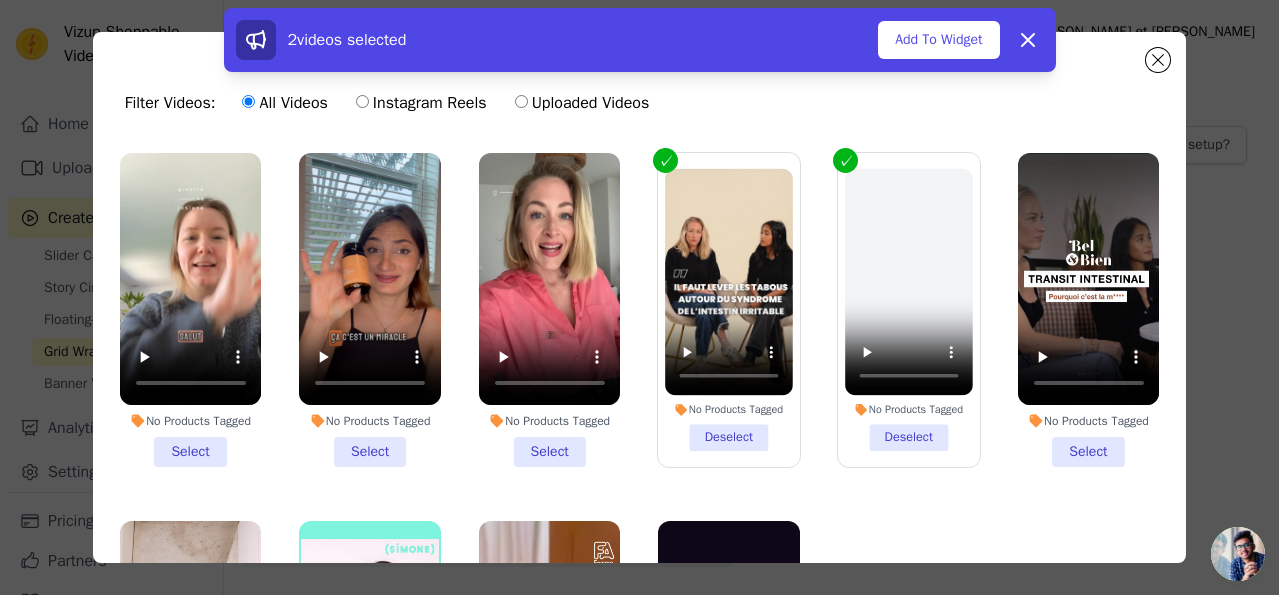 click on "No Products Tagged     Select" at bounding box center (1089, 310) 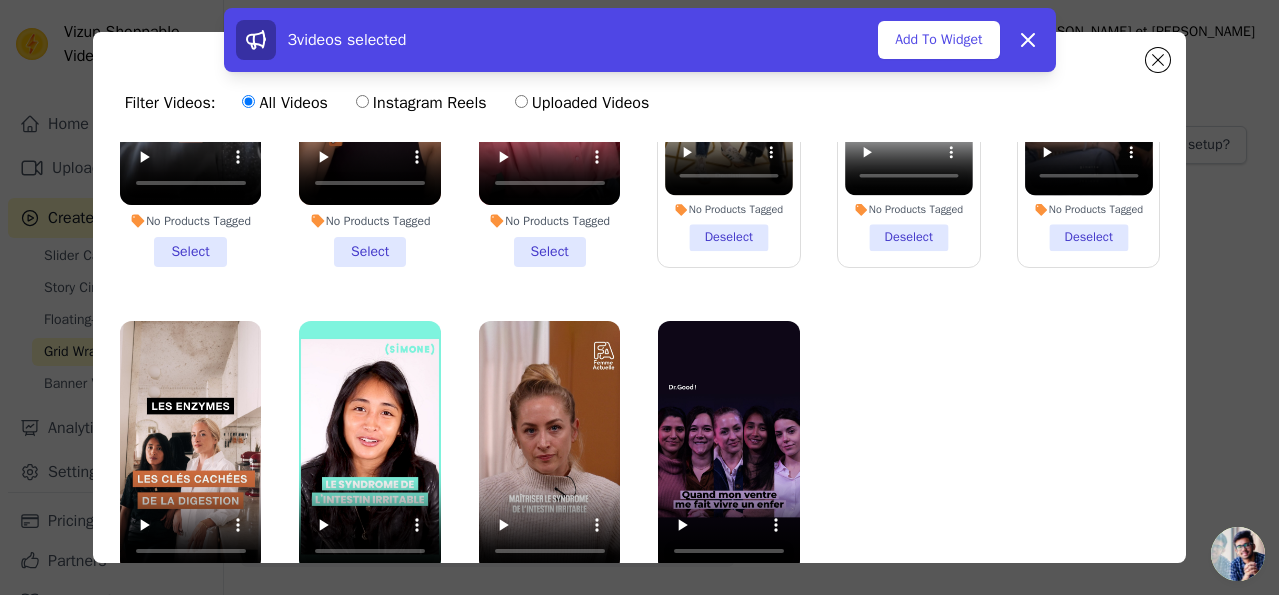 scroll, scrollTop: 204, scrollLeft: 0, axis: vertical 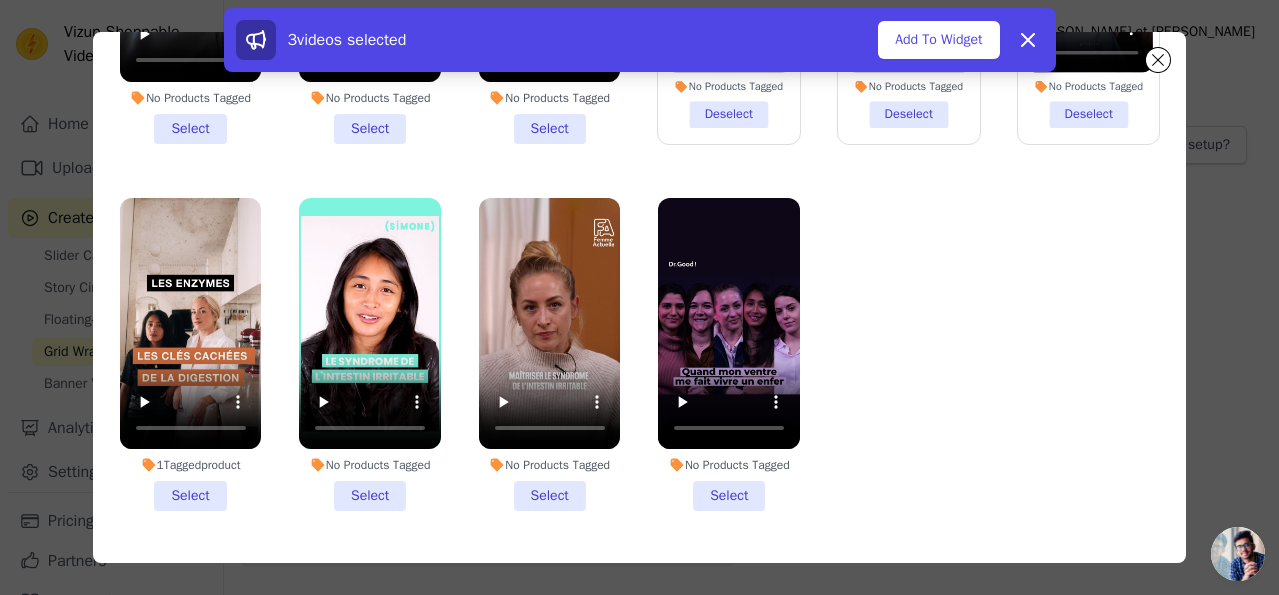 click on "No Products Tagged     Select" at bounding box center [370, 355] 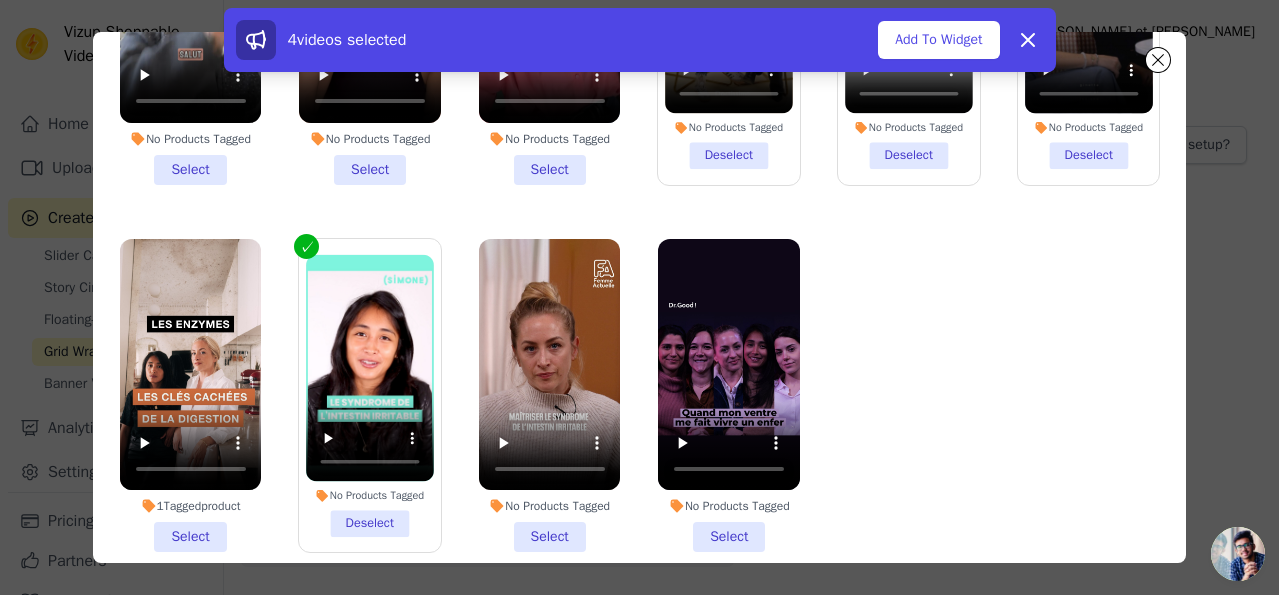 scroll, scrollTop: 0, scrollLeft: 0, axis: both 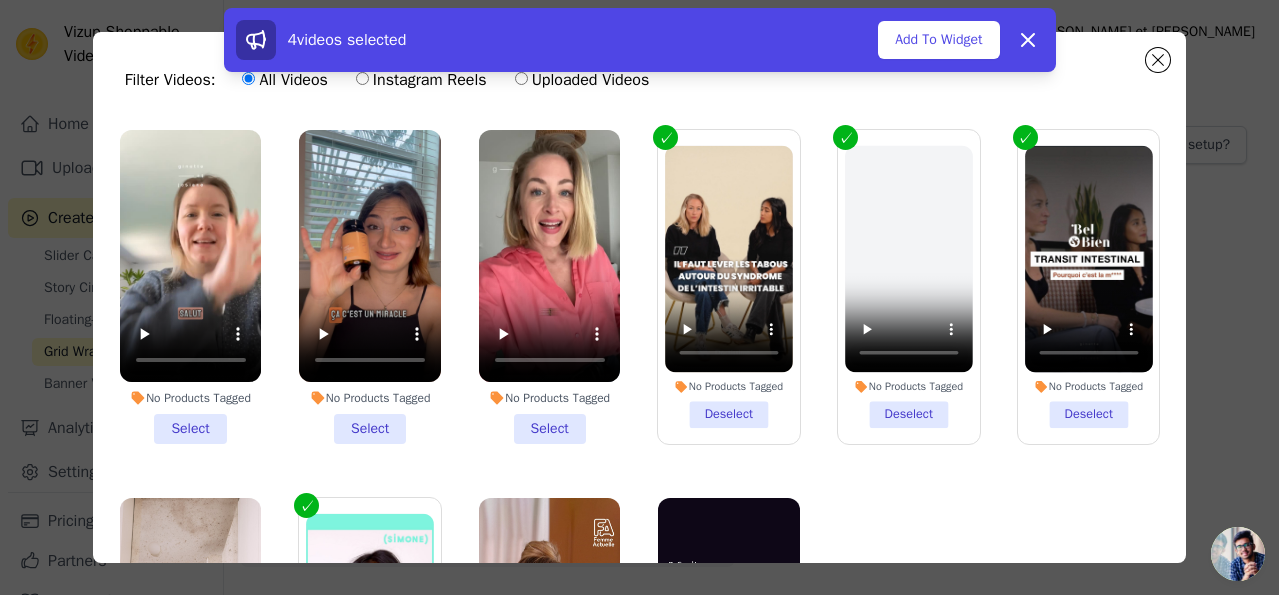 click on "No Products Tagged     Deselect" at bounding box center (908, 287) 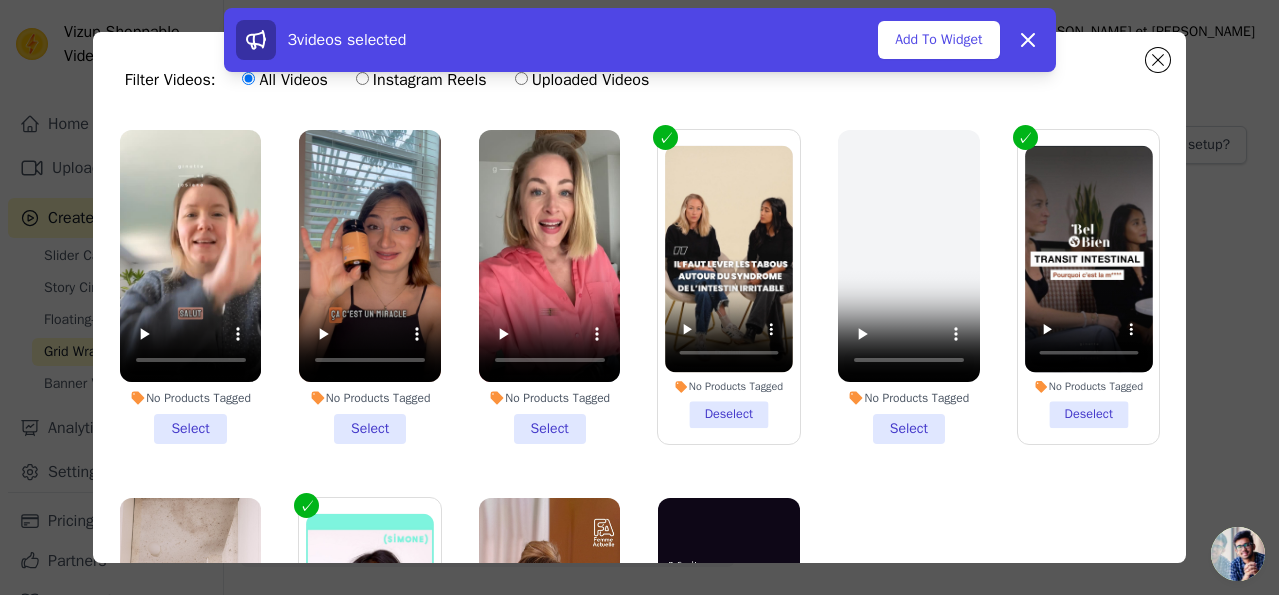 scroll, scrollTop: 204, scrollLeft: 0, axis: vertical 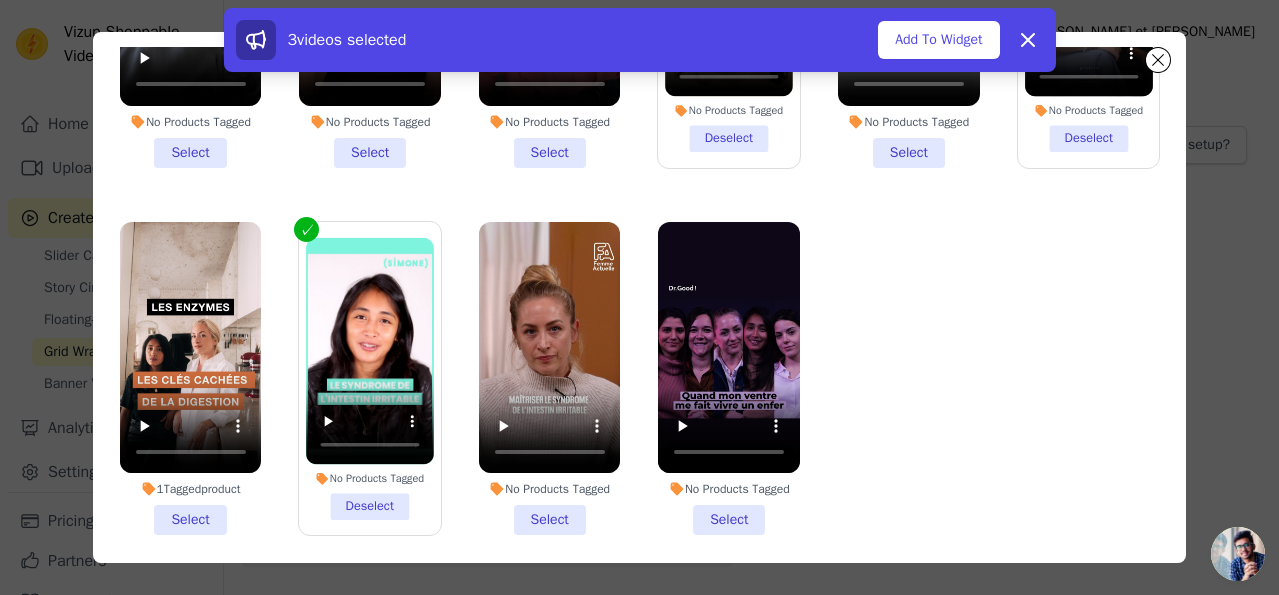click on "No Products Tagged     Select" at bounding box center [550, 379] 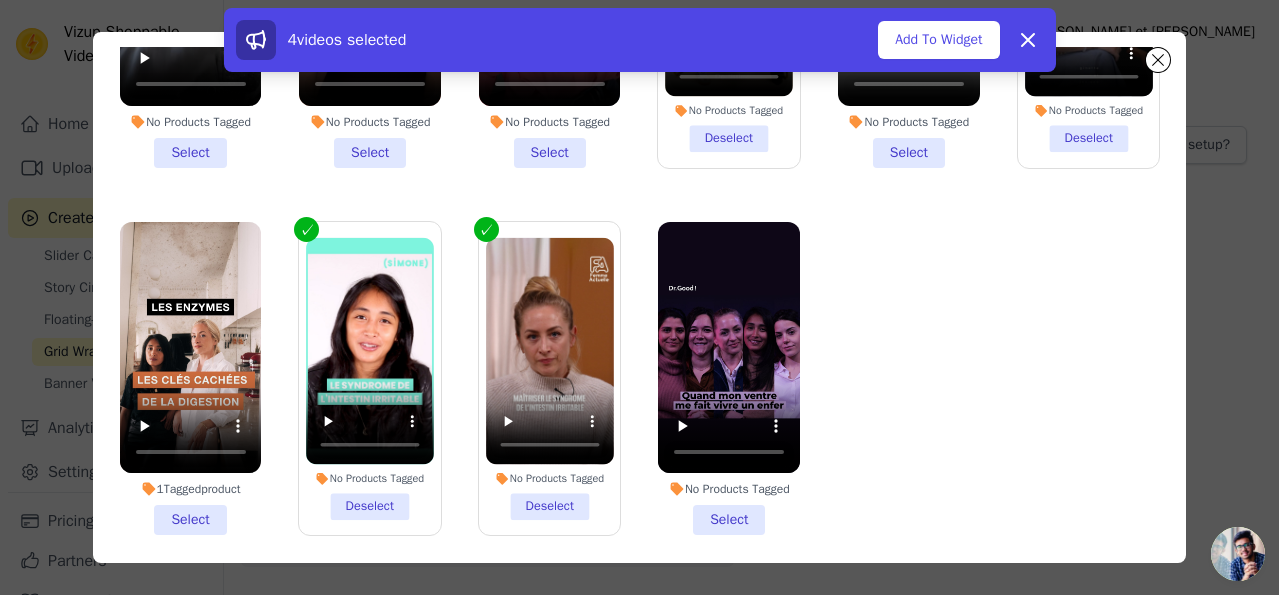 click on "No Products Tagged     Select" at bounding box center [729, 379] 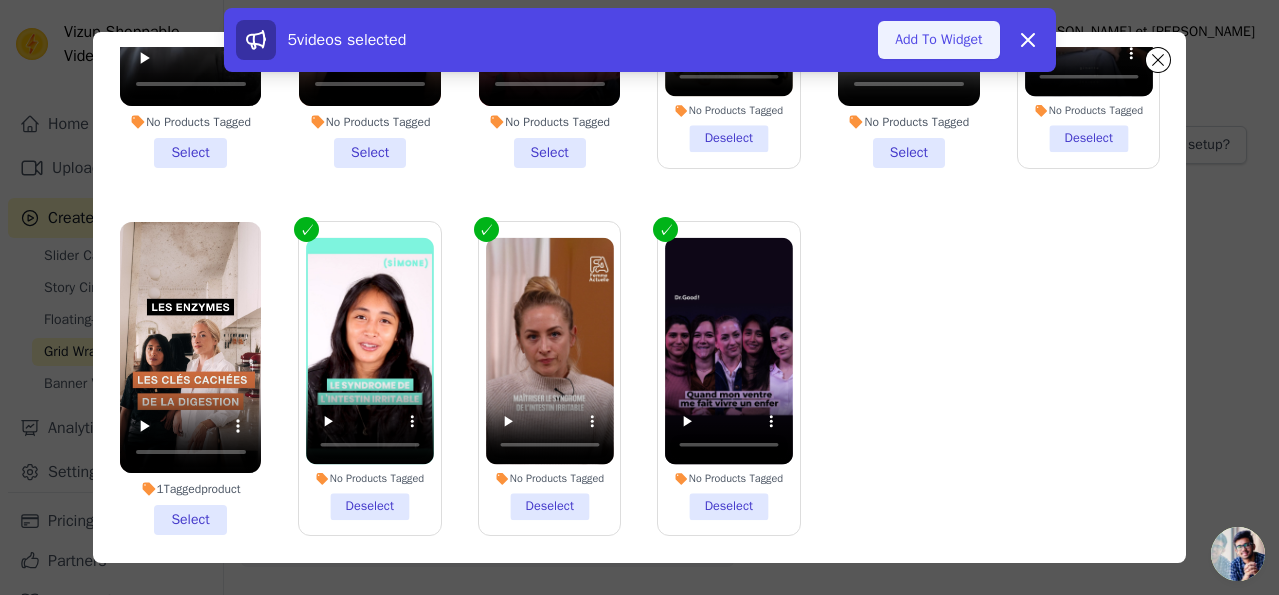 click on "Add To Widget" at bounding box center (938, 40) 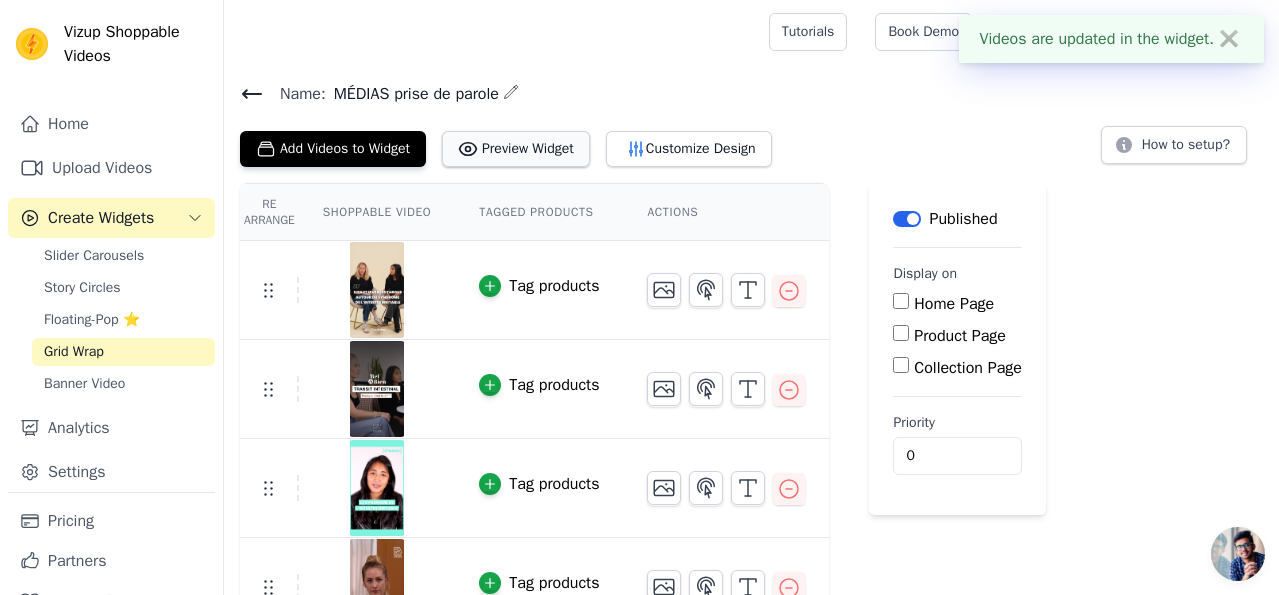 click on "Preview Widget" at bounding box center (516, 149) 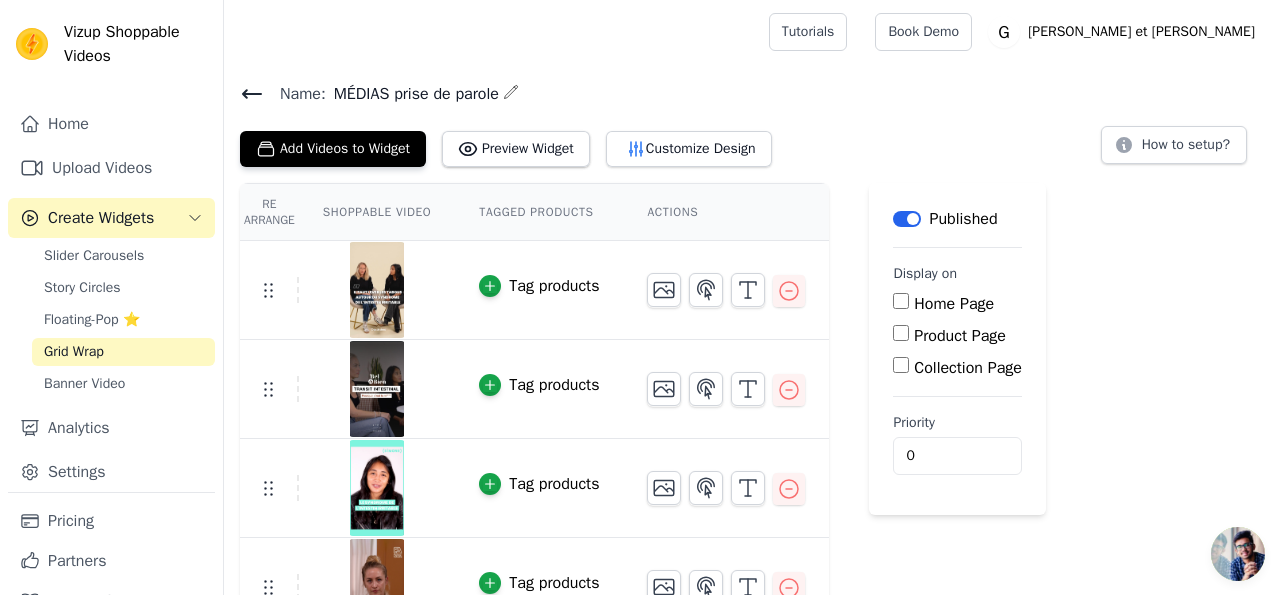 click on "Home Page" at bounding box center [901, 301] 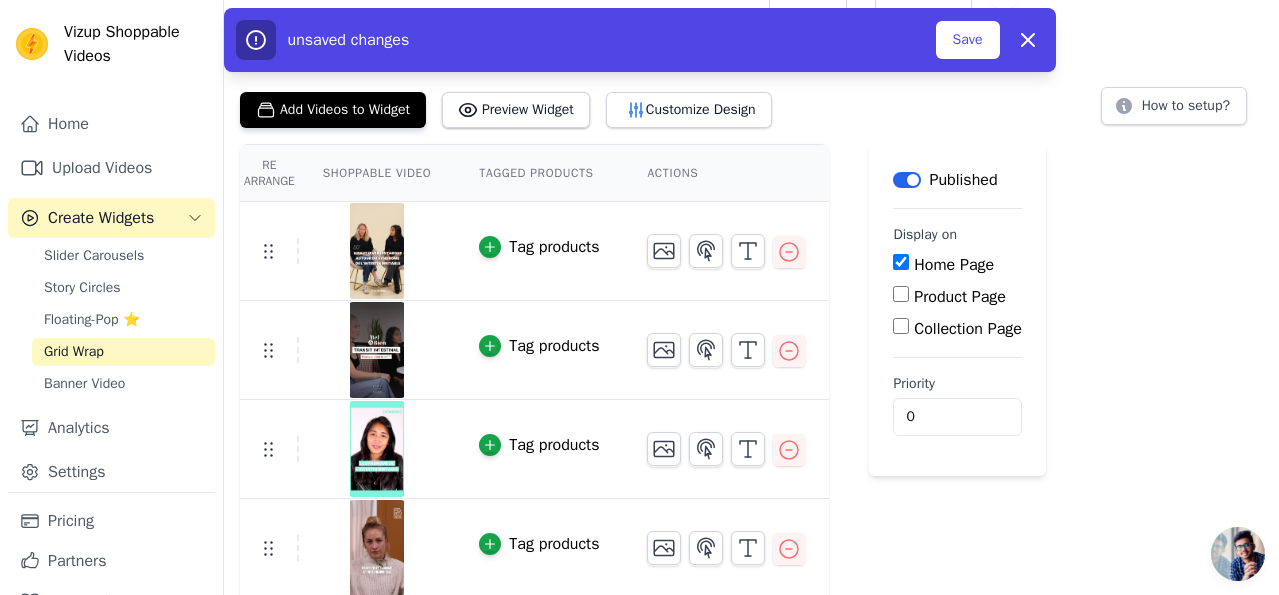 scroll, scrollTop: 30, scrollLeft: 0, axis: vertical 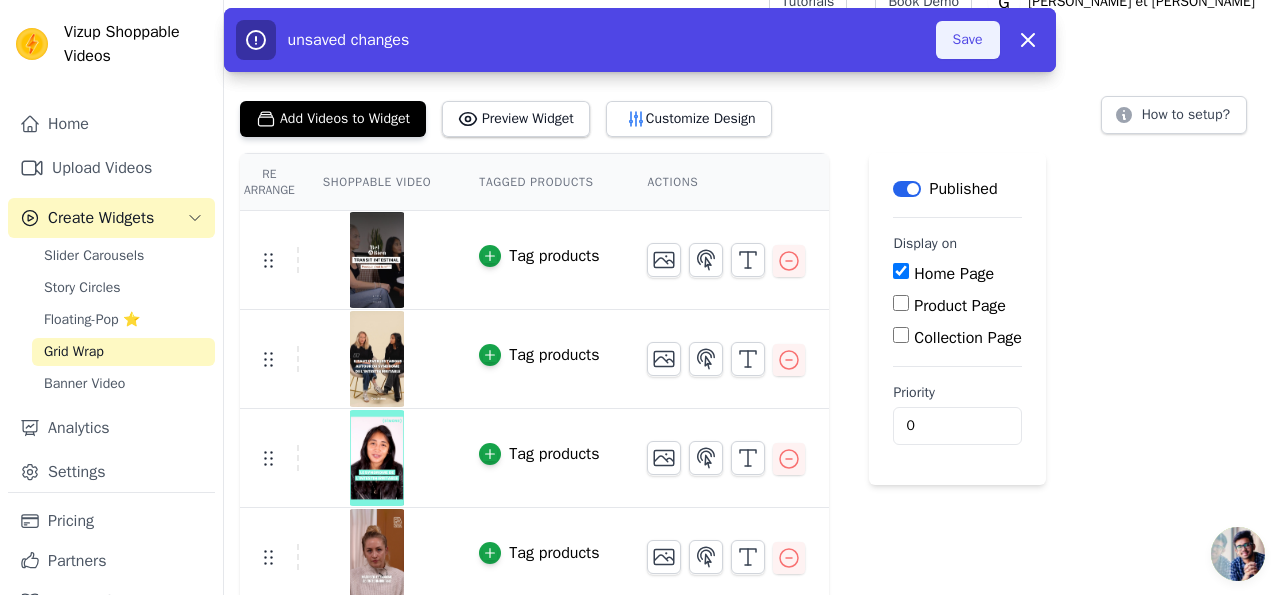 click on "Save" at bounding box center (968, 40) 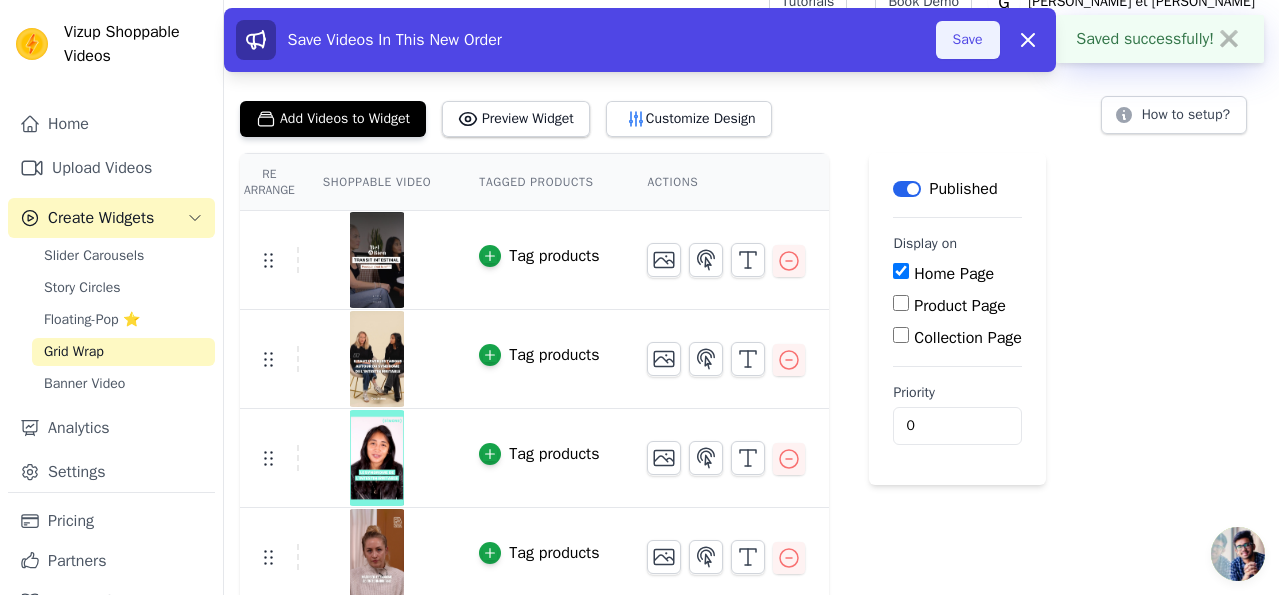 click on "Save" at bounding box center (968, 40) 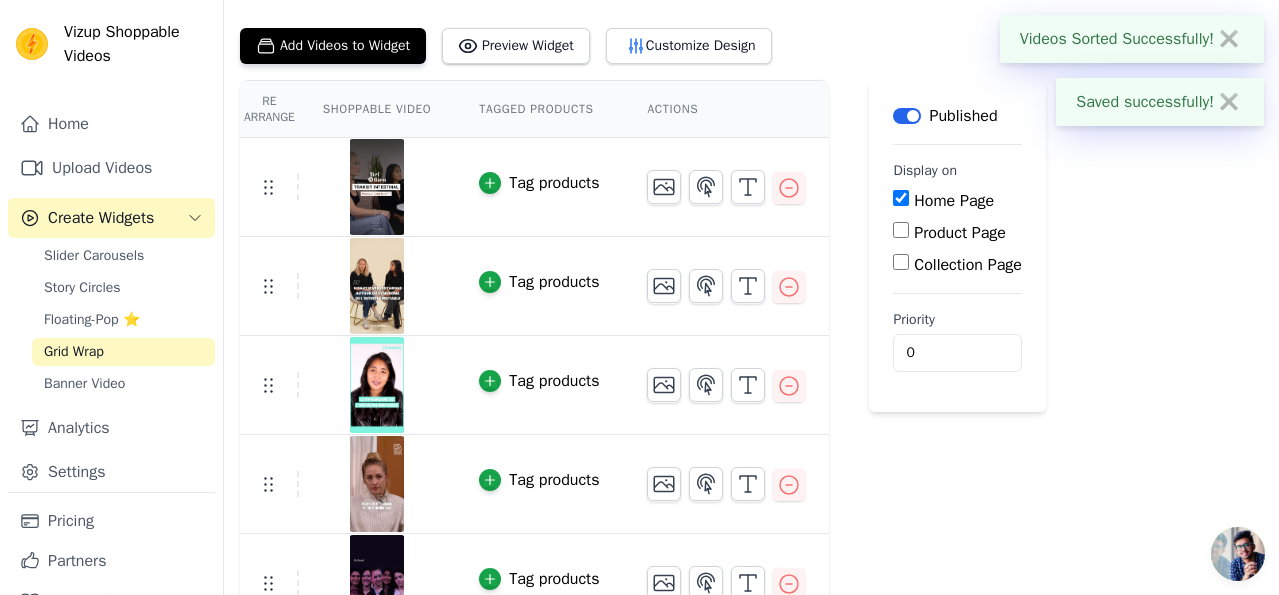scroll, scrollTop: 136, scrollLeft: 0, axis: vertical 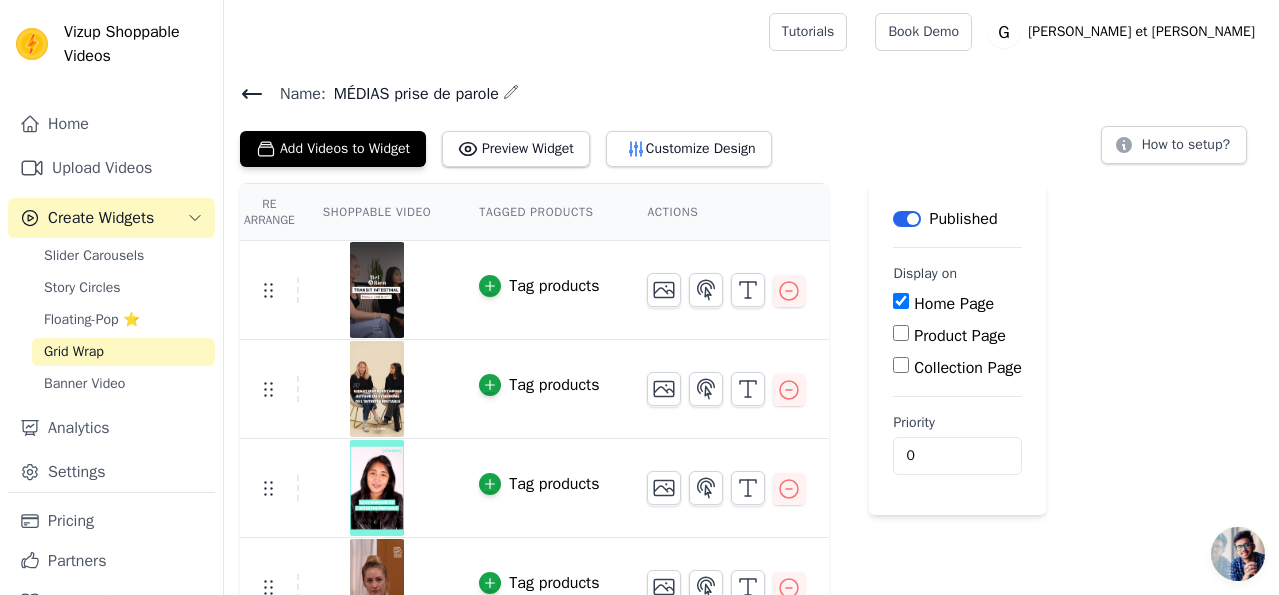click on "Home Page" at bounding box center (954, 304) 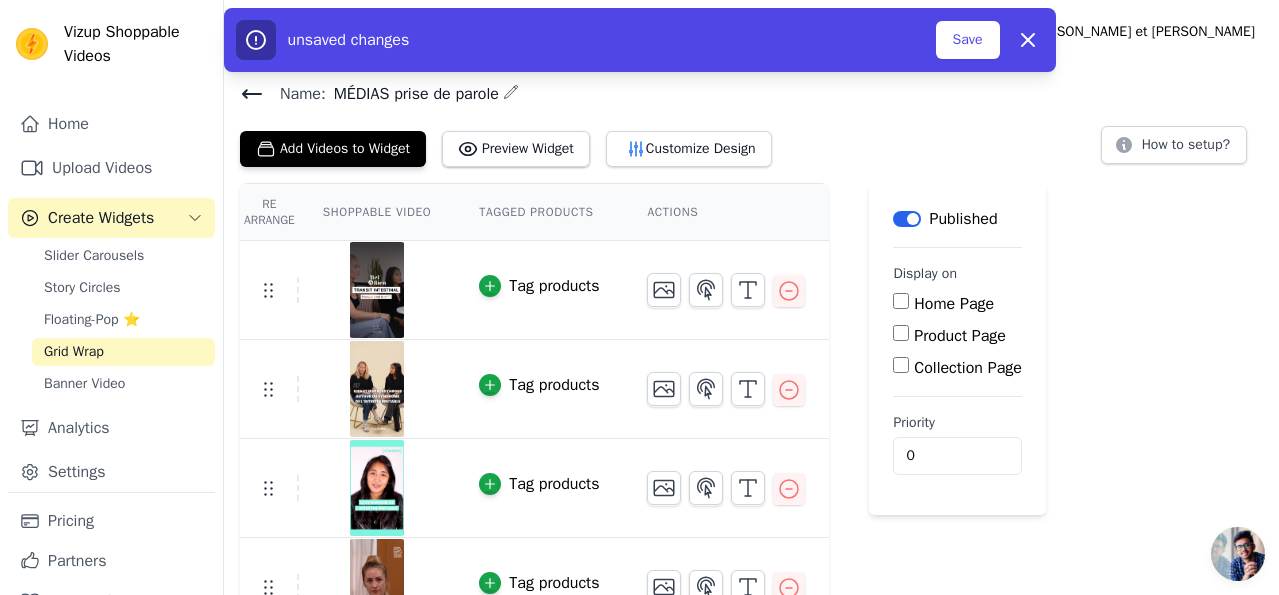 click on "Home Page" at bounding box center (954, 304) 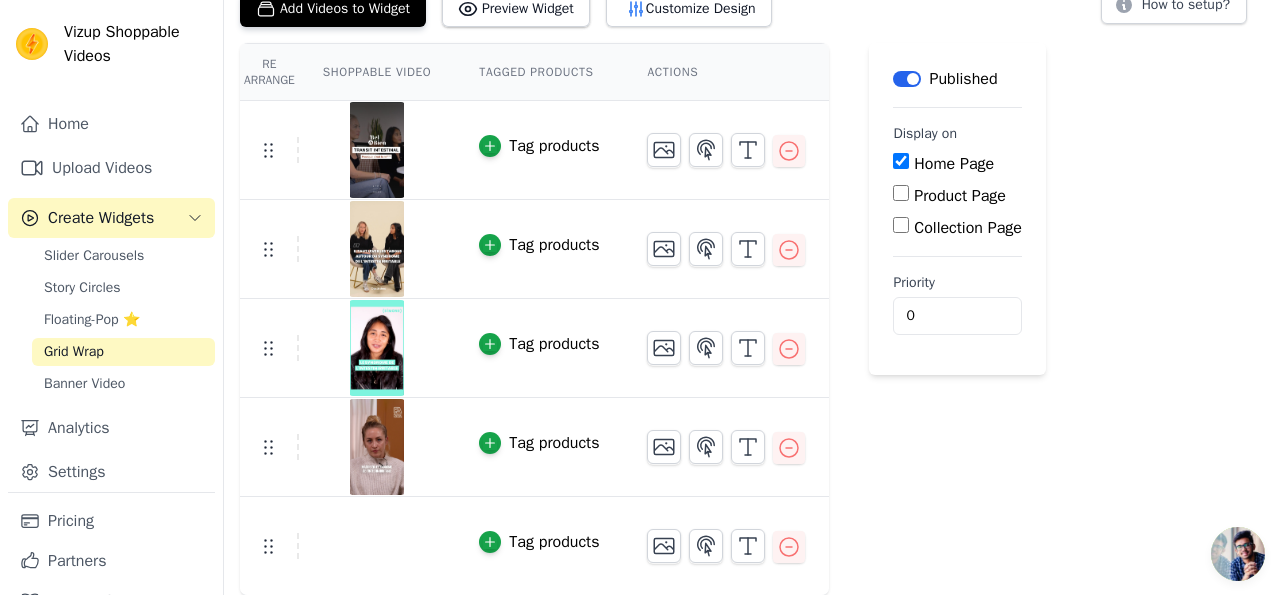 scroll, scrollTop: 0, scrollLeft: 0, axis: both 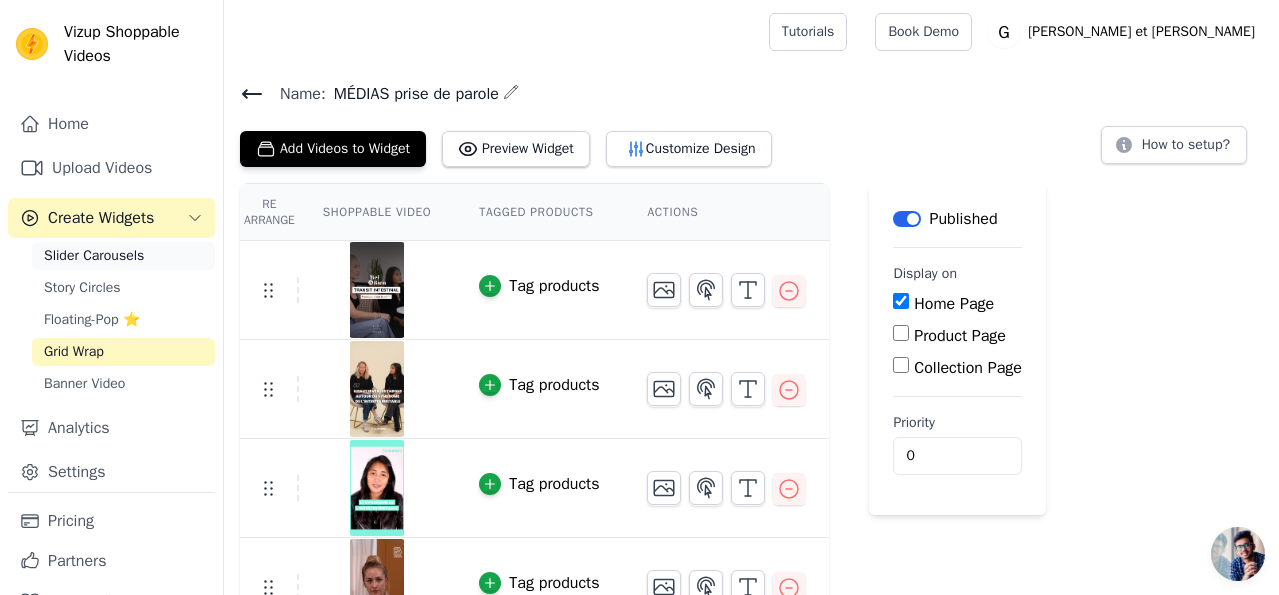click on "Slider Carousels" at bounding box center (94, 256) 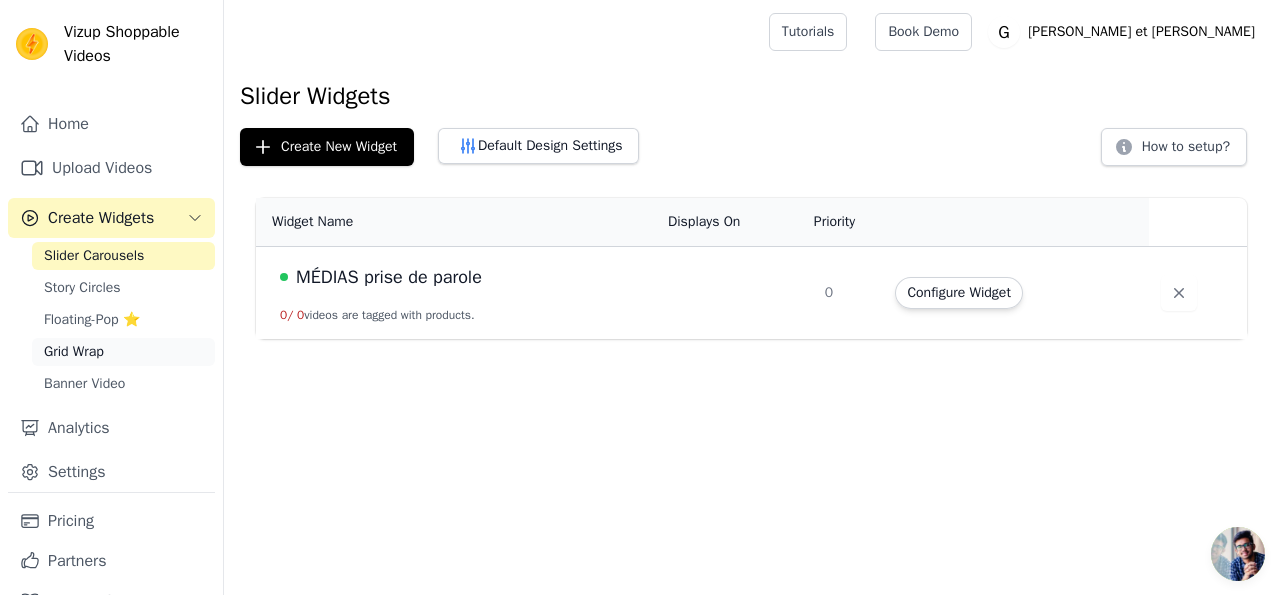 click on "Grid Wrap" at bounding box center (74, 352) 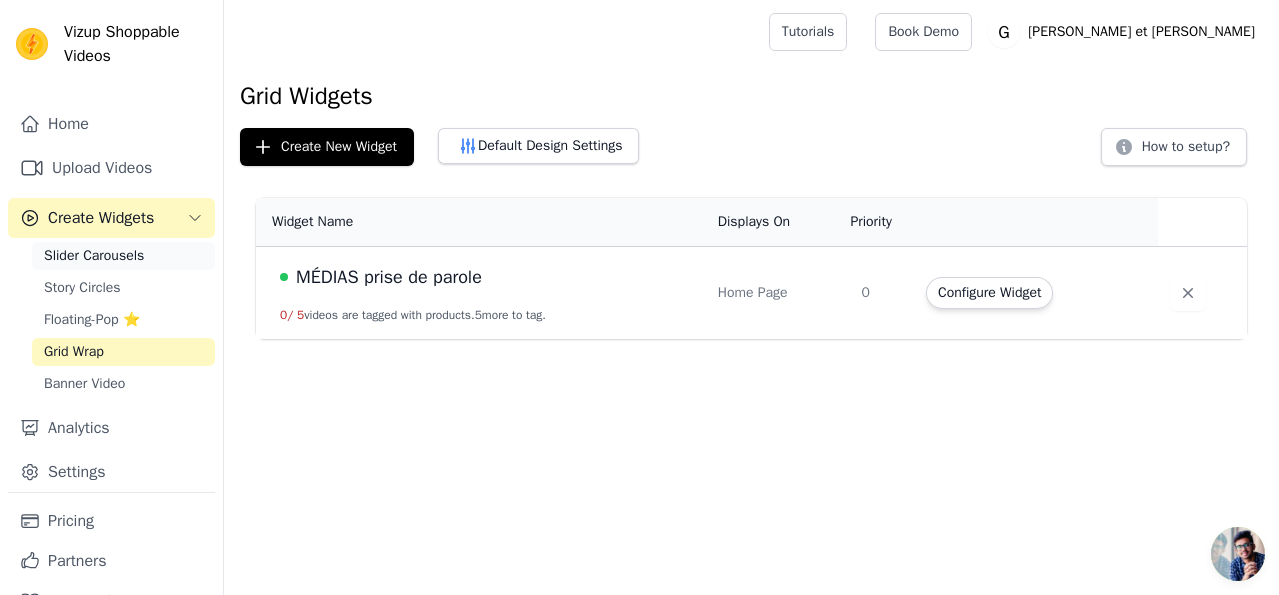 click on "Slider Carousels" at bounding box center [94, 256] 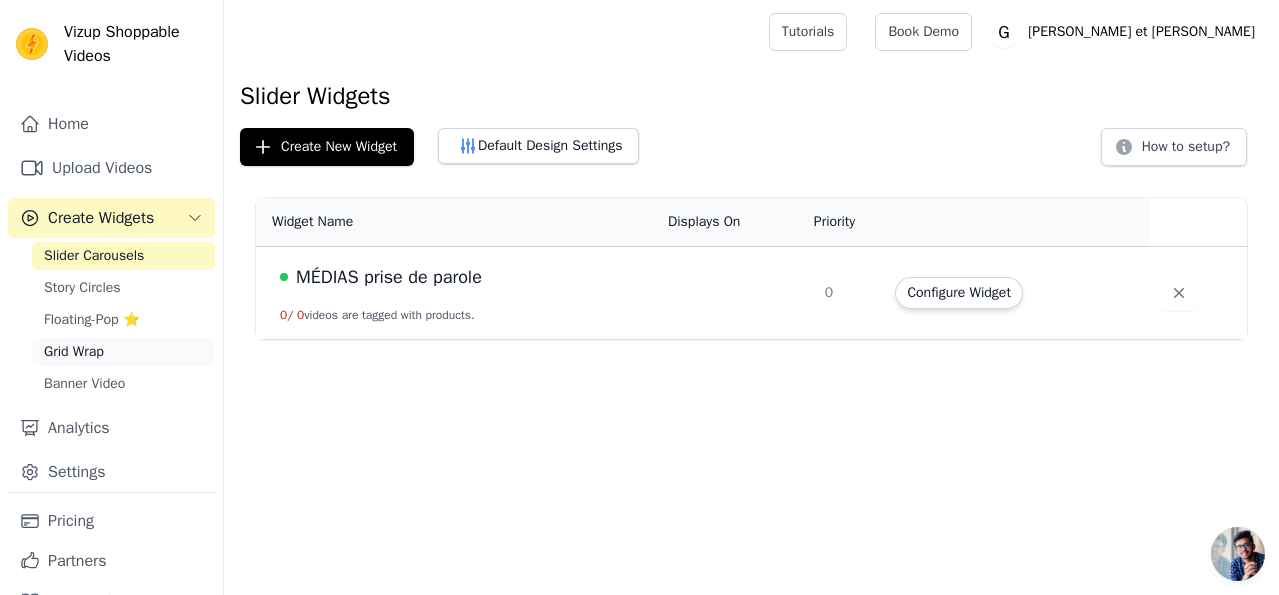 click on "Grid Wrap" at bounding box center (74, 352) 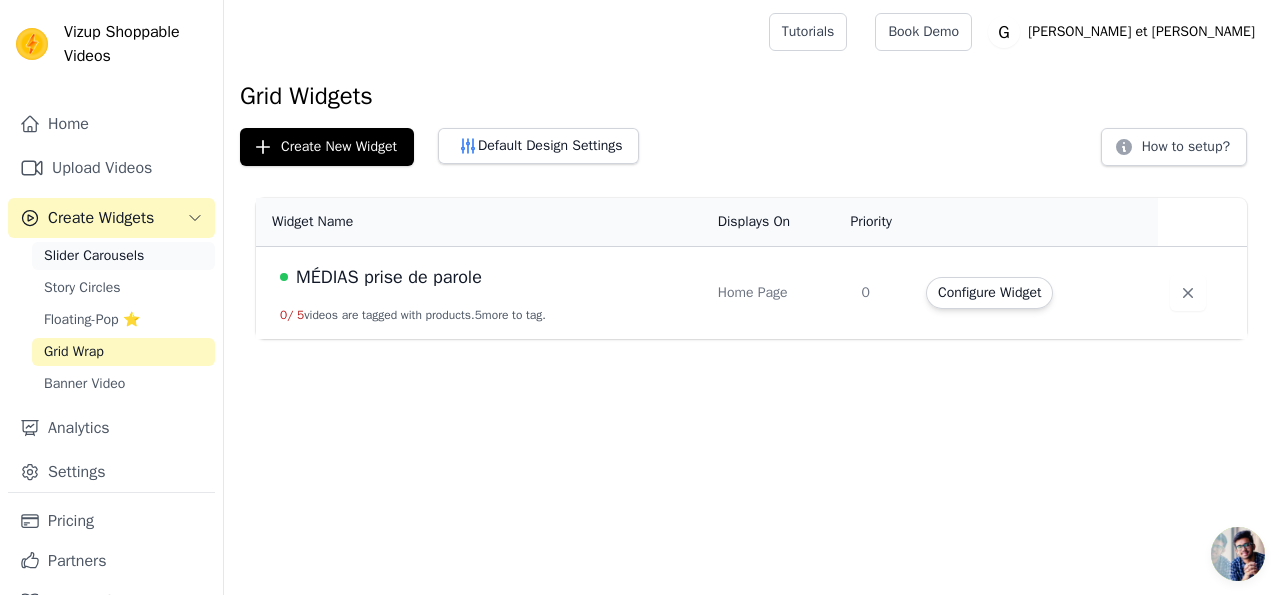 click on "Slider Carousels" at bounding box center (94, 256) 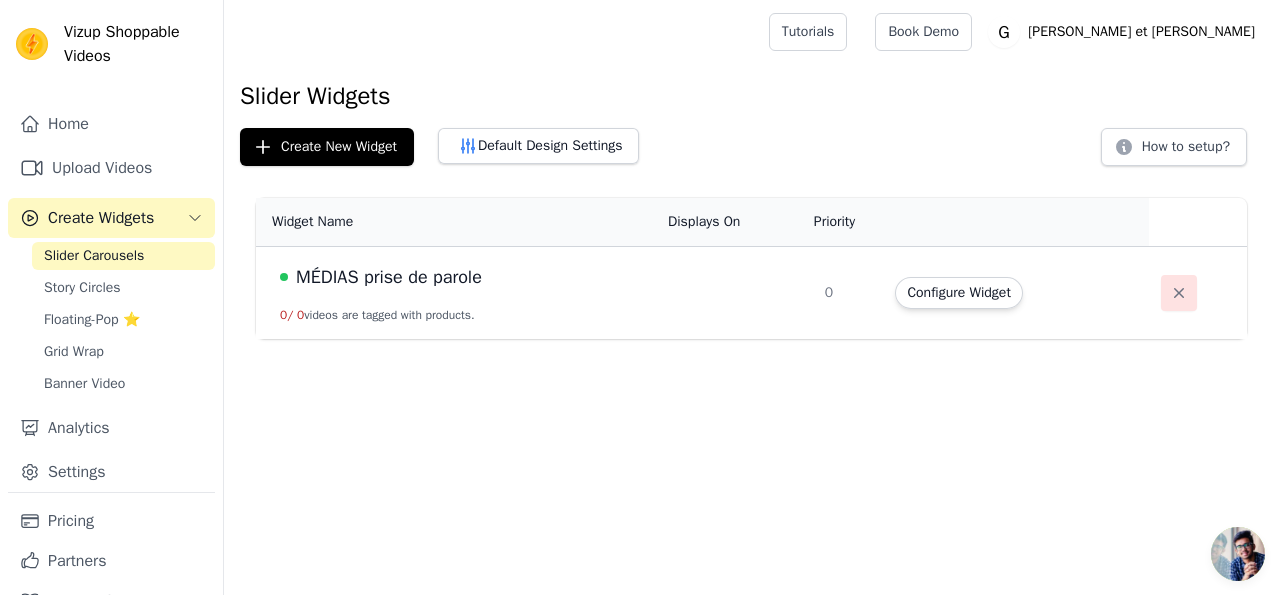 click 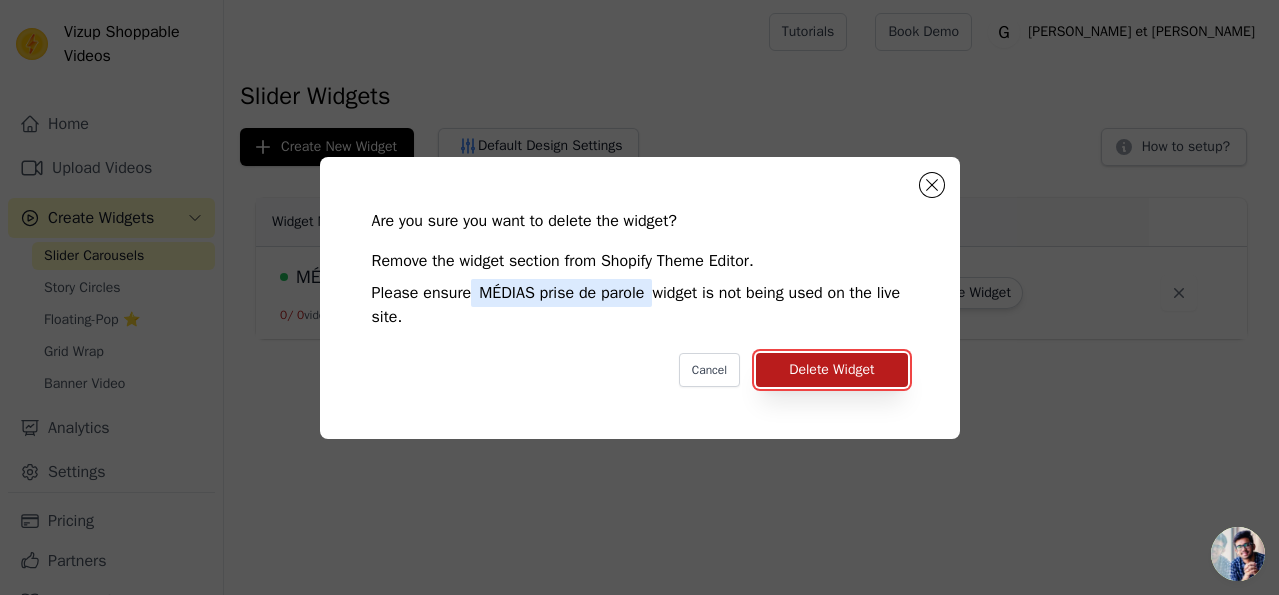 click on "Delete Widget" at bounding box center (831, 370) 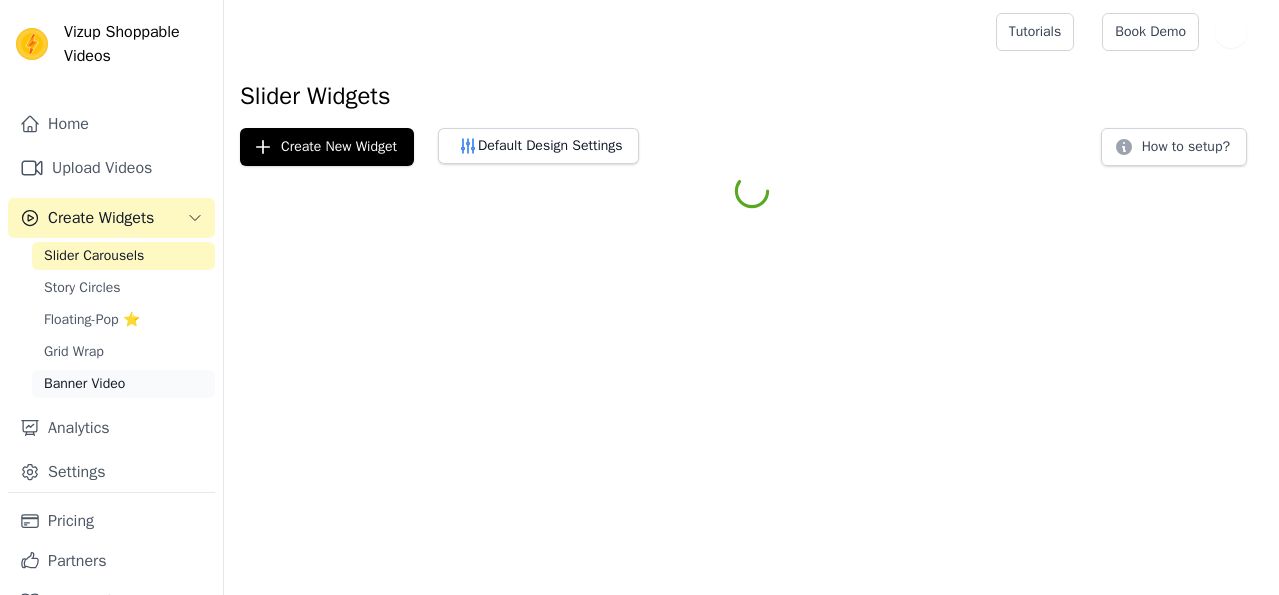 scroll, scrollTop: 0, scrollLeft: 0, axis: both 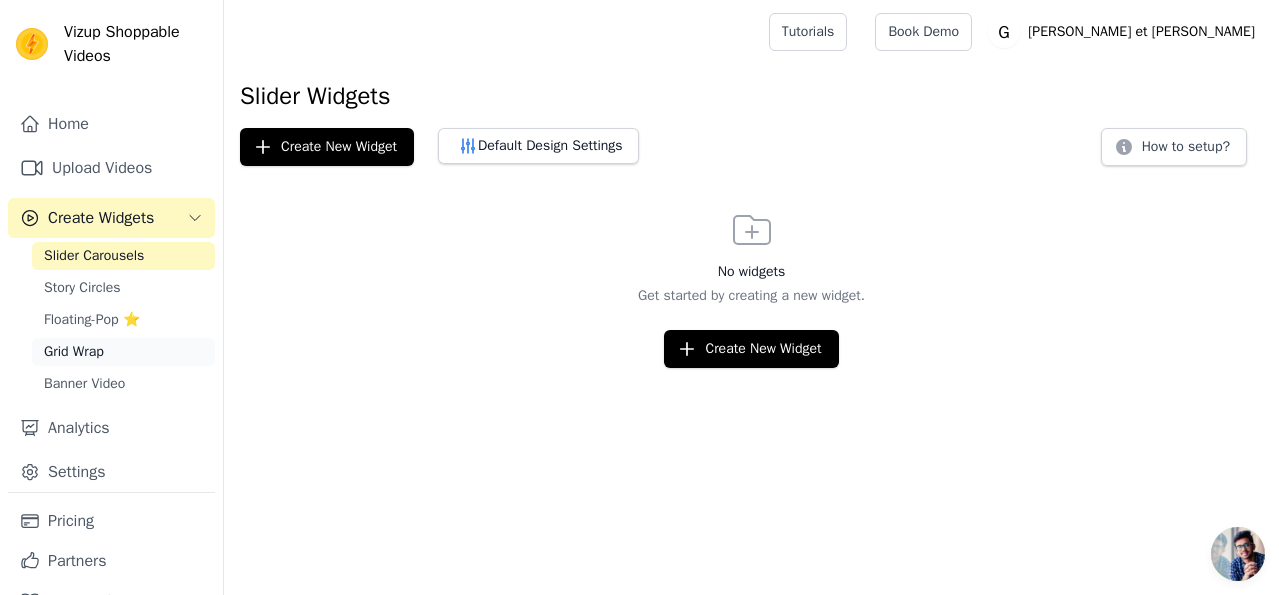 click on "Grid Wrap" at bounding box center [74, 352] 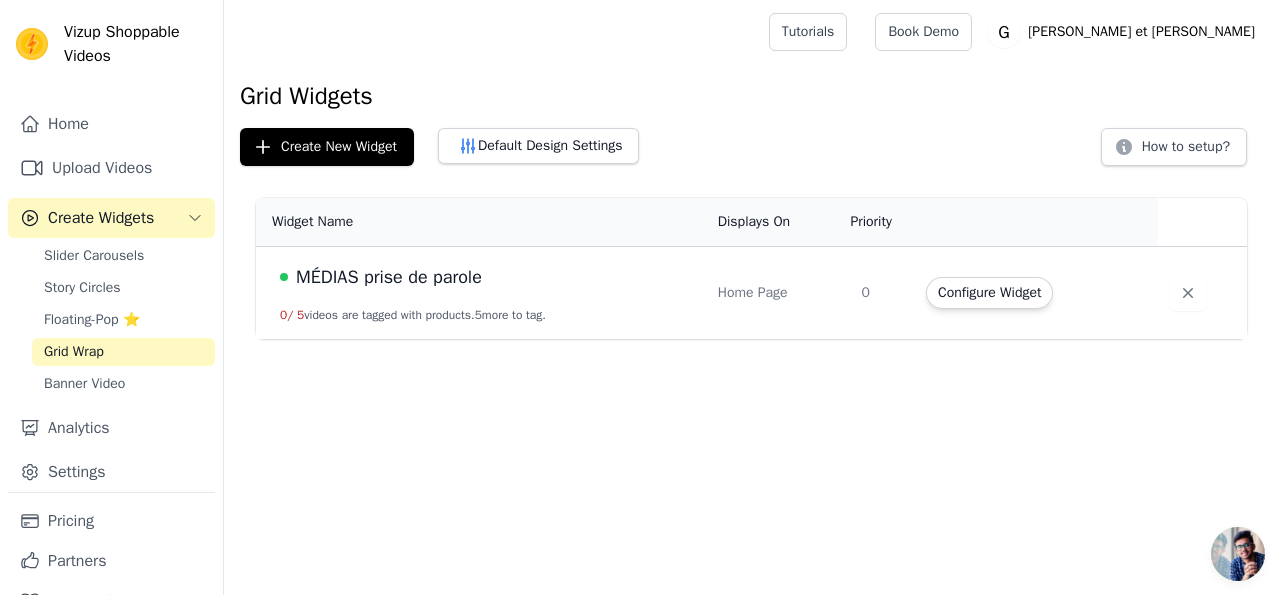 click on "MÉDIAS prise de parole" at bounding box center (389, 277) 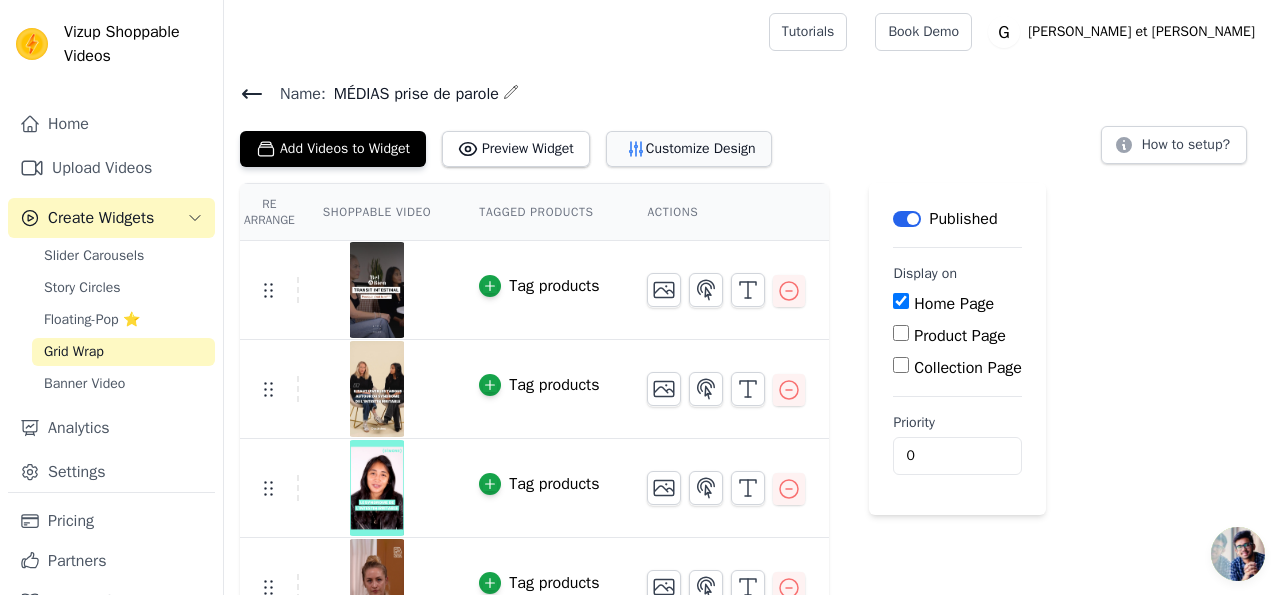 click on "Customize Design" at bounding box center [689, 149] 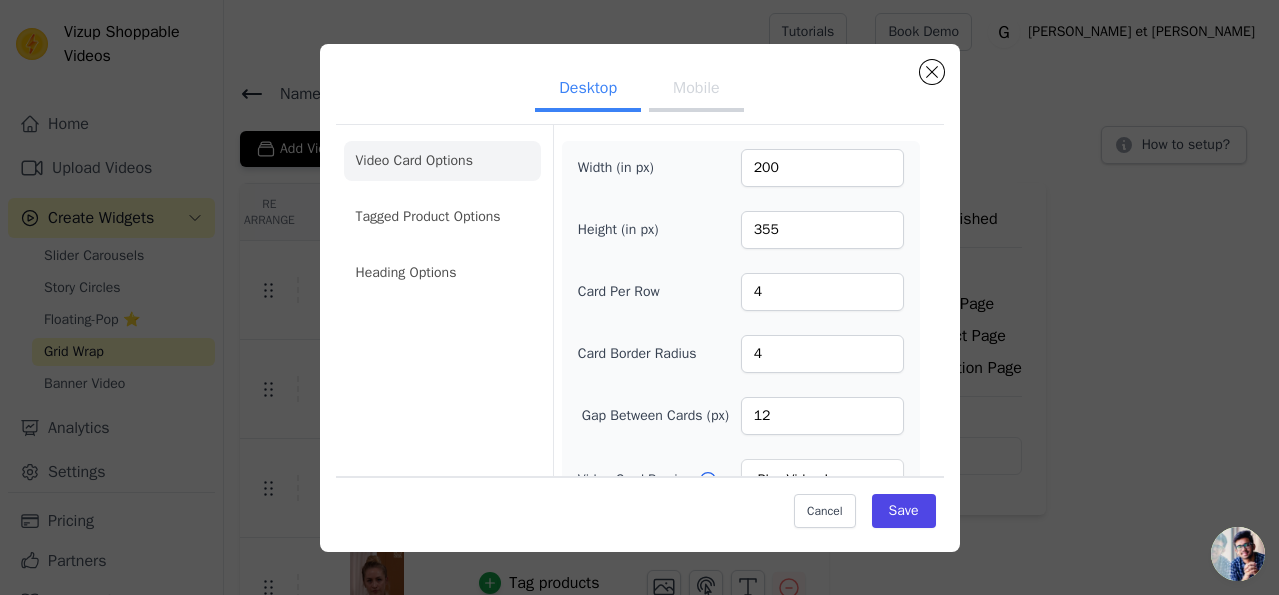 click on "Mobile" at bounding box center [696, 90] 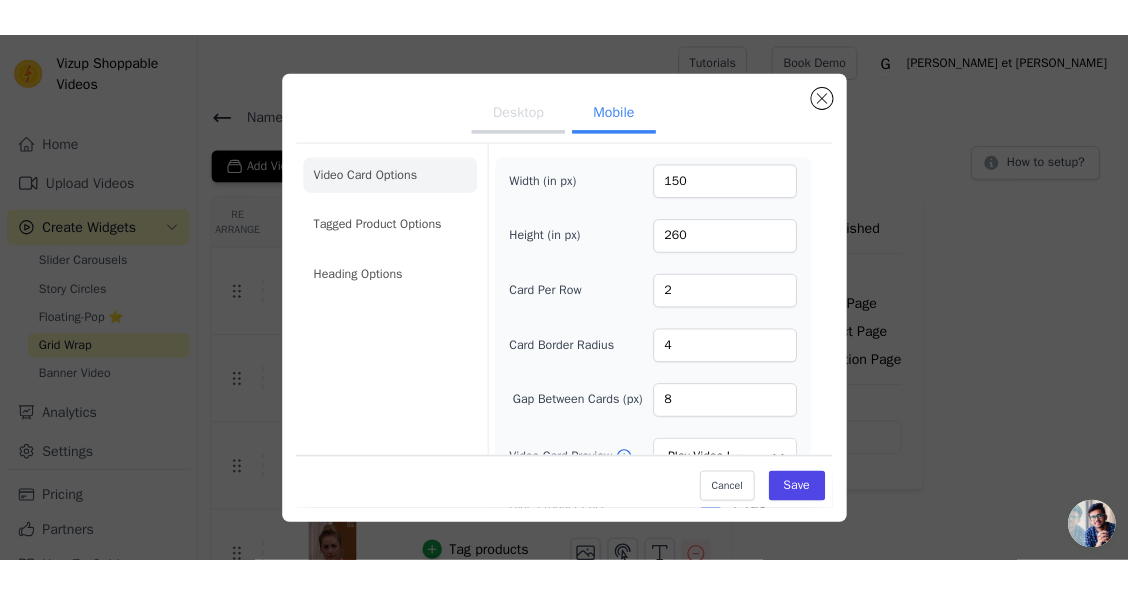 scroll, scrollTop: 0, scrollLeft: 0, axis: both 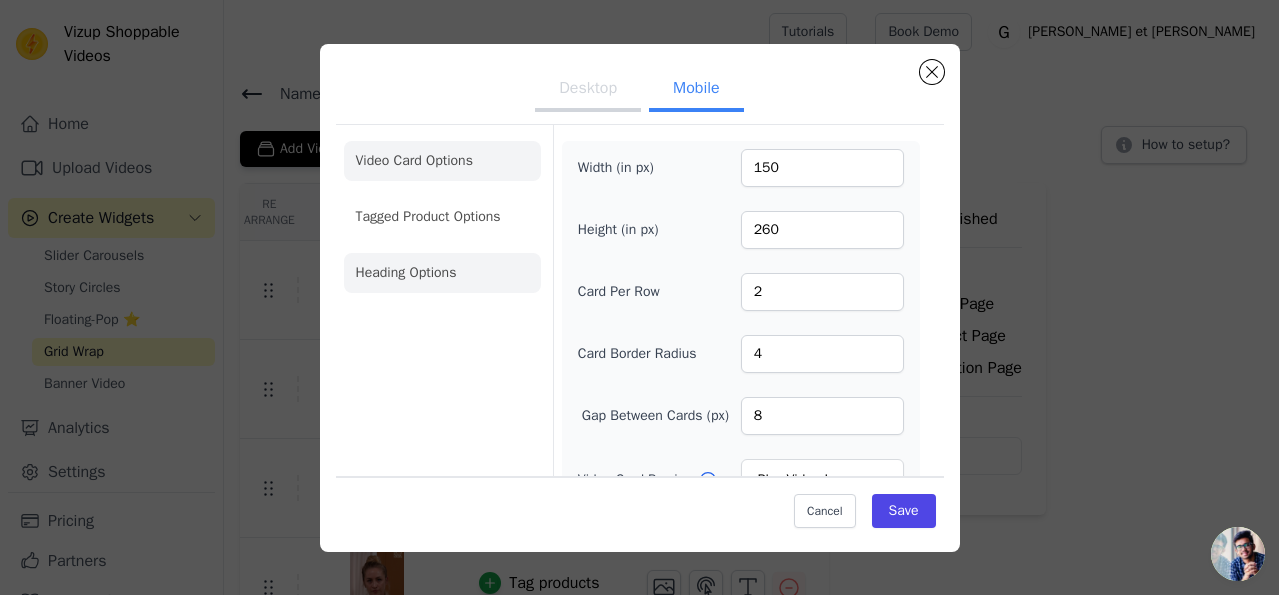 click on "Heading Options" 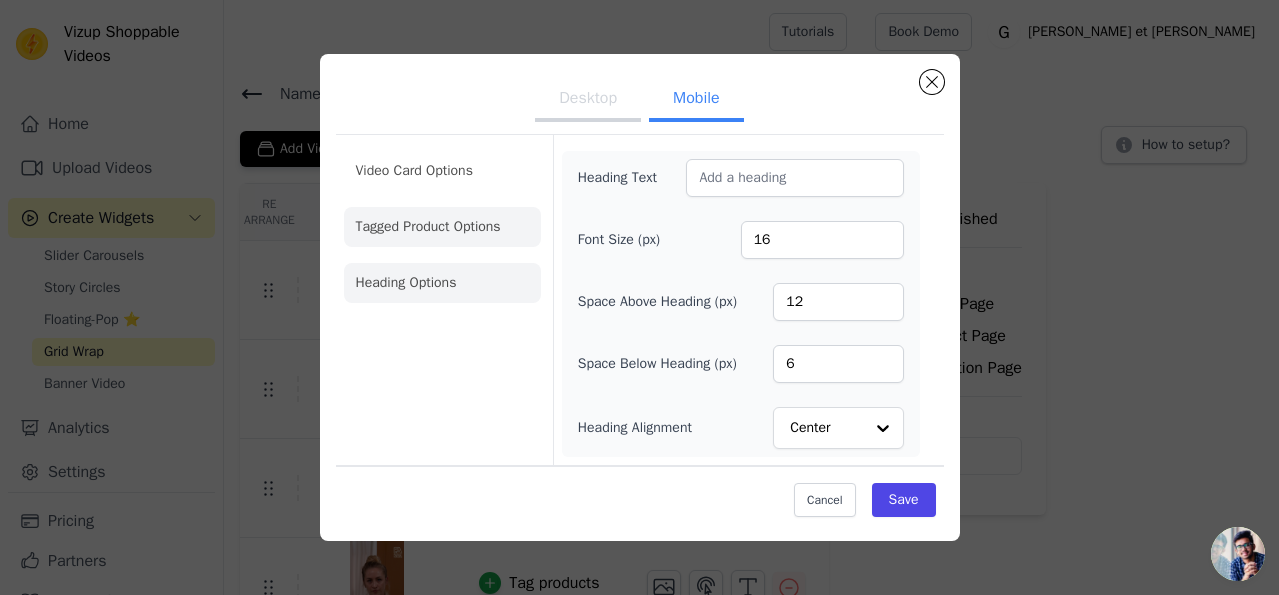 click on "Tagged Product Options" 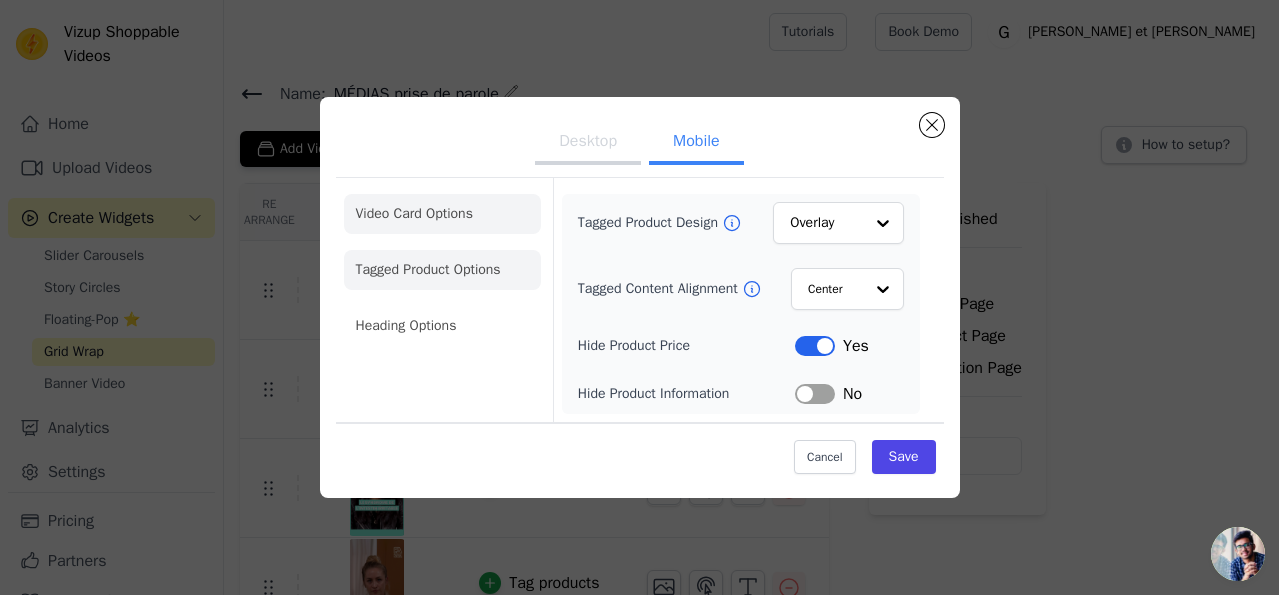 click on "Video Card Options" 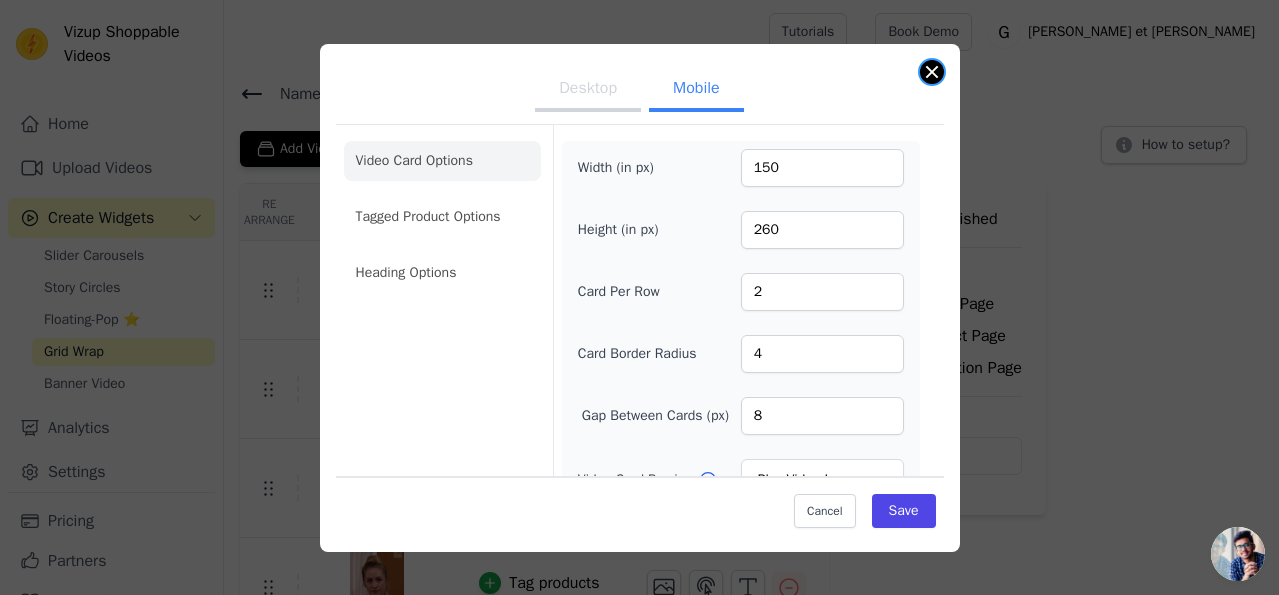 click at bounding box center (932, 72) 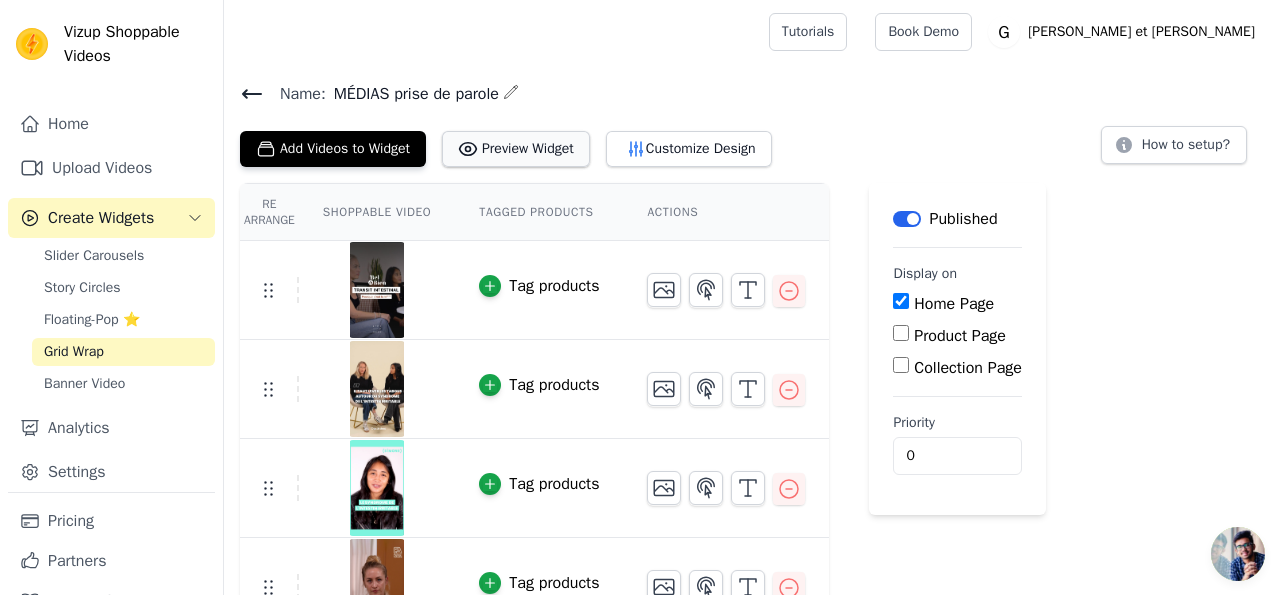 click on "Preview Widget" at bounding box center (516, 149) 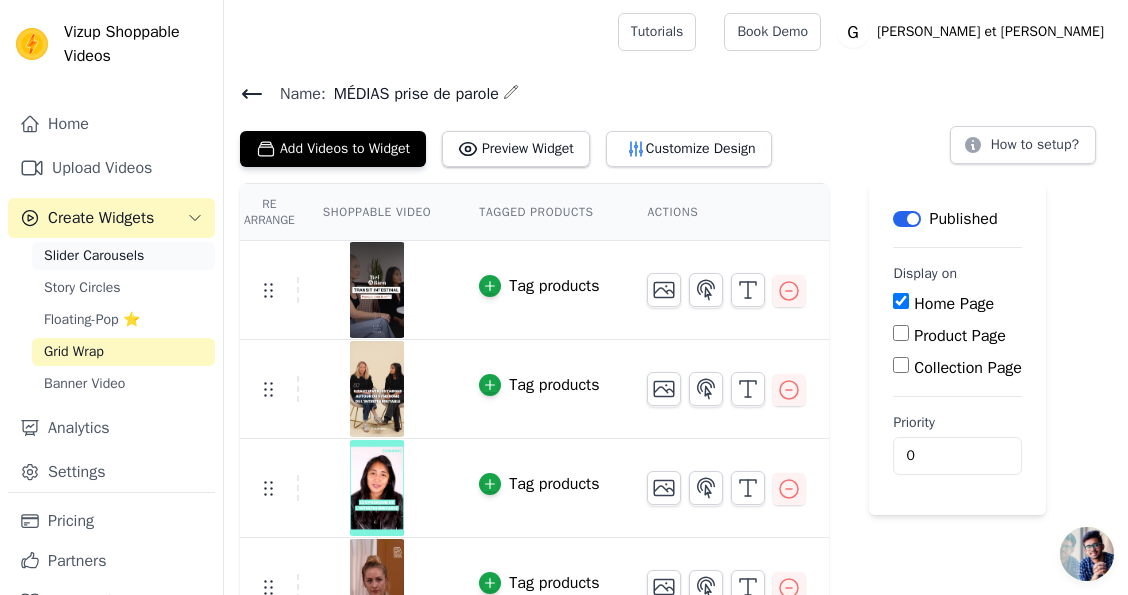 click on "Slider Carousels" at bounding box center [94, 256] 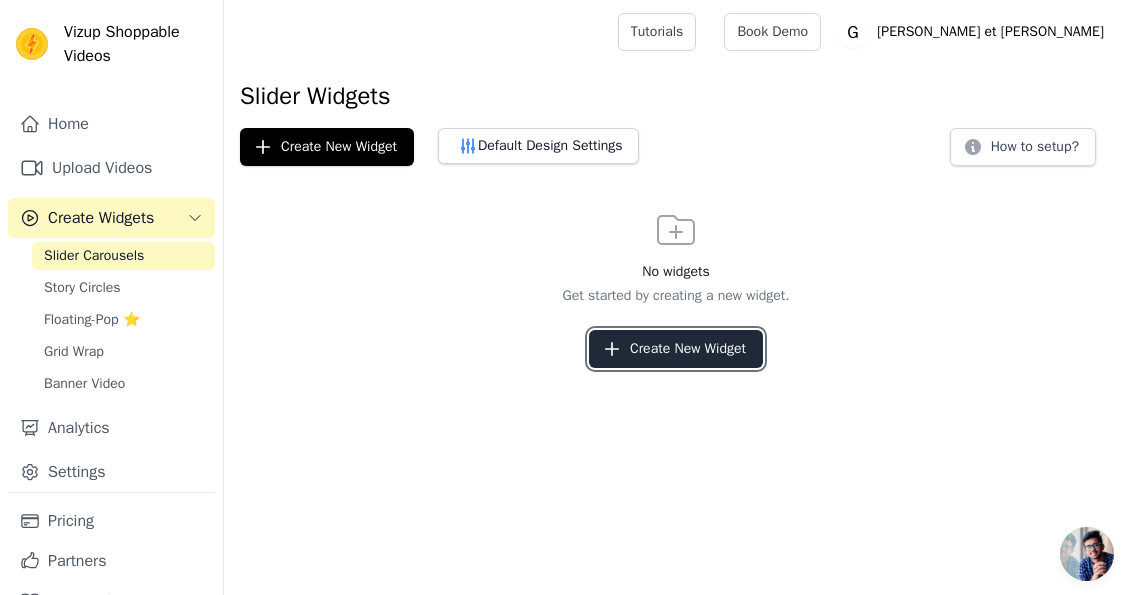 click on "Create New Widget" at bounding box center (676, 349) 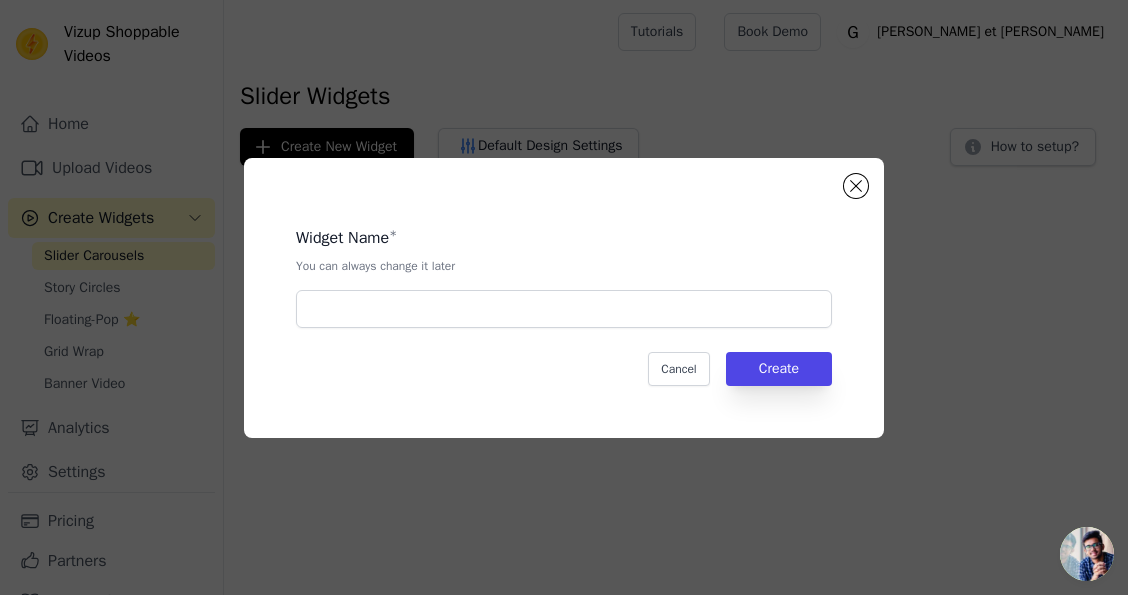 click on "Widget Name   *   You can always change it later" at bounding box center [564, 269] 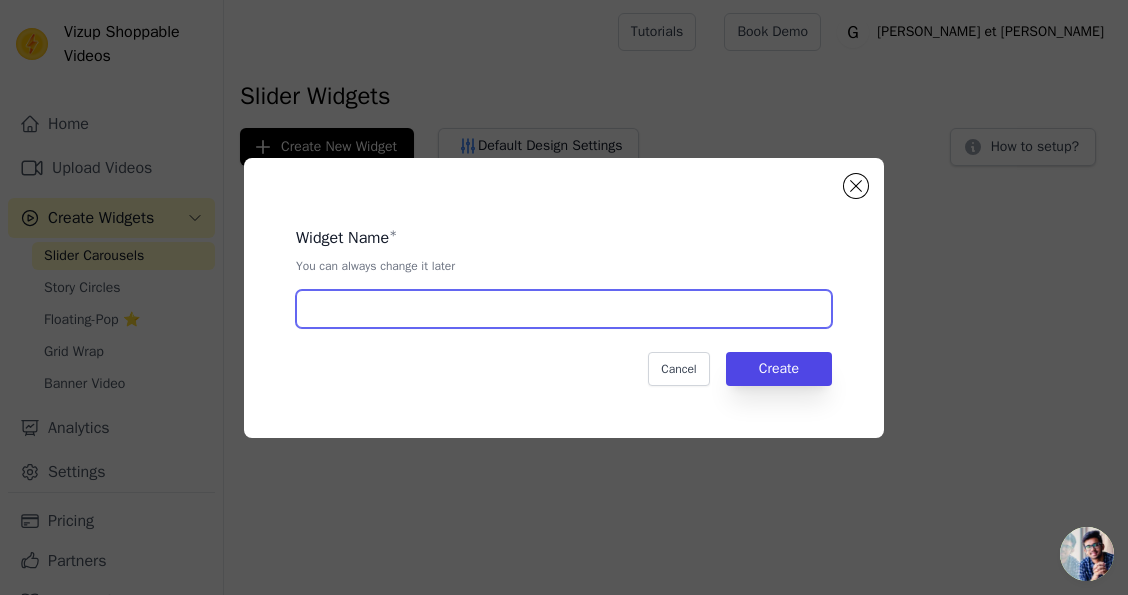 click at bounding box center [564, 309] 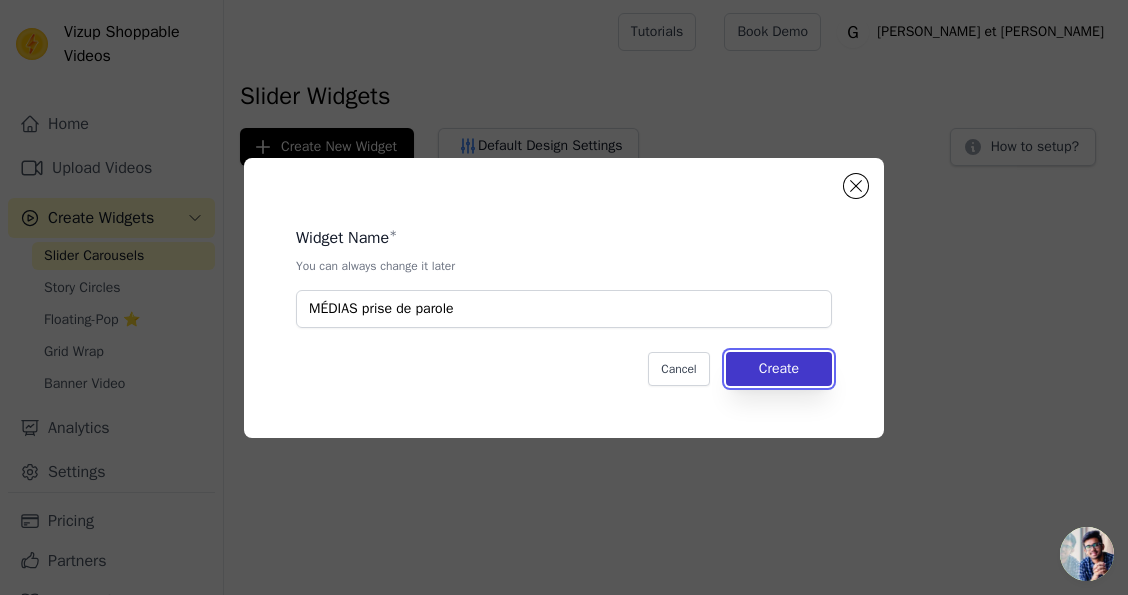 click on "Create" at bounding box center [779, 369] 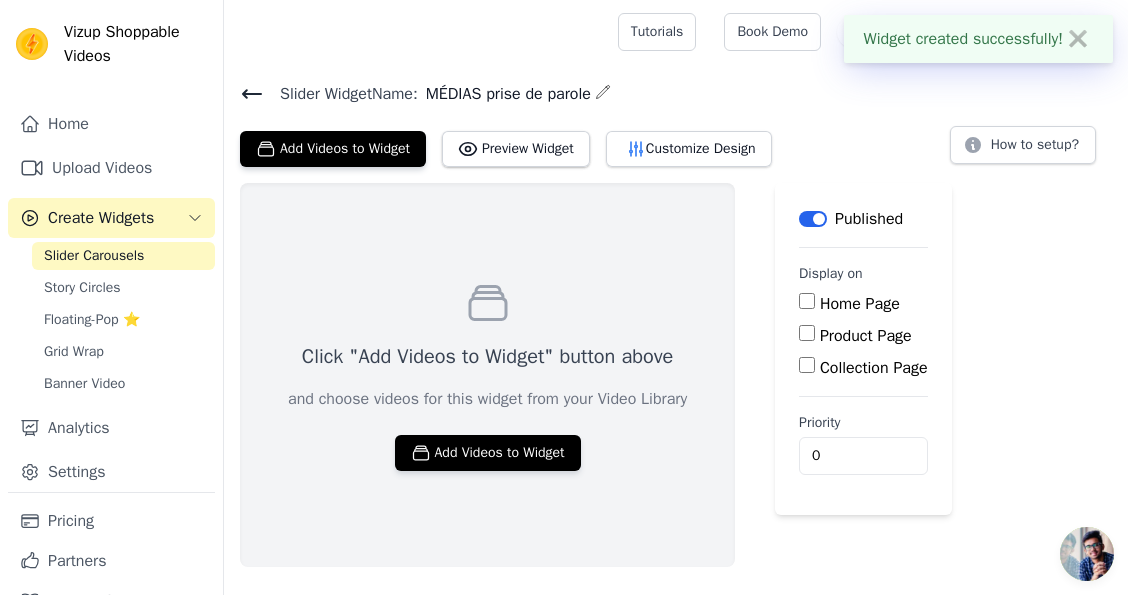 click on "Home Page" at bounding box center (860, 304) 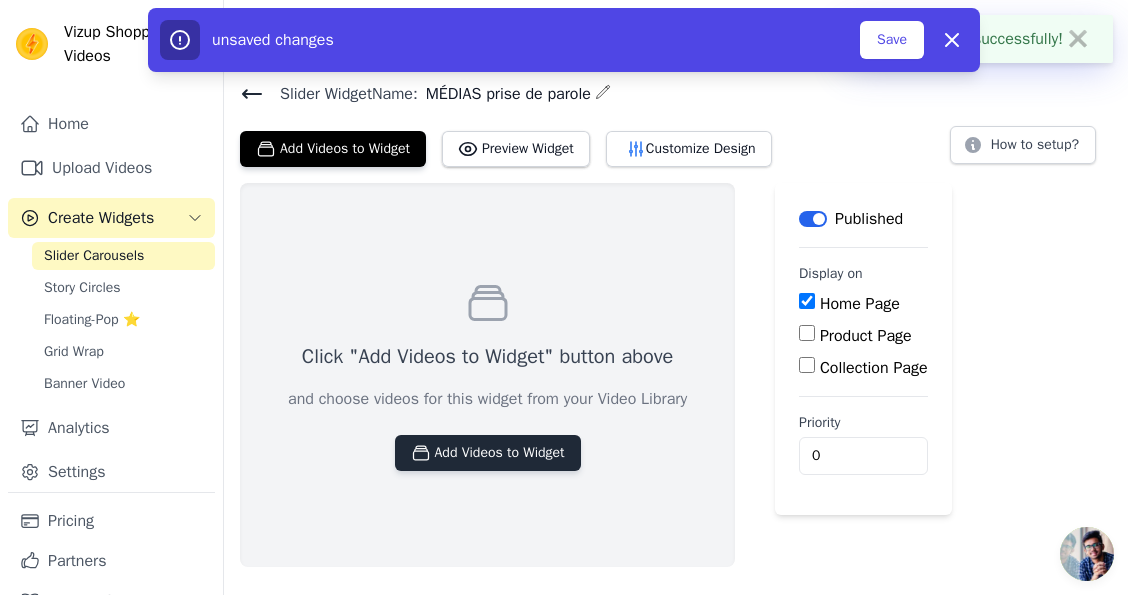 click on "Add Videos to Widget" at bounding box center (488, 453) 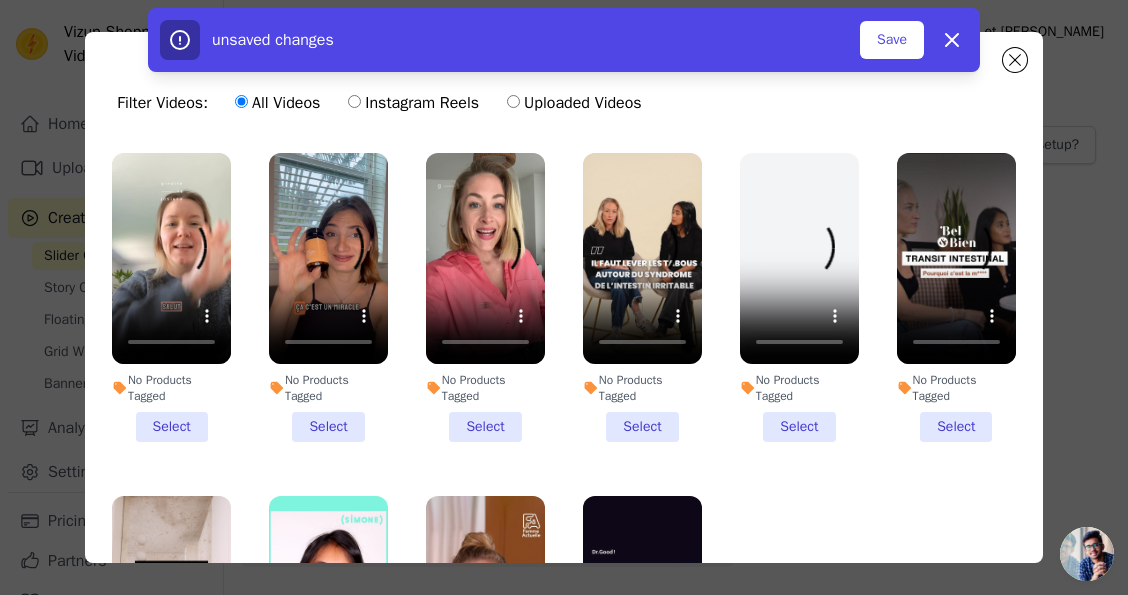 click on "No Products Tagged     Select" at bounding box center (956, 297) 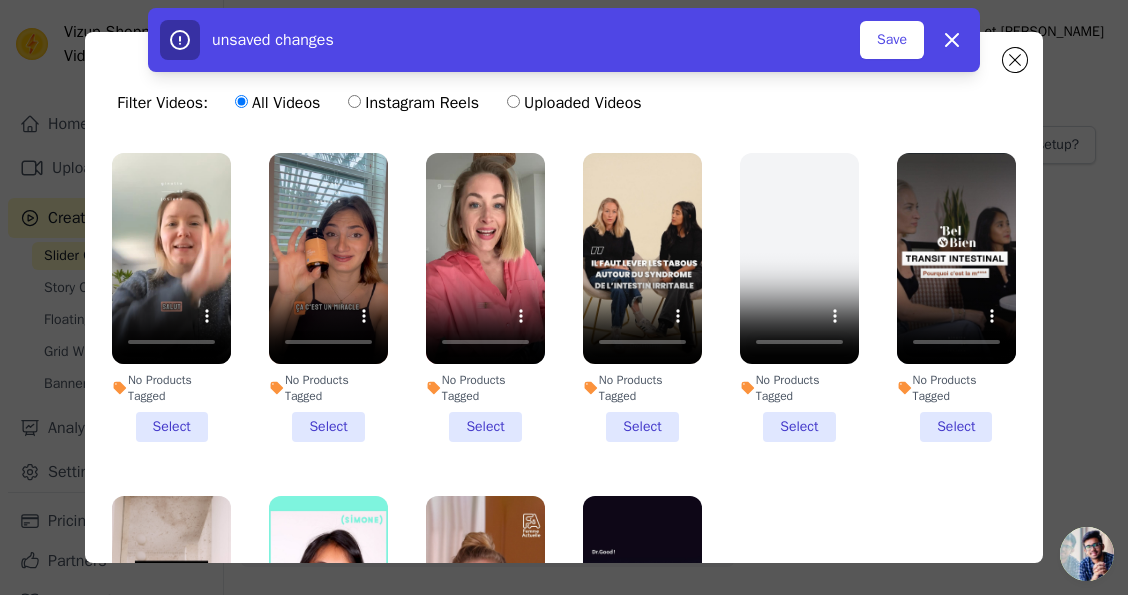 click on "No Products Tagged     Select" at bounding box center [0, 0] 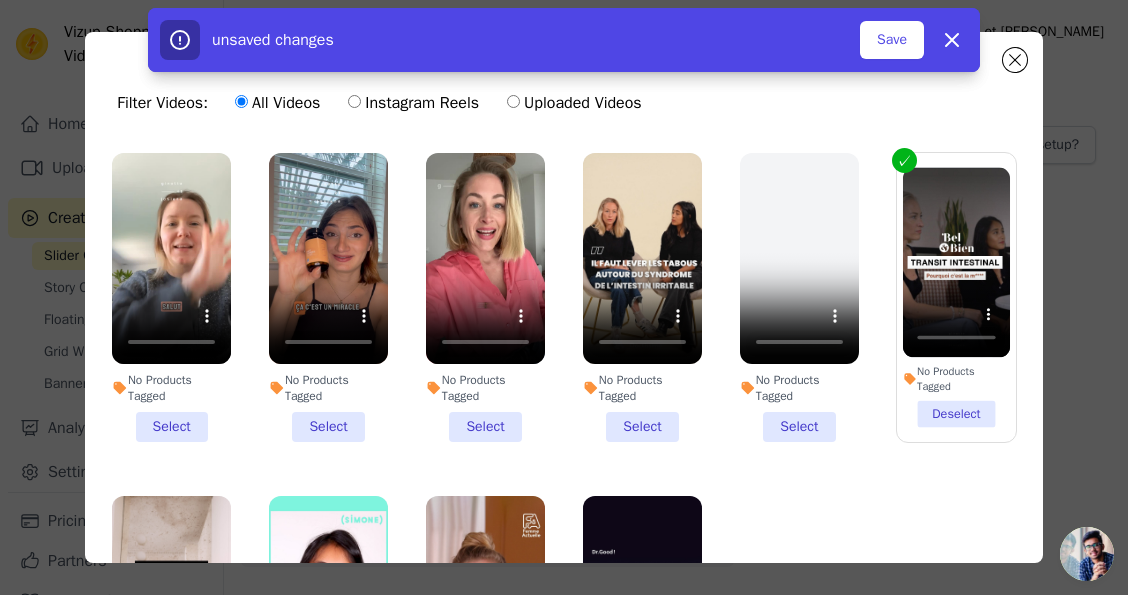 click on "No Products Tagged     Select" at bounding box center (642, 297) 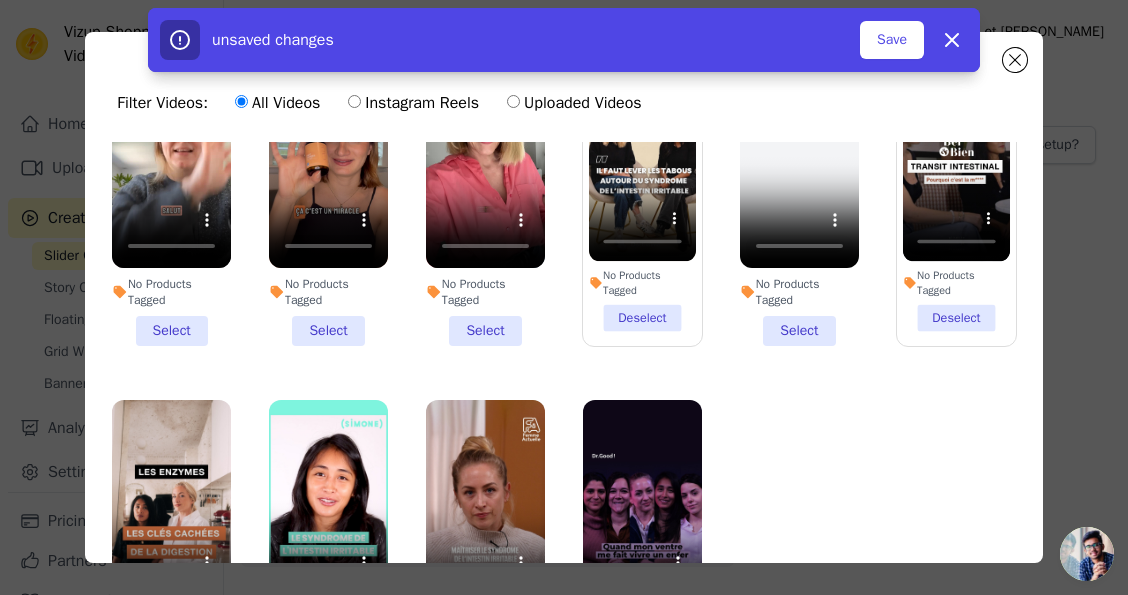 scroll, scrollTop: 156, scrollLeft: 0, axis: vertical 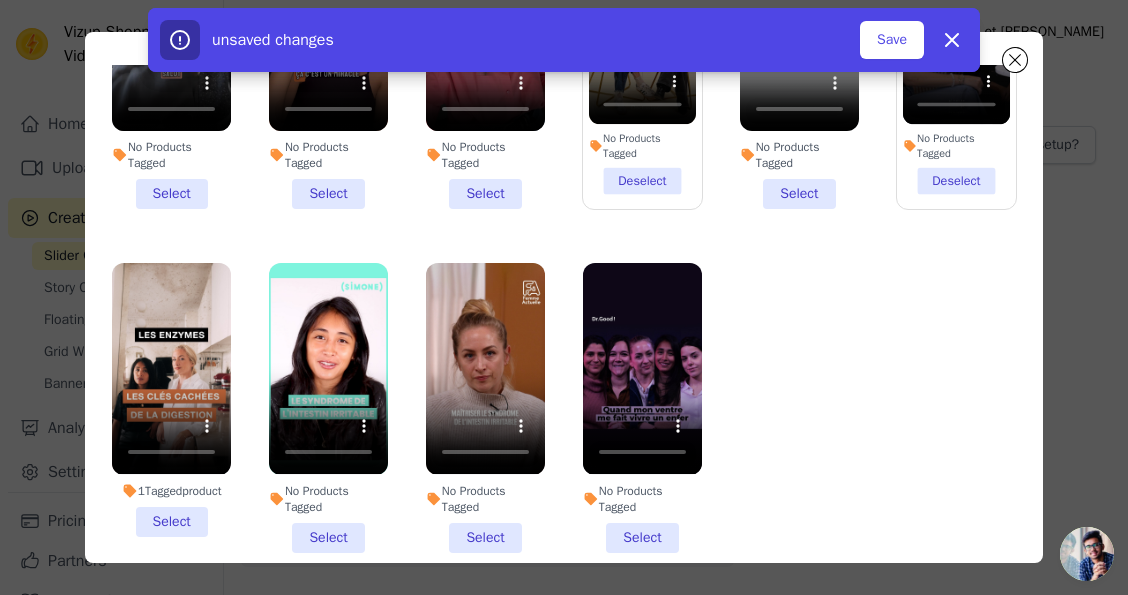 click on "No Products Tagged     Select" at bounding box center (328, 407) 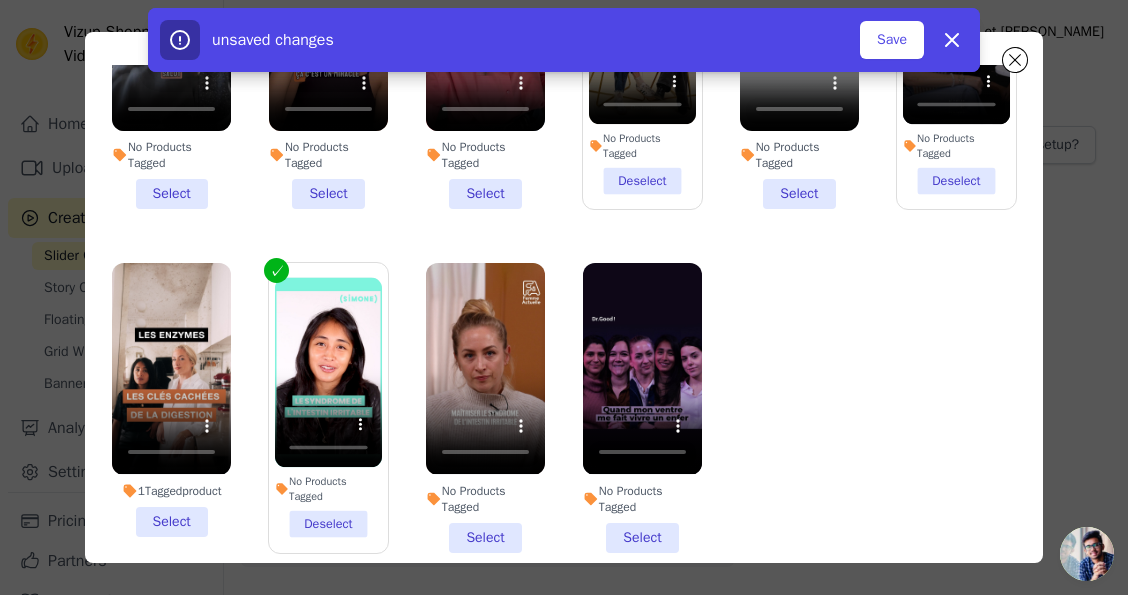 click on "No Products Tagged     Select" at bounding box center (485, 407) 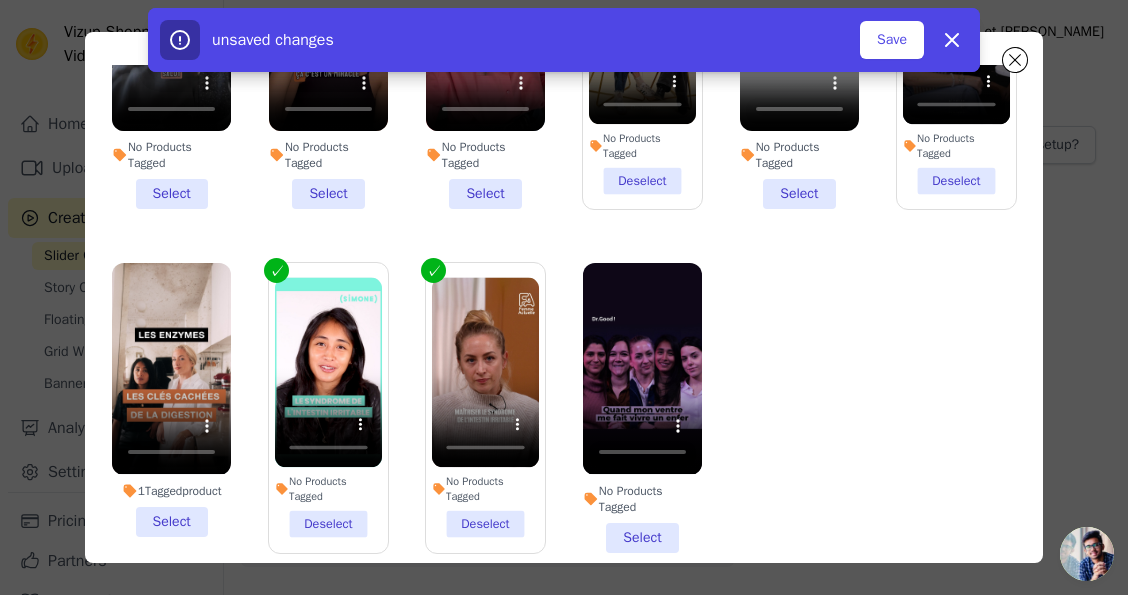 click on "No Products Tagged     Select" at bounding box center (642, 407) 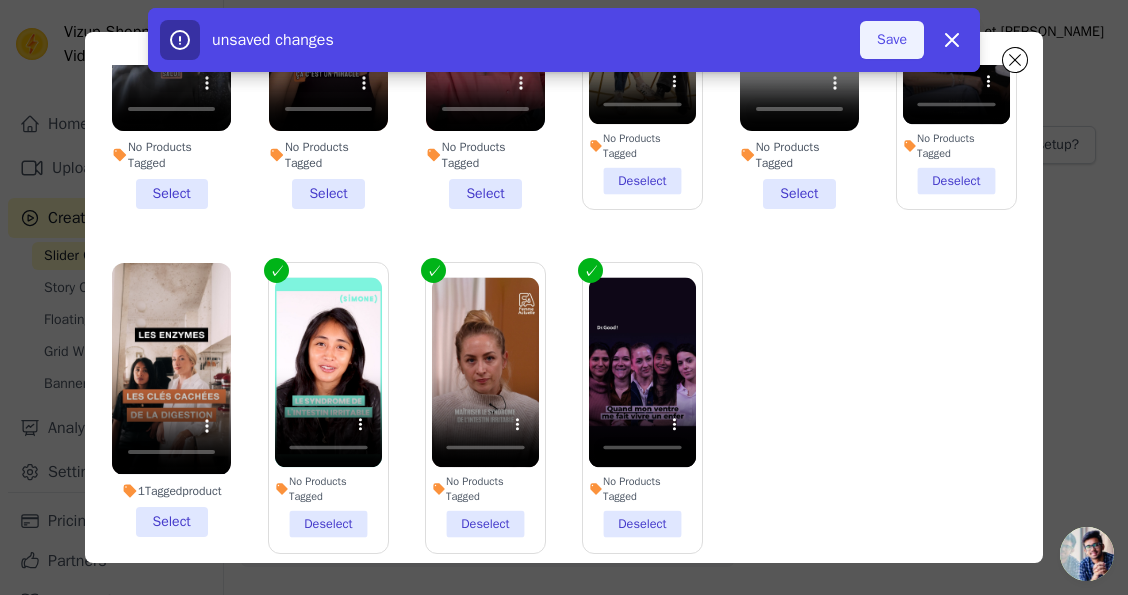 click on "Save" at bounding box center [892, 40] 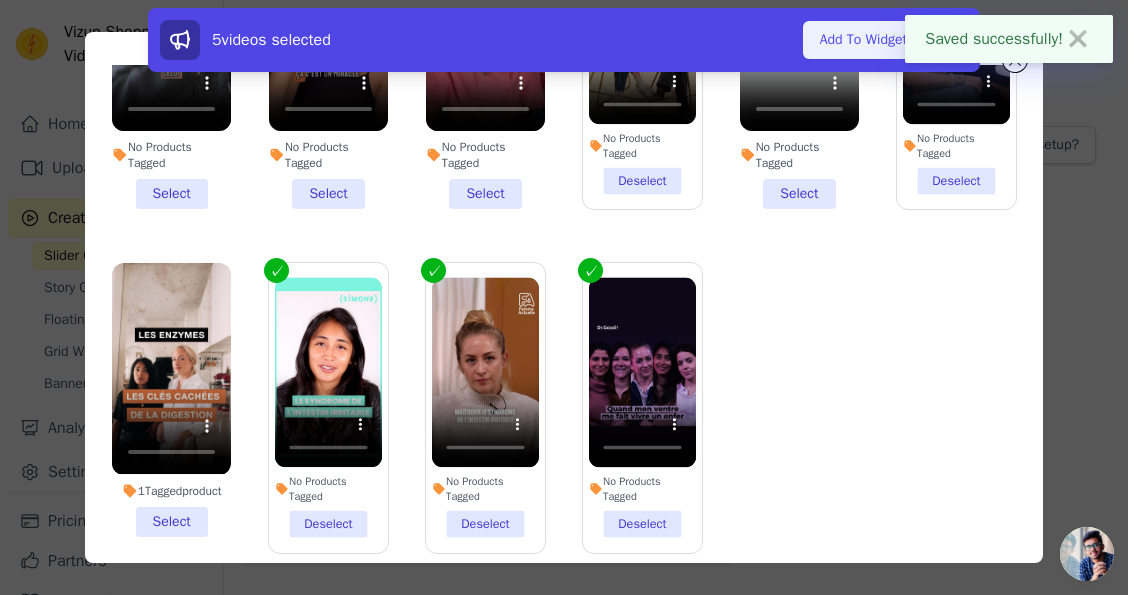 click on "Add To Widget" at bounding box center [863, 40] 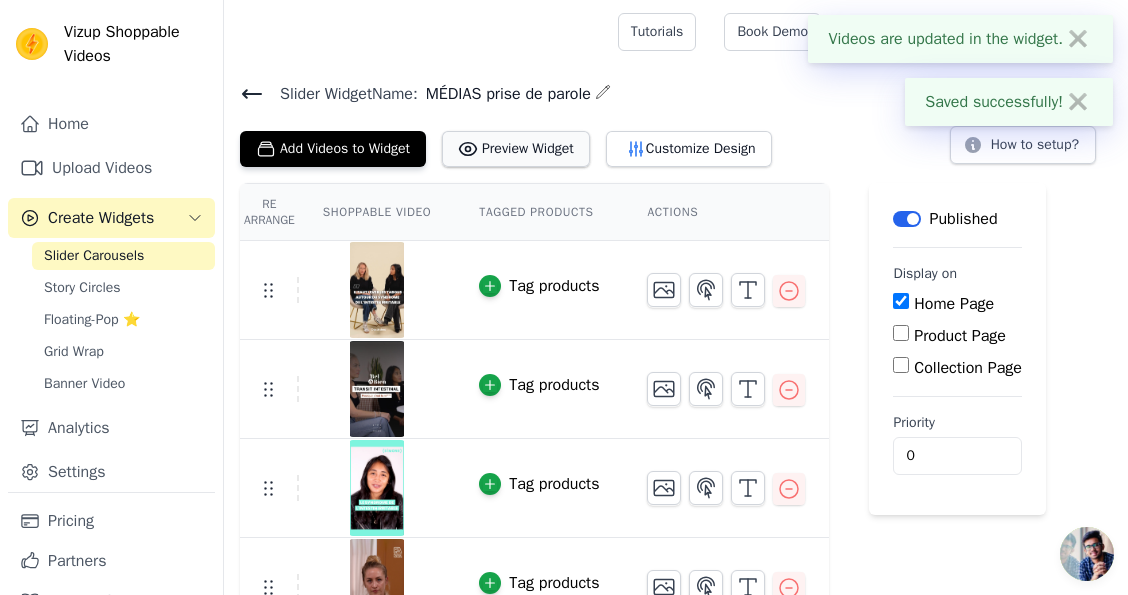 click on "Preview Widget" at bounding box center [516, 149] 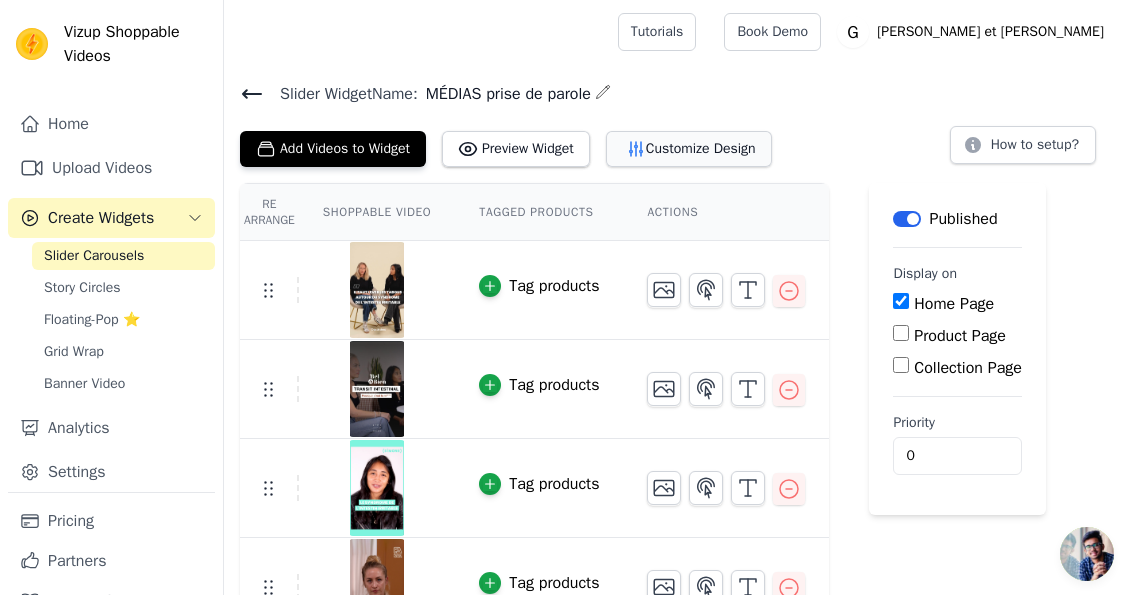click on "Customize Design" at bounding box center (689, 149) 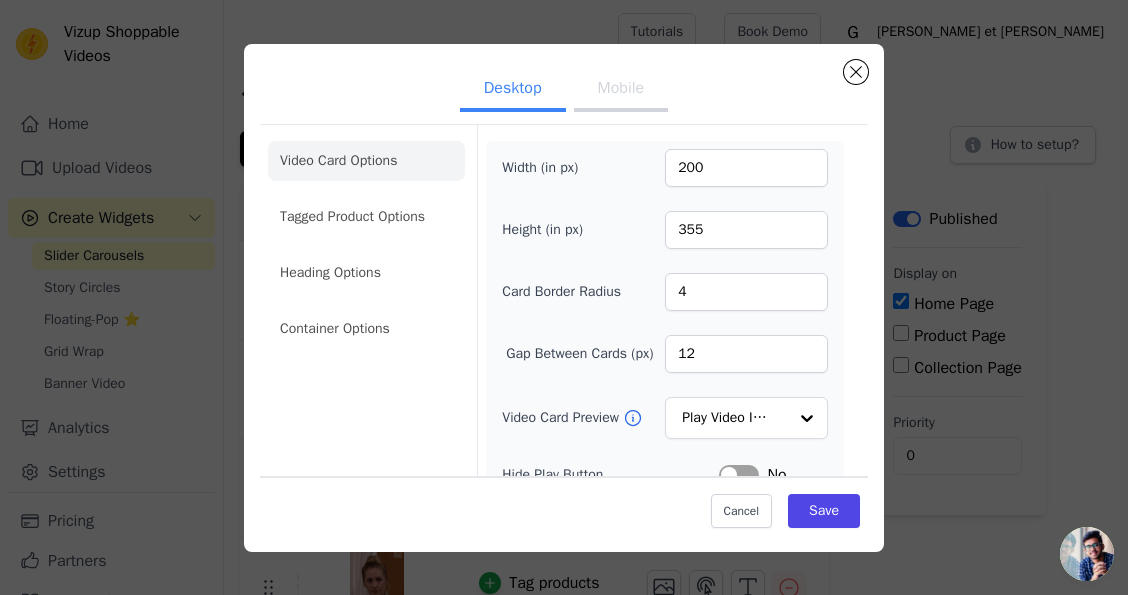 click on "Mobile" at bounding box center [621, 90] 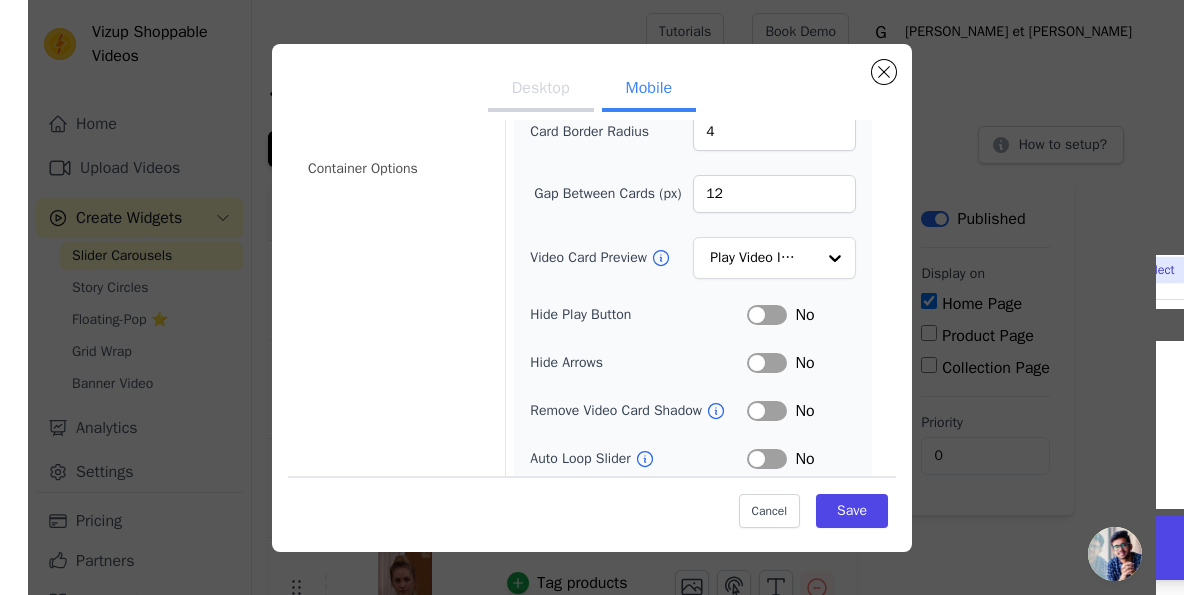 scroll, scrollTop: 0, scrollLeft: 0, axis: both 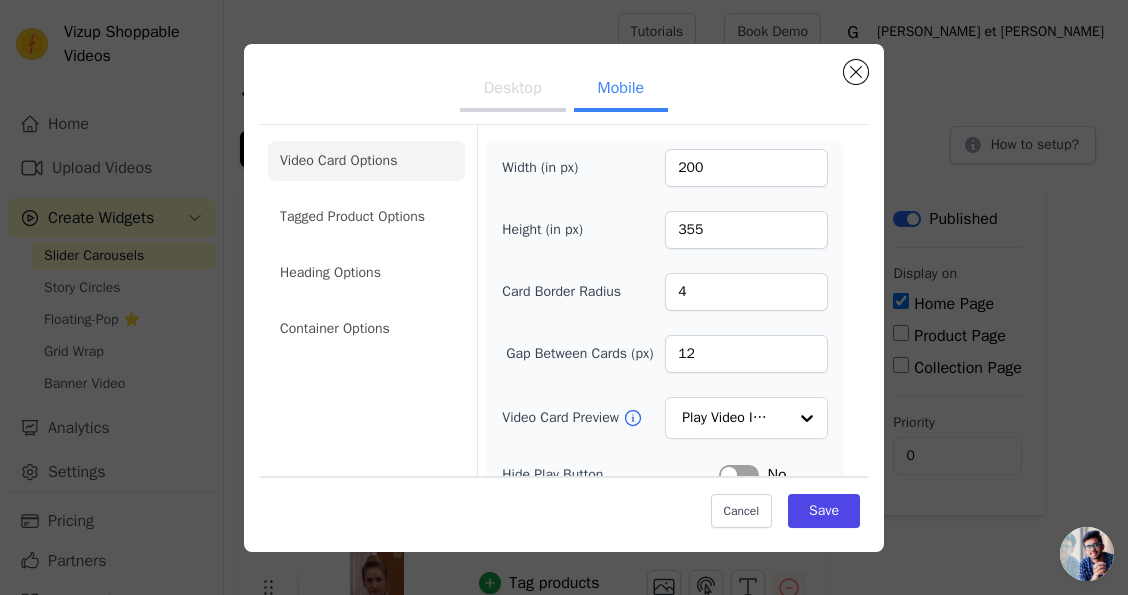 click on "Desktop" at bounding box center [513, 90] 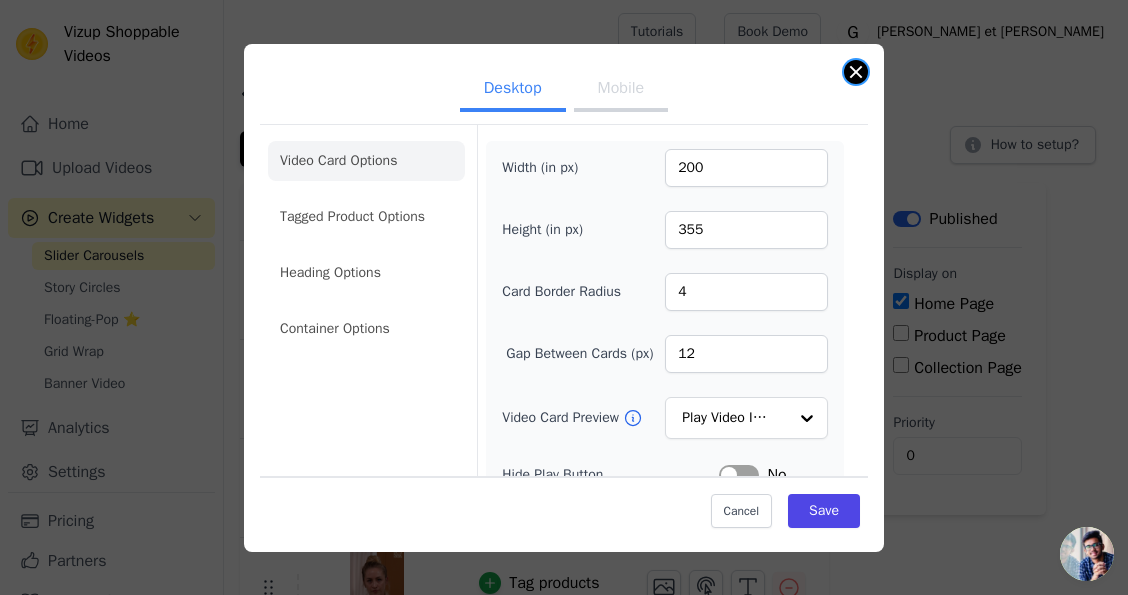 click at bounding box center [856, 72] 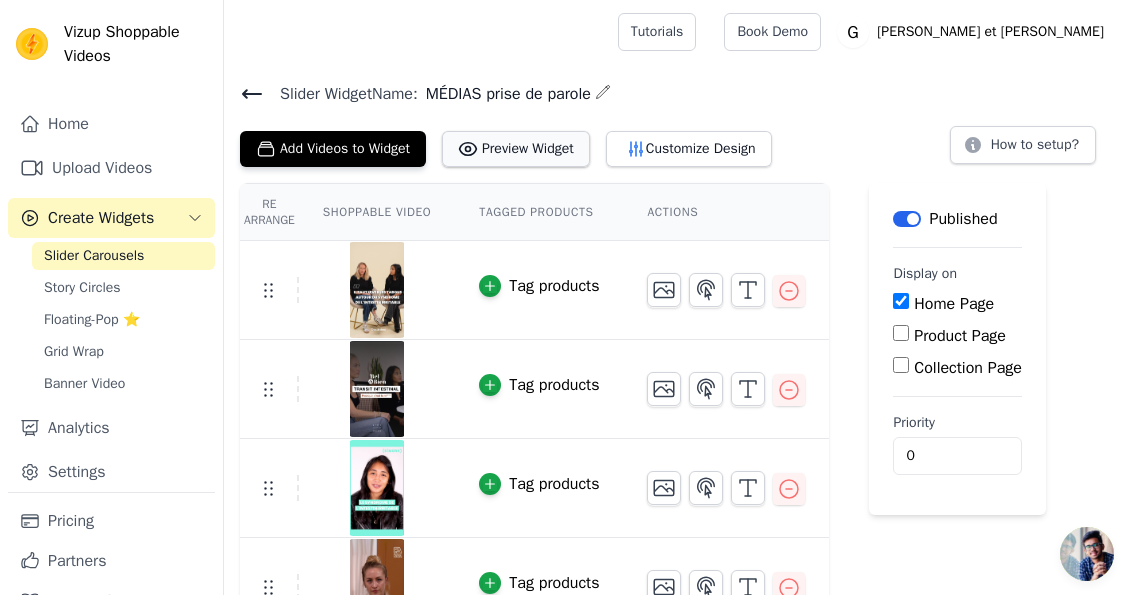 click on "Preview Widget" at bounding box center (516, 149) 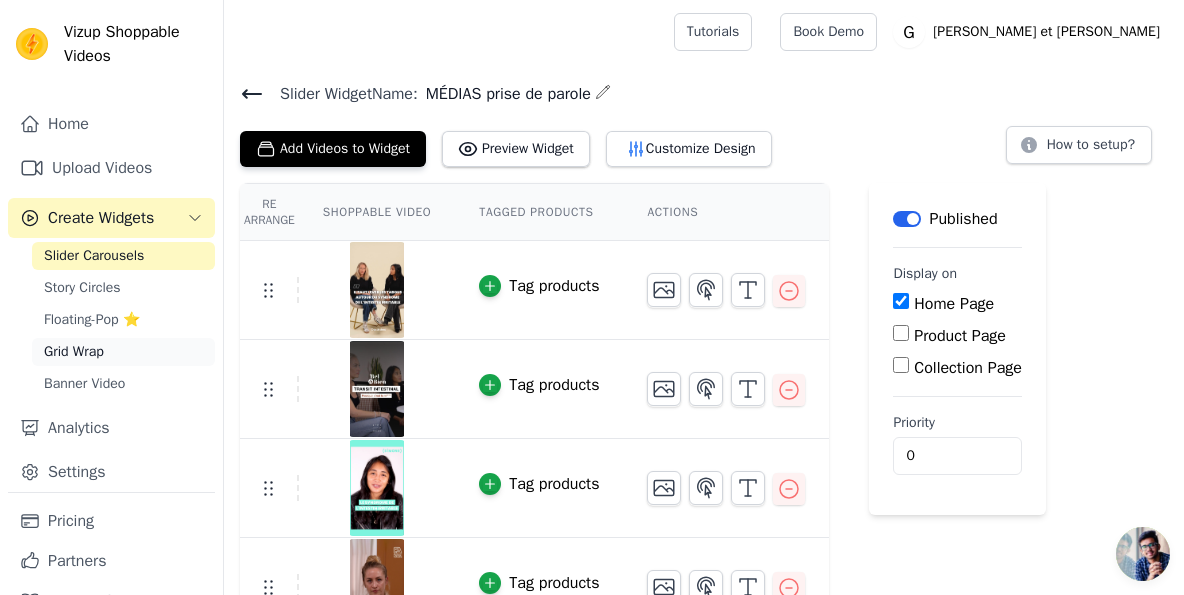 click on "Grid Wrap" at bounding box center (123, 352) 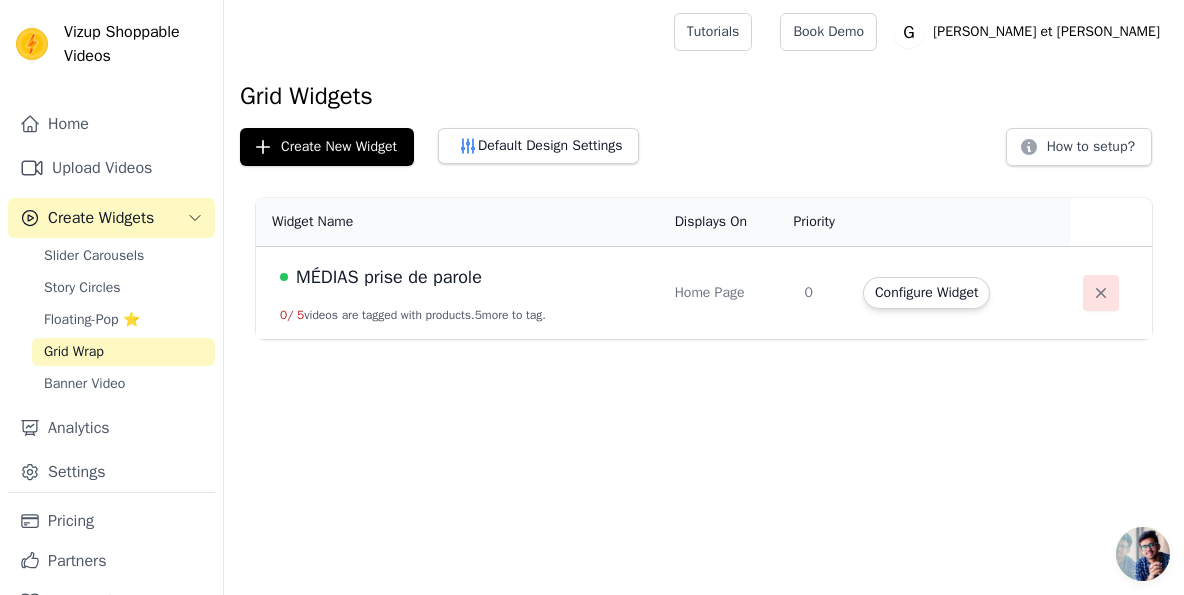 click at bounding box center (1101, 293) 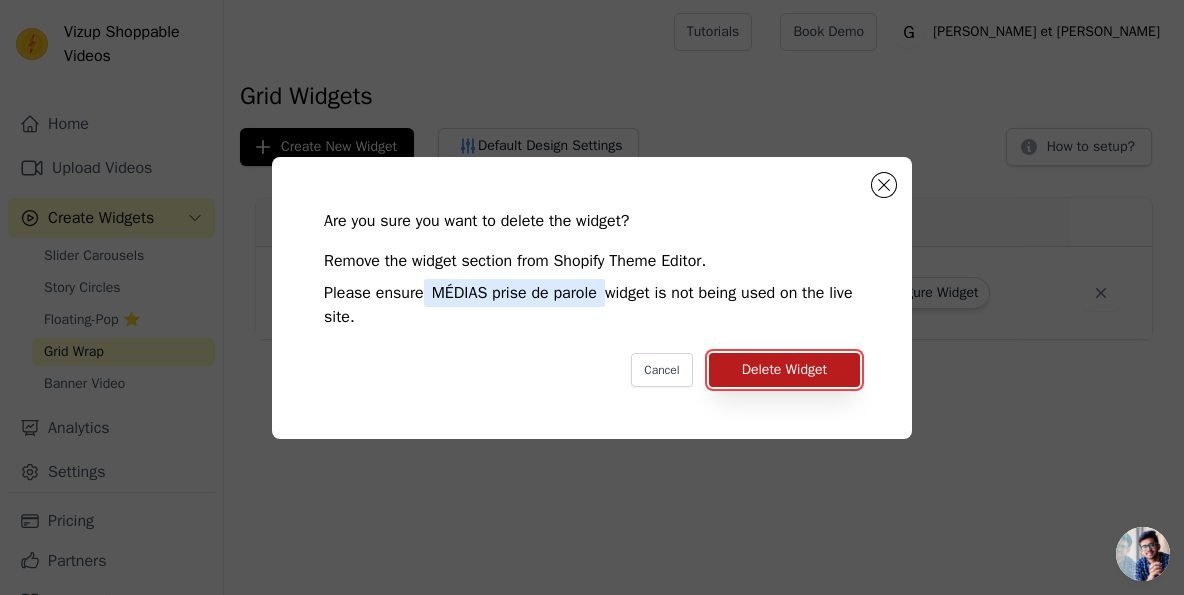 click on "Delete Widget" at bounding box center (784, 370) 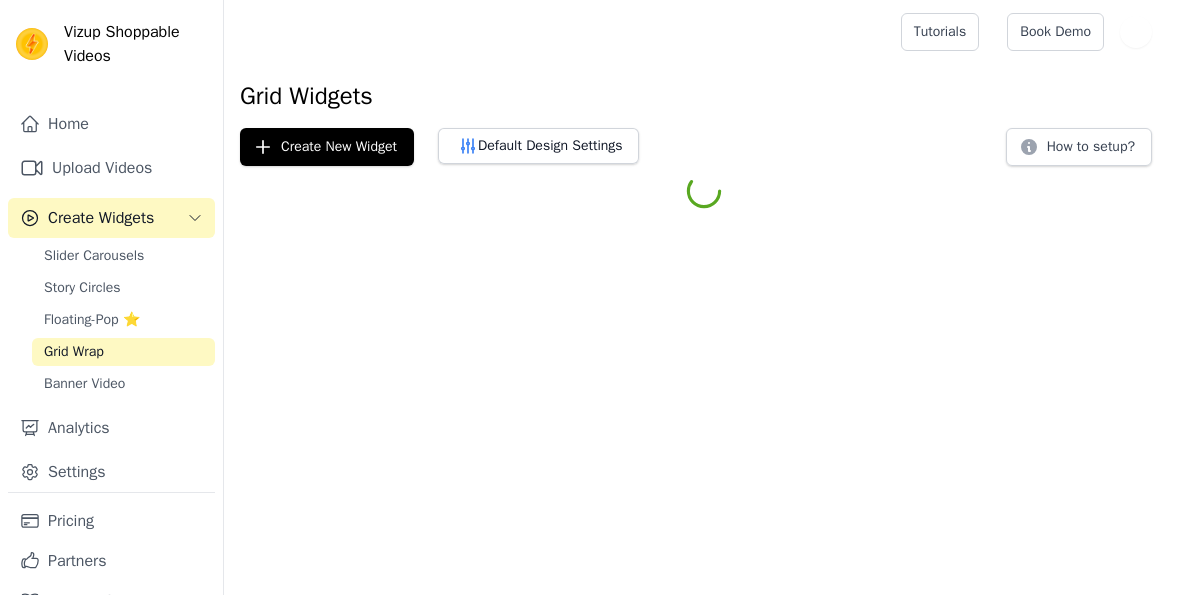 scroll, scrollTop: 0, scrollLeft: 0, axis: both 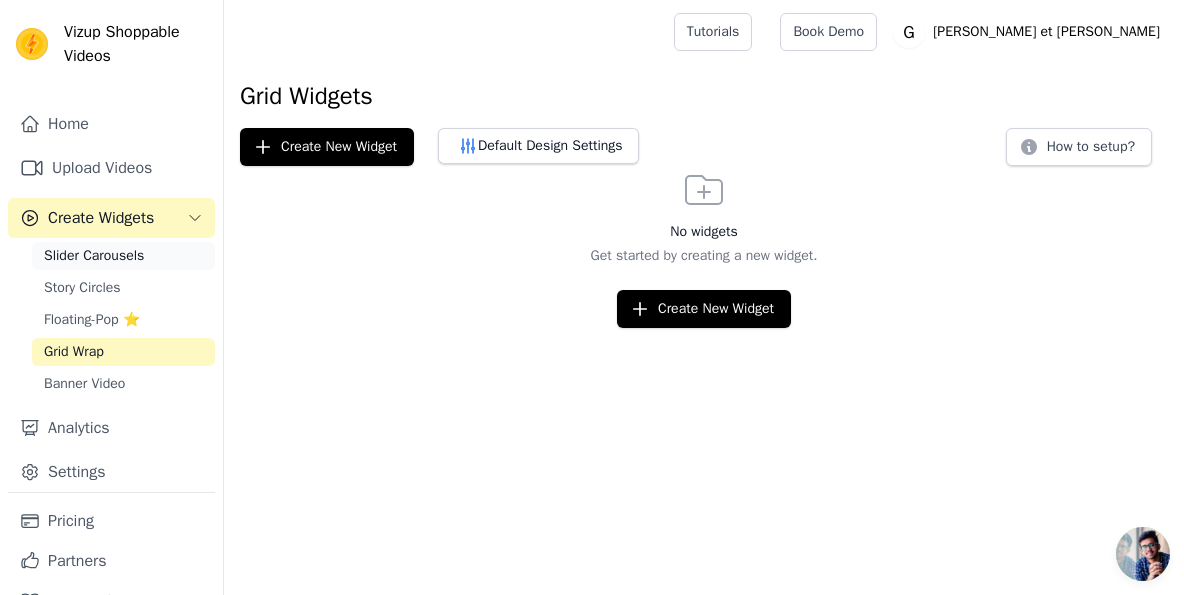 click on "Slider Carousels" at bounding box center (94, 256) 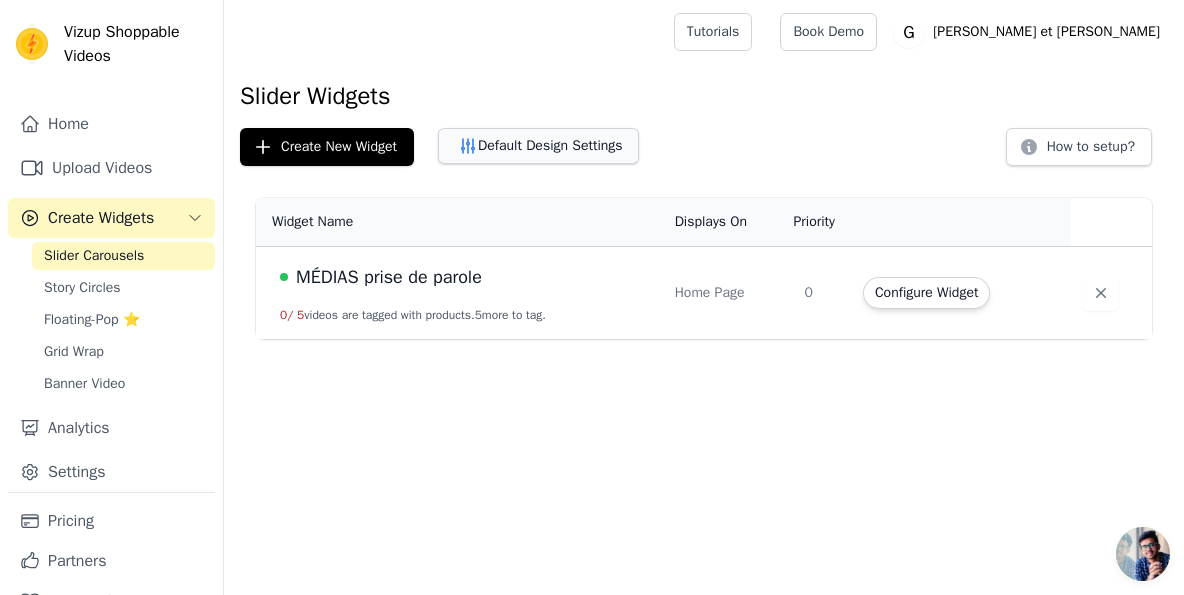 click on "Default Design Settings" at bounding box center (538, 146) 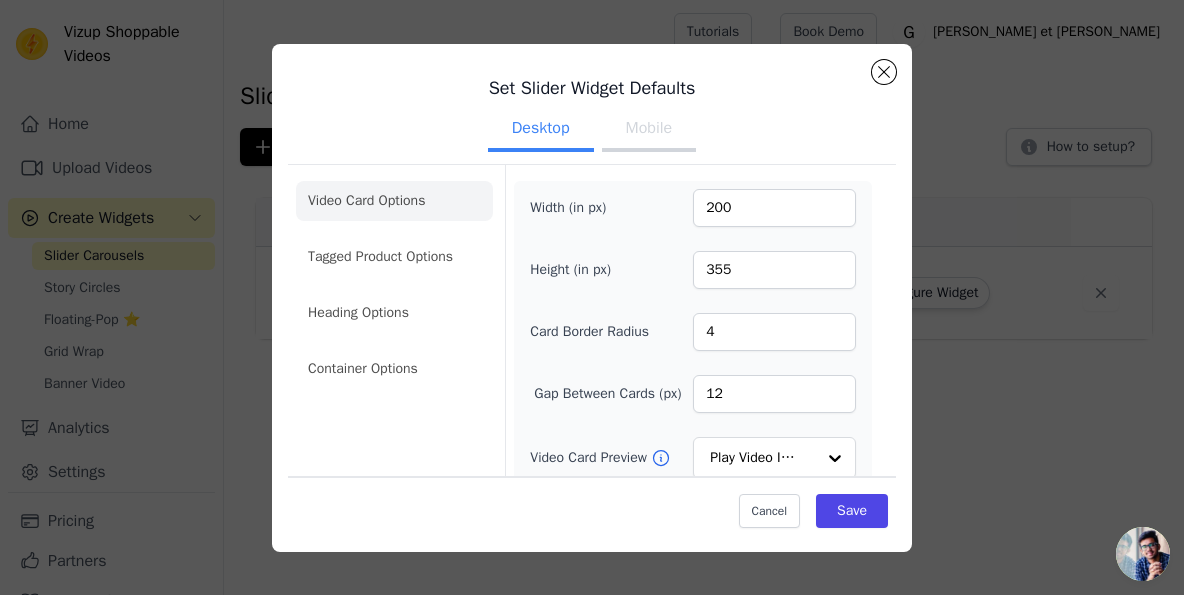 click on "Mobile" at bounding box center (649, 130) 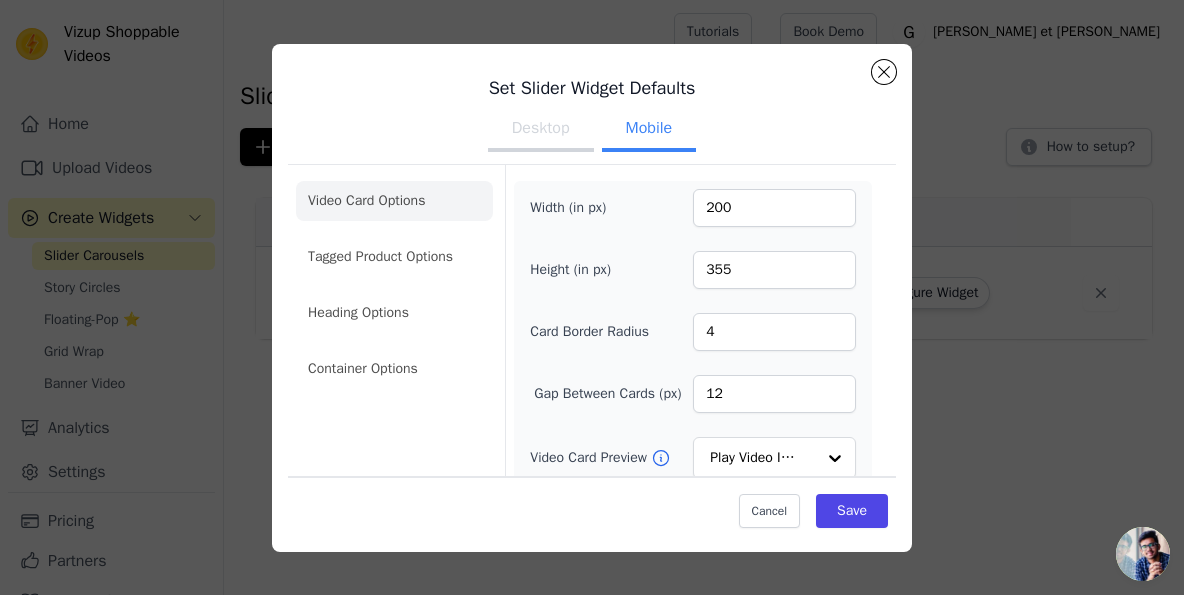 click on "Desktop" at bounding box center (541, 130) 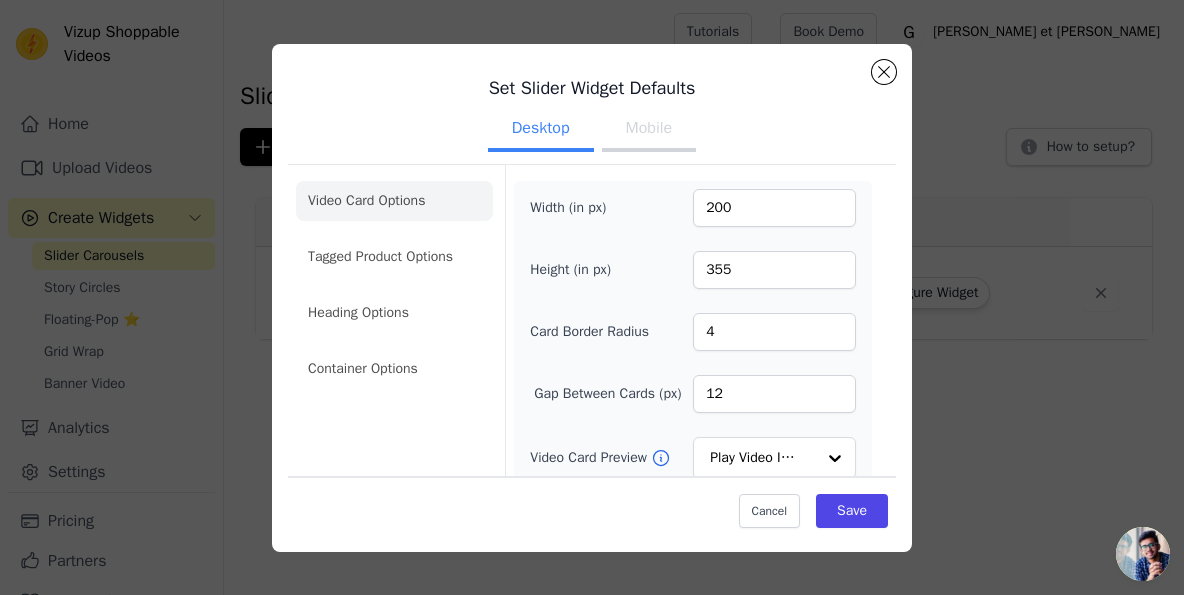 click on "Mobile" at bounding box center (649, 130) 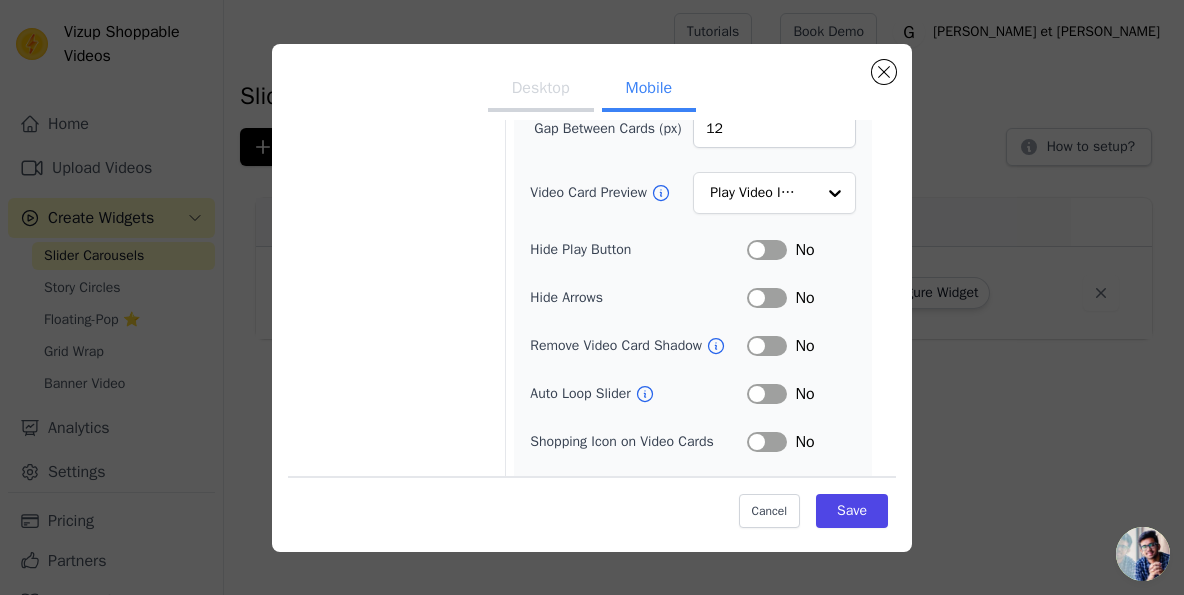 scroll, scrollTop: 267, scrollLeft: 0, axis: vertical 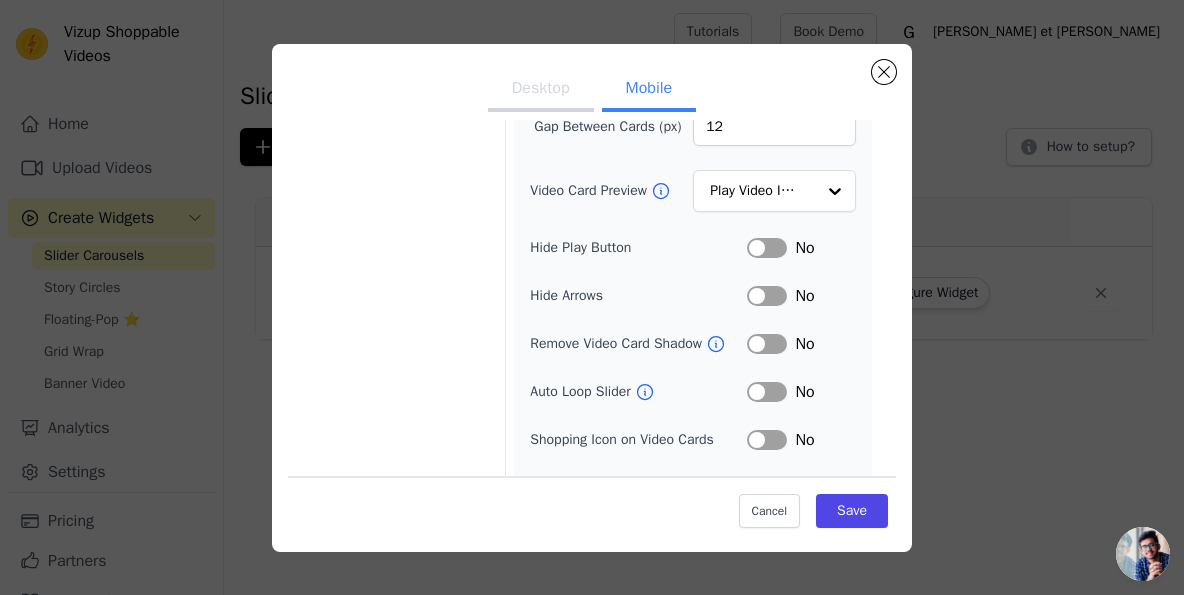 click on "Width (in px)   200   Height (in px)   355   Card Border Radius   4   Gap Between Cards (px)   12   Video Card Preview           Play Video In Loop               Hide Play Button   Label     No   Hide Arrows   Label     No   Remove Video Card Shadow     Label     No   Auto Loop Slider     Label     No   Shopping Icon on Video Cards   Label     No   Add to Cart on Video Cards     Label     No   Enable 3 Video Cards View   Label     Yes" at bounding box center (693, 235) 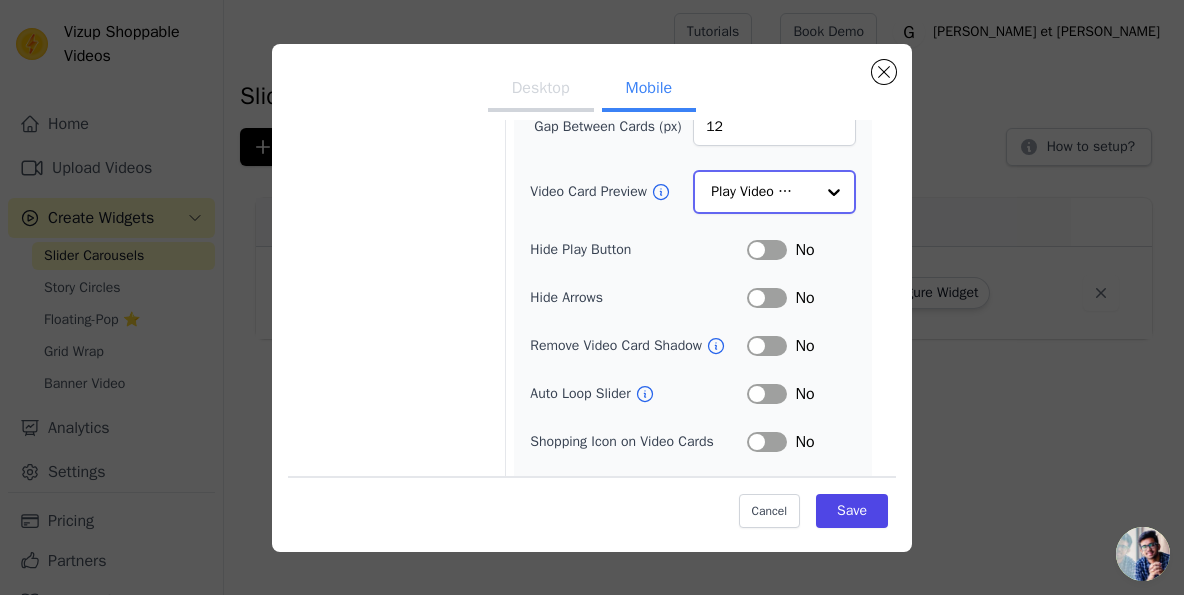 click on "Video Card Preview" 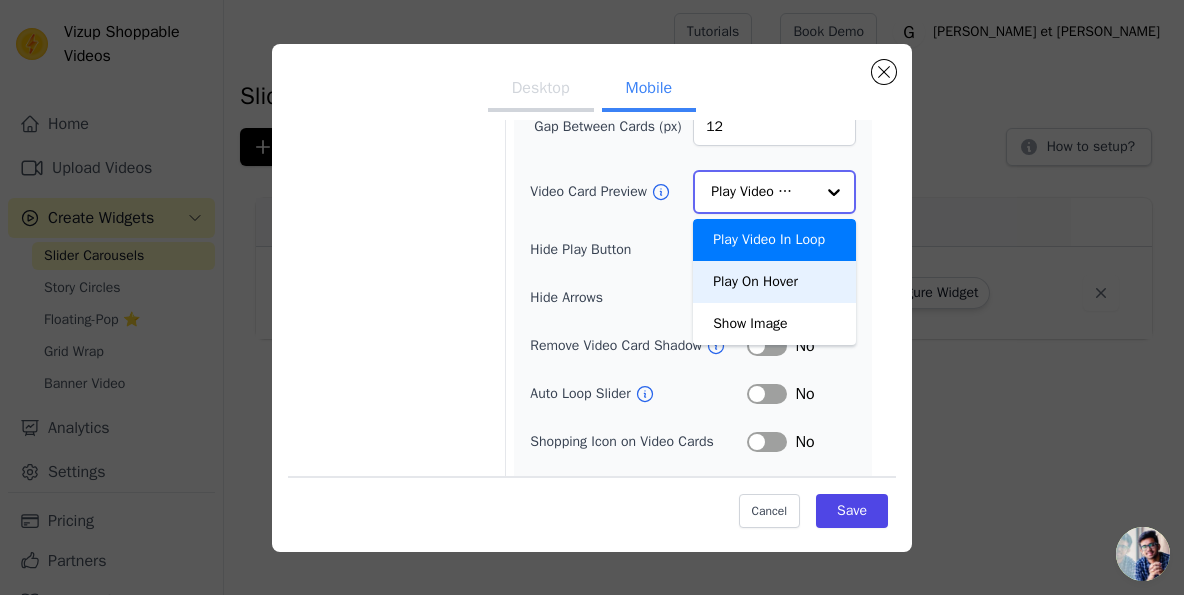 click on "Play On Hover" at bounding box center (774, 282) 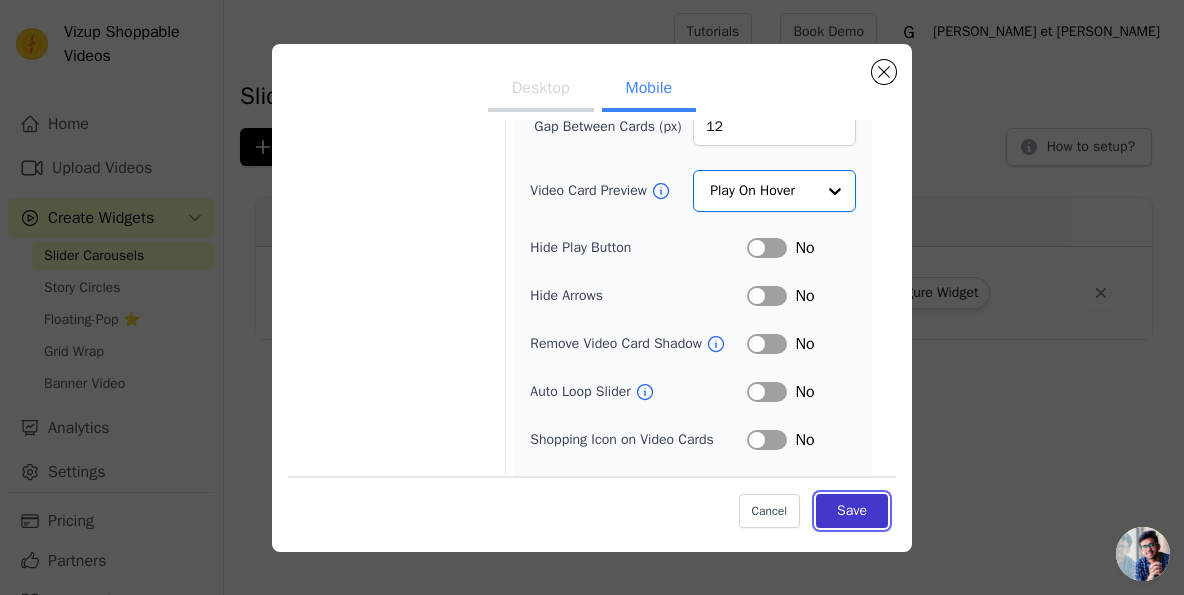 click on "Save" at bounding box center [852, 511] 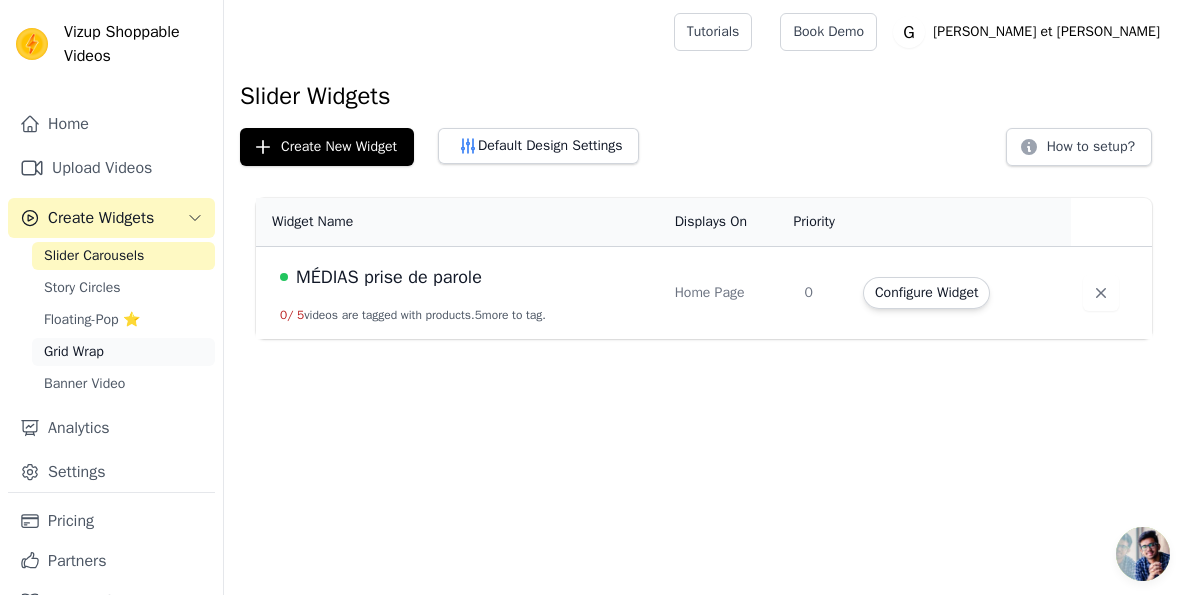 click on "Grid Wrap" at bounding box center [123, 352] 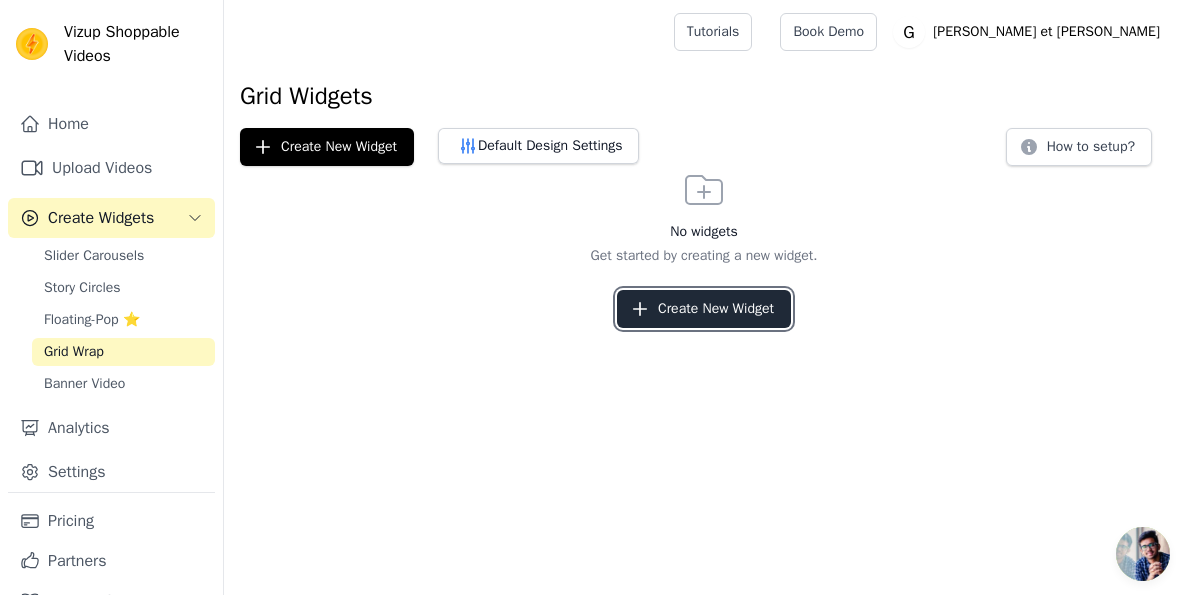 click on "Create New Widget" at bounding box center [704, 309] 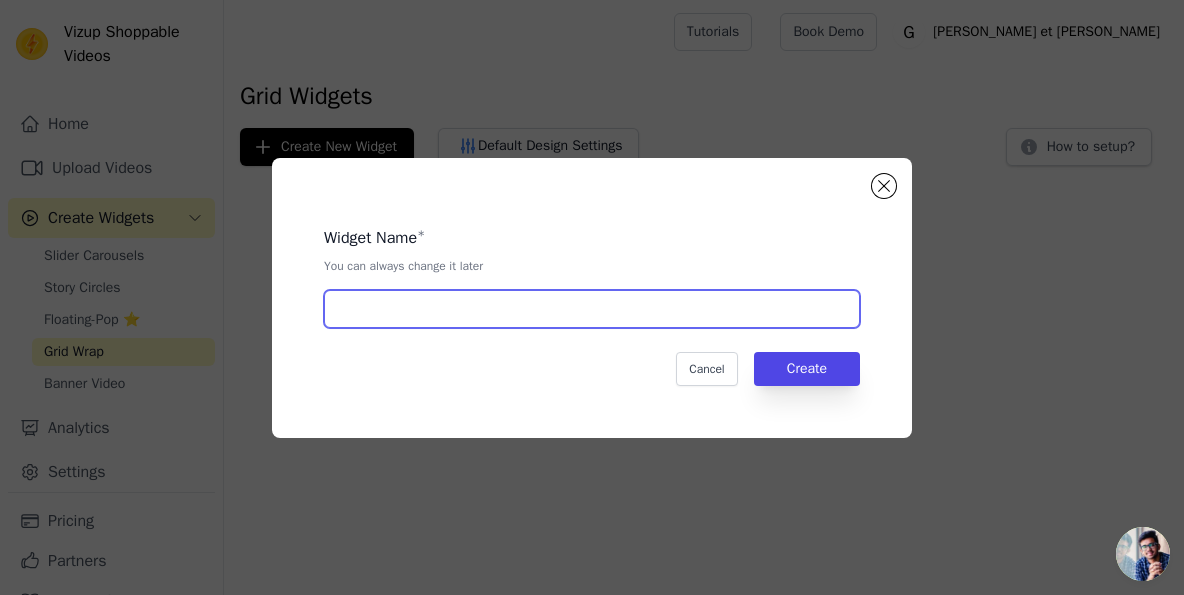 click at bounding box center [592, 309] 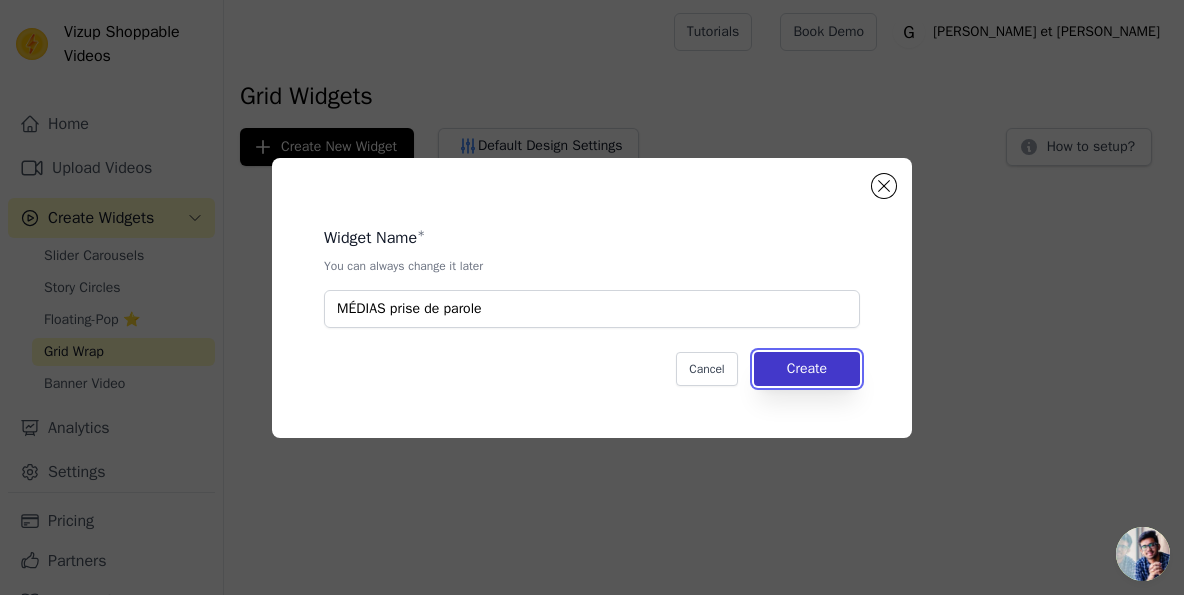 click on "Create" at bounding box center (807, 369) 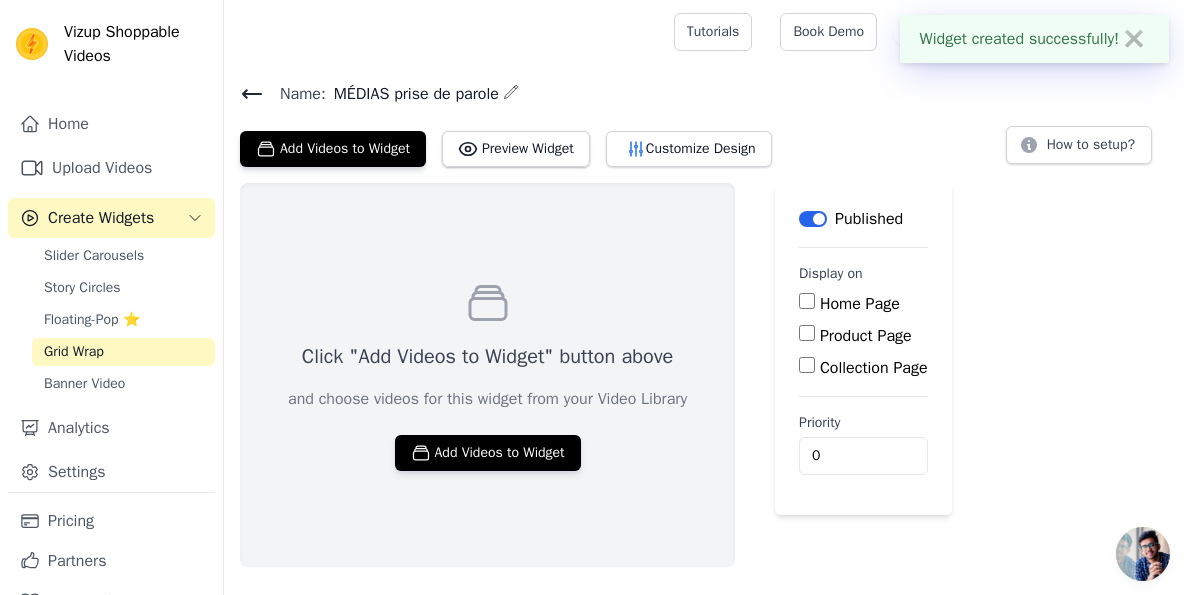 click on "Home Page" at bounding box center [860, 304] 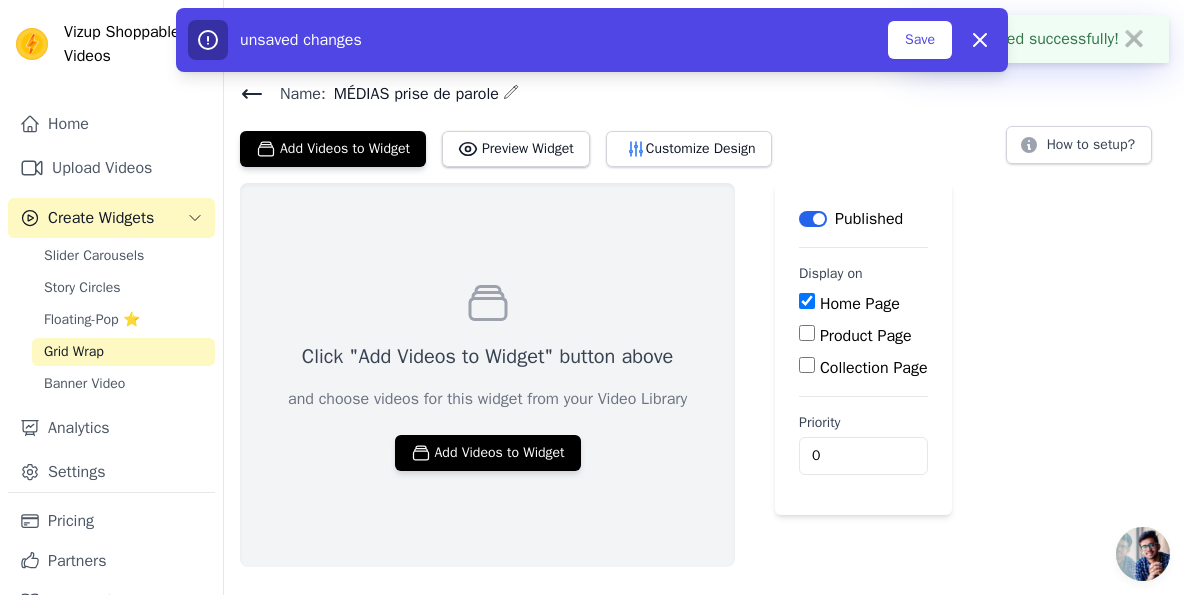 click on "Home Page" at bounding box center (860, 304) 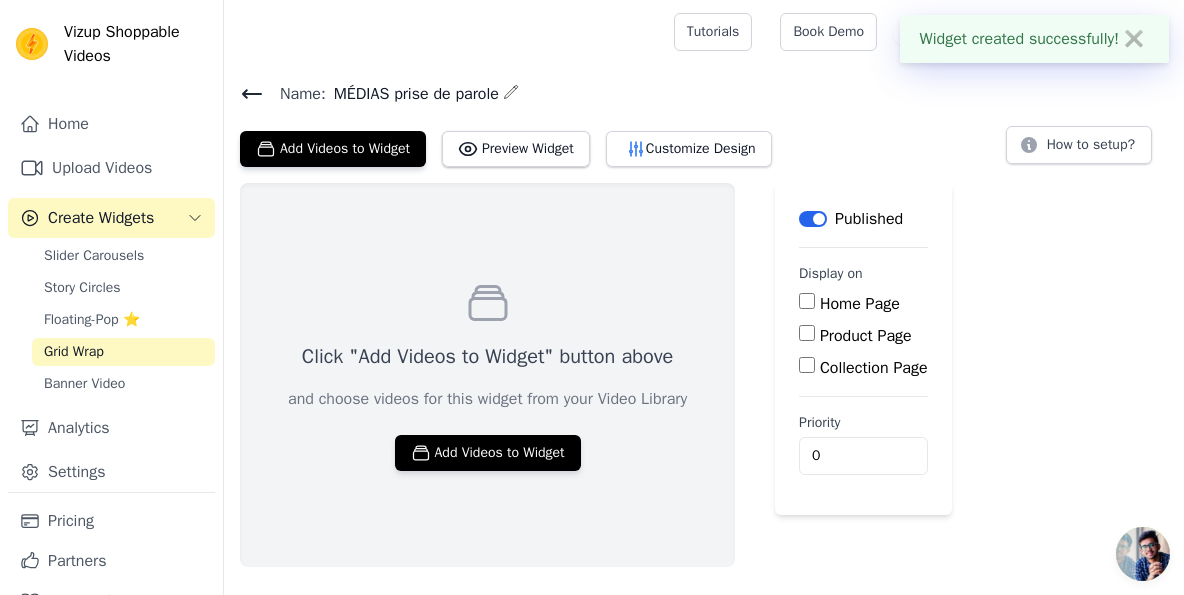 click on "Click "Add Videos to Widget" button above   and choose videos for this widget from your Video Library
Add Videos to Widget" at bounding box center (487, 375) 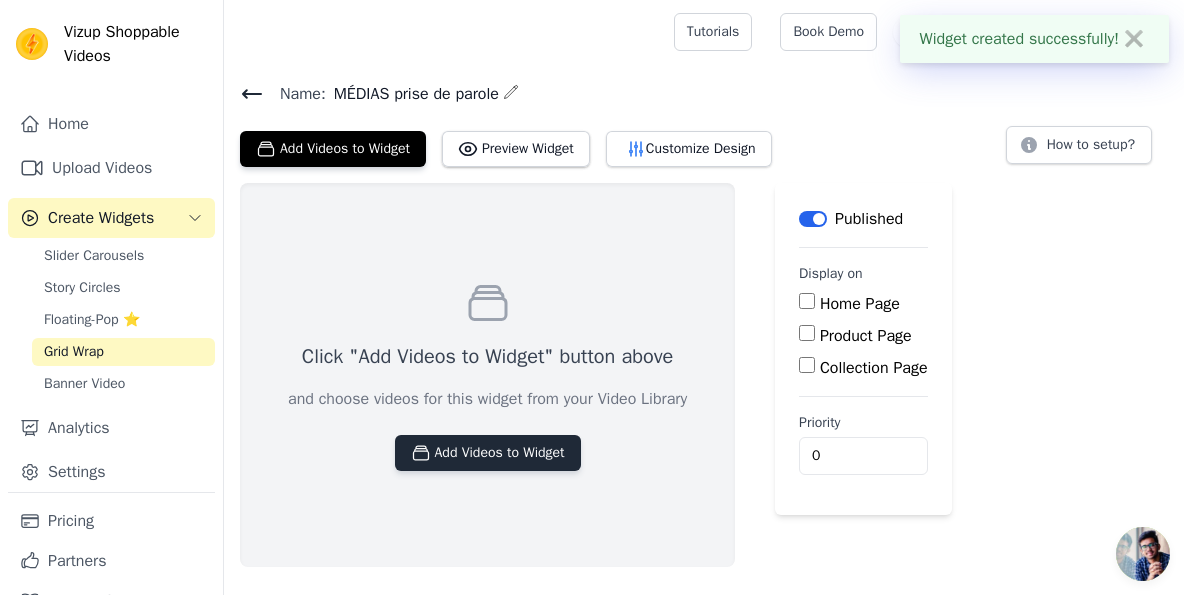 click on "Add Videos to Widget" at bounding box center (488, 453) 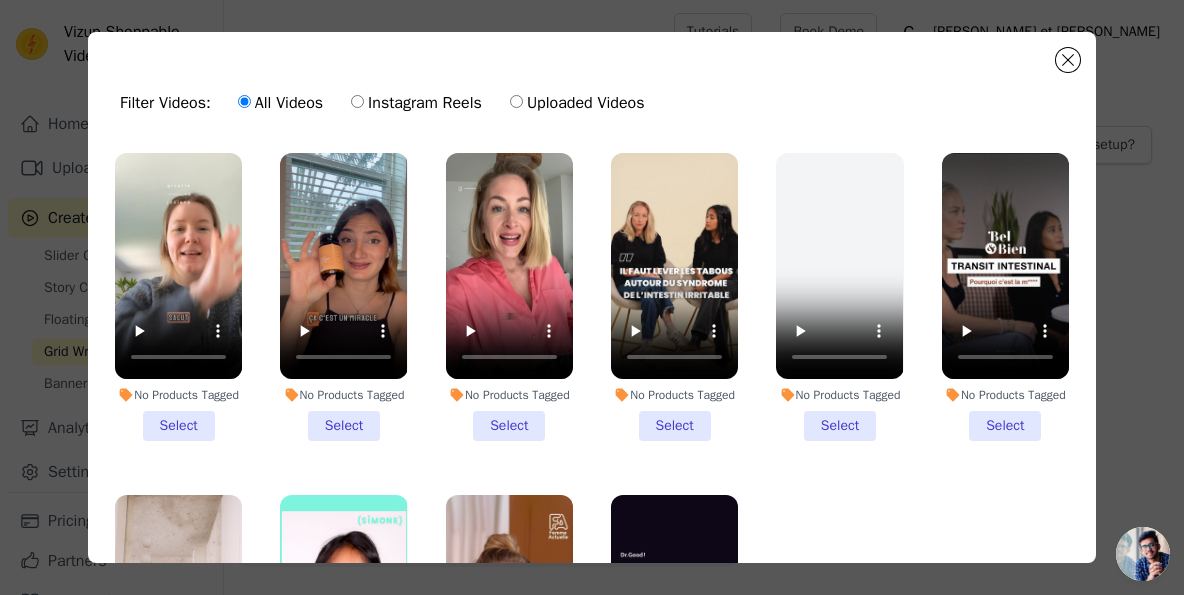 click on "No Products Tagged     Select" at bounding box center (1005, 297) 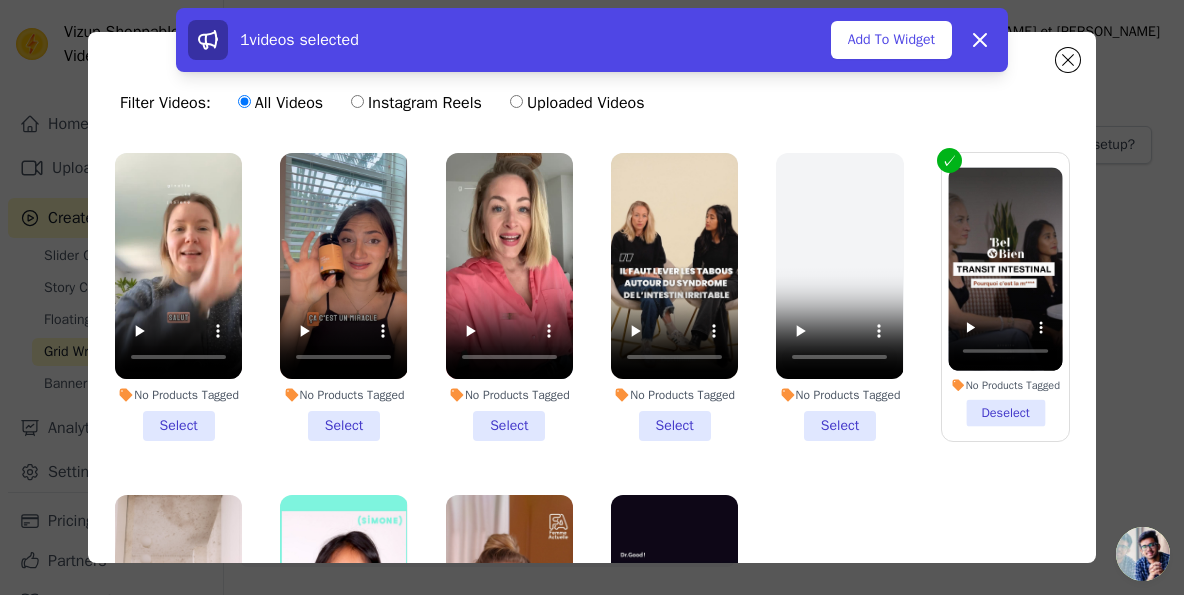 click on "No Products Tagged     Select" at bounding box center [674, 297] 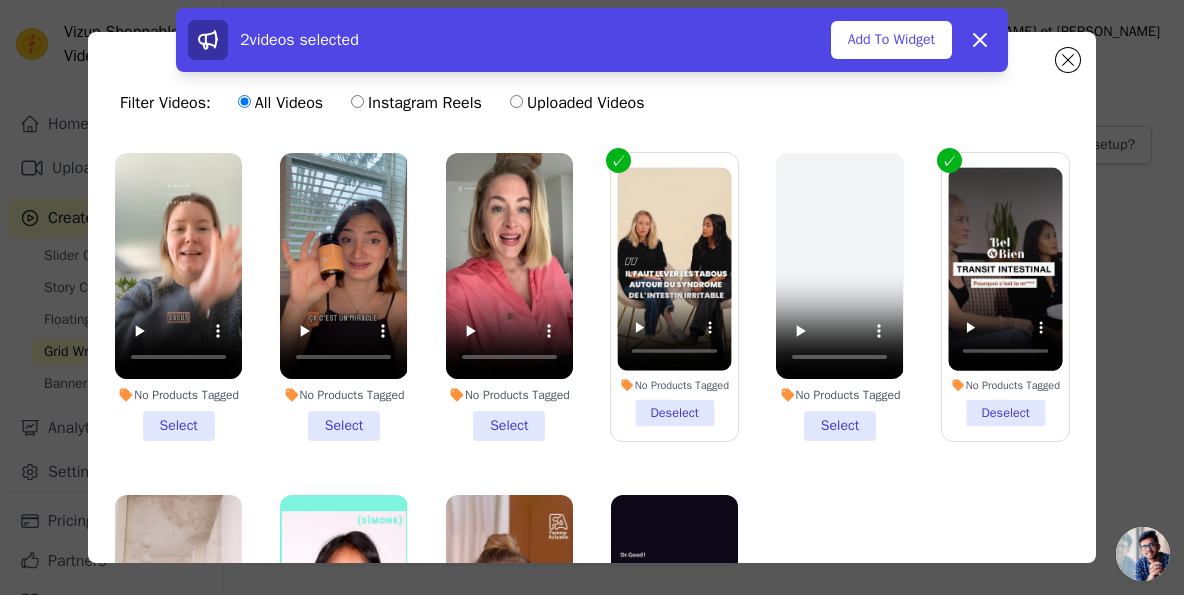 scroll, scrollTop: 186, scrollLeft: 0, axis: vertical 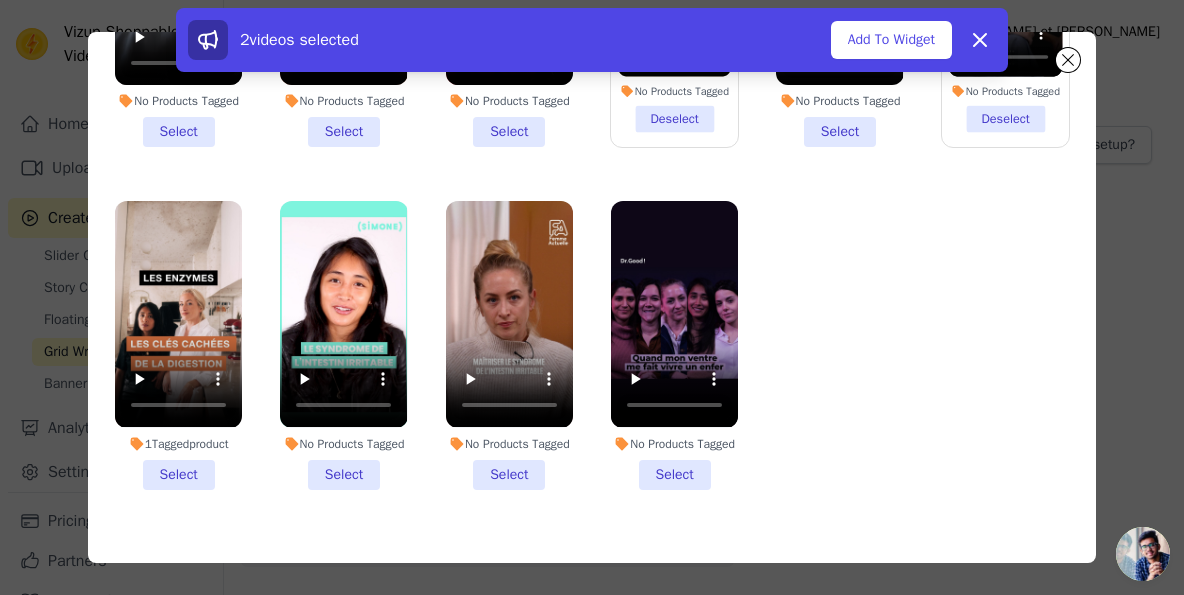 click on "No Products Tagged     Select" at bounding box center [343, 345] 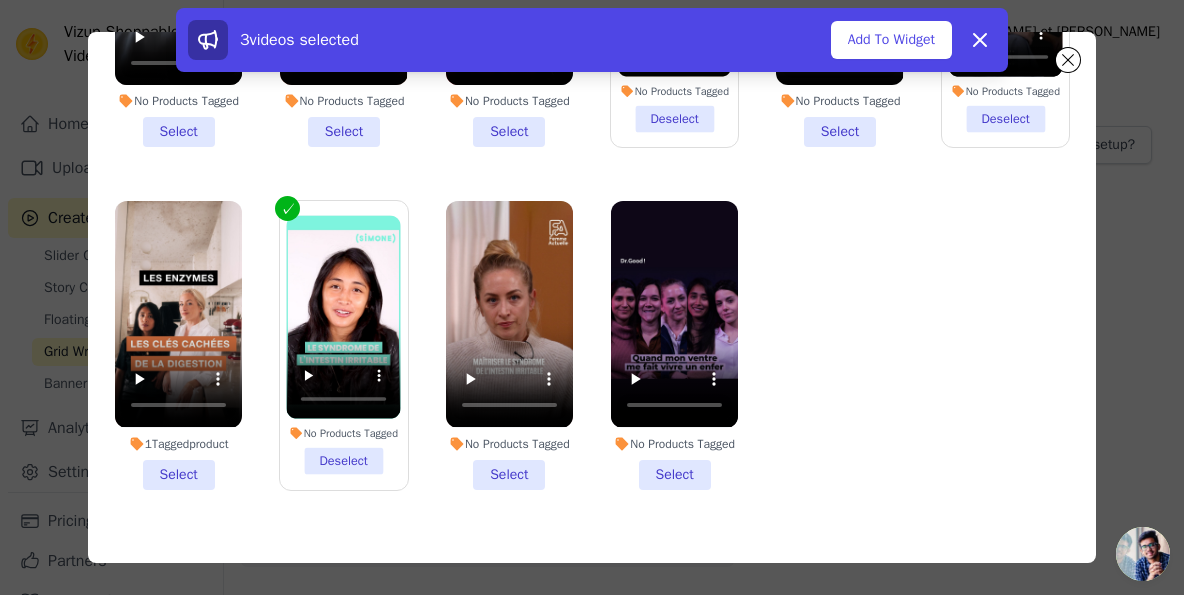 click on "No Products Tagged     Select" at bounding box center (509, 345) 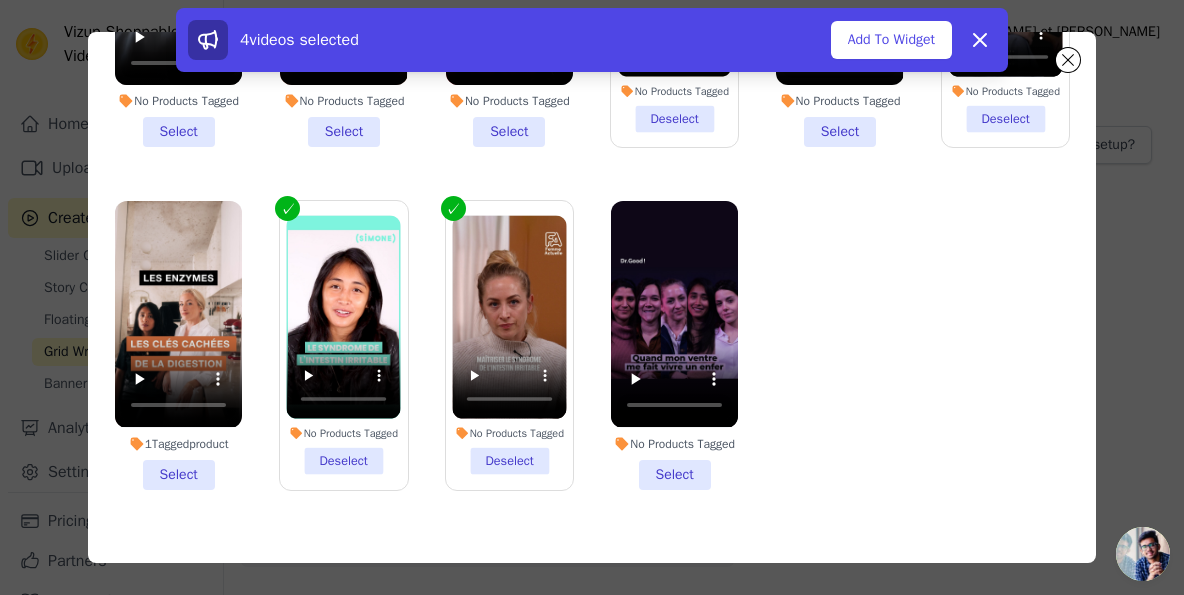 click on "No Products Tagged     Select" at bounding box center (674, 345) 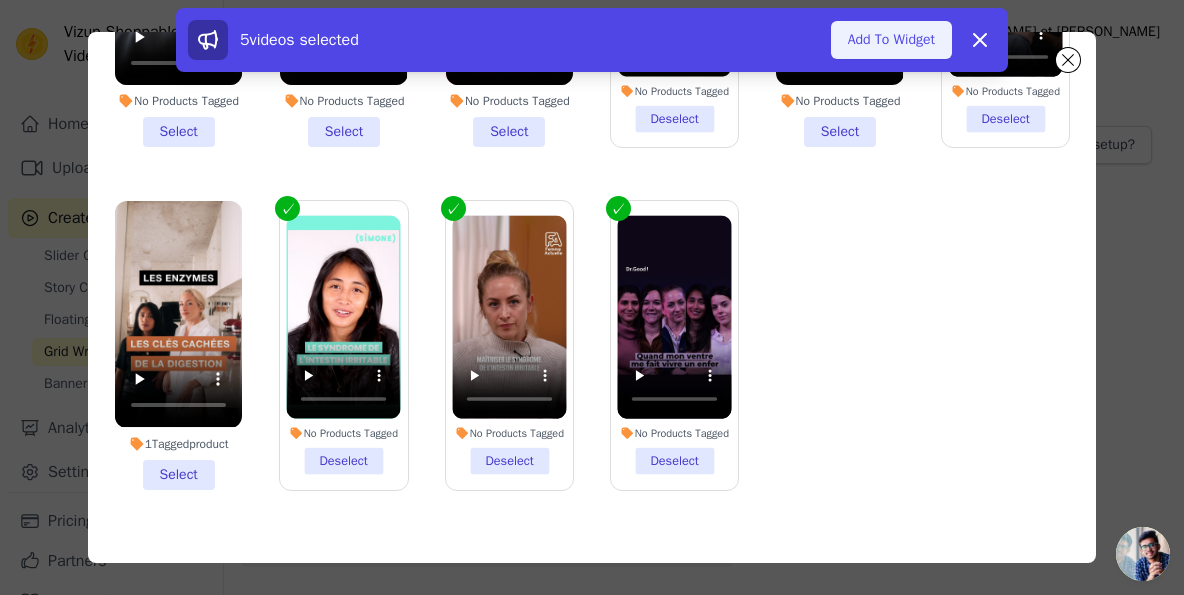 click on "Add To Widget" at bounding box center [891, 40] 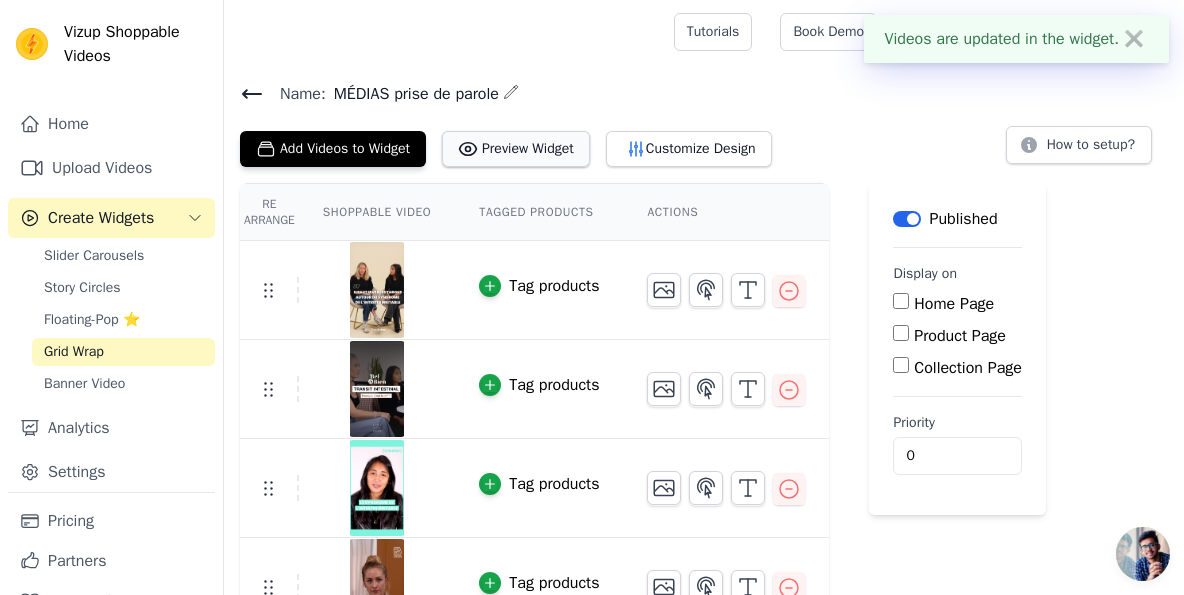 click on "Preview Widget" at bounding box center [516, 149] 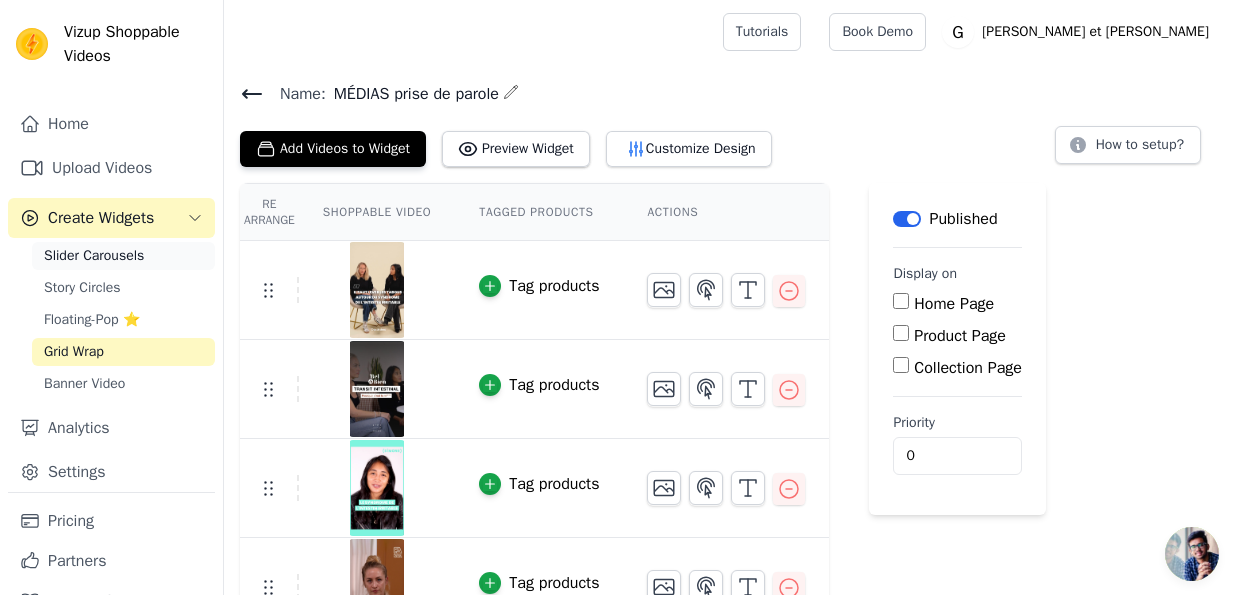 click on "Slider Carousels" at bounding box center [123, 256] 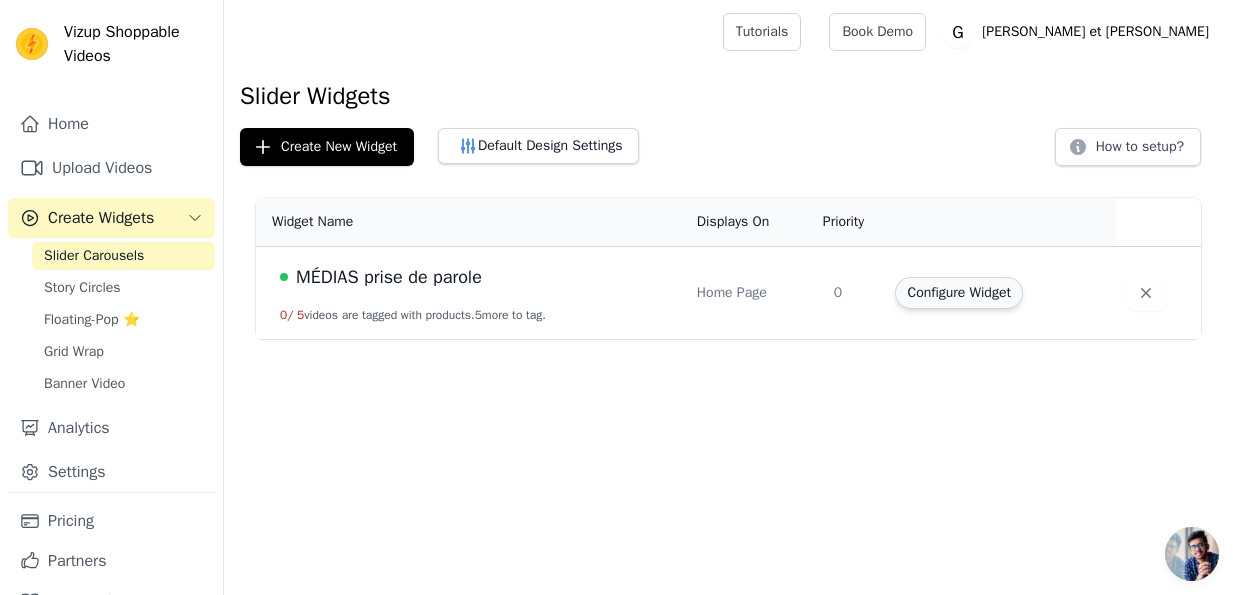 click on "Configure Widget" at bounding box center (958, 293) 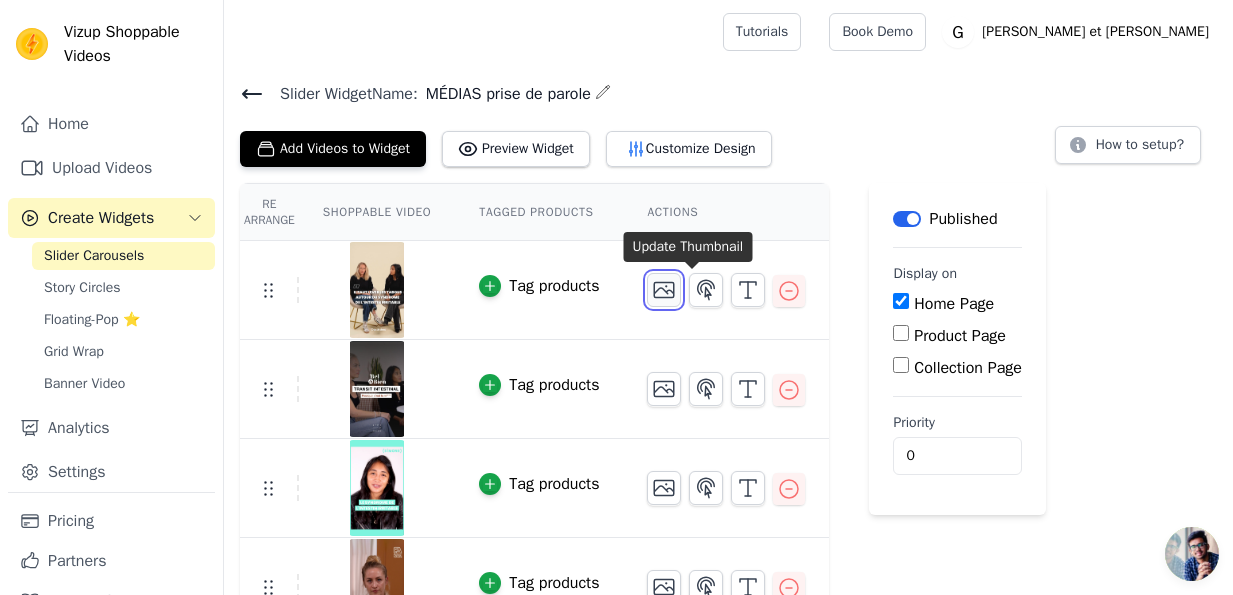 click 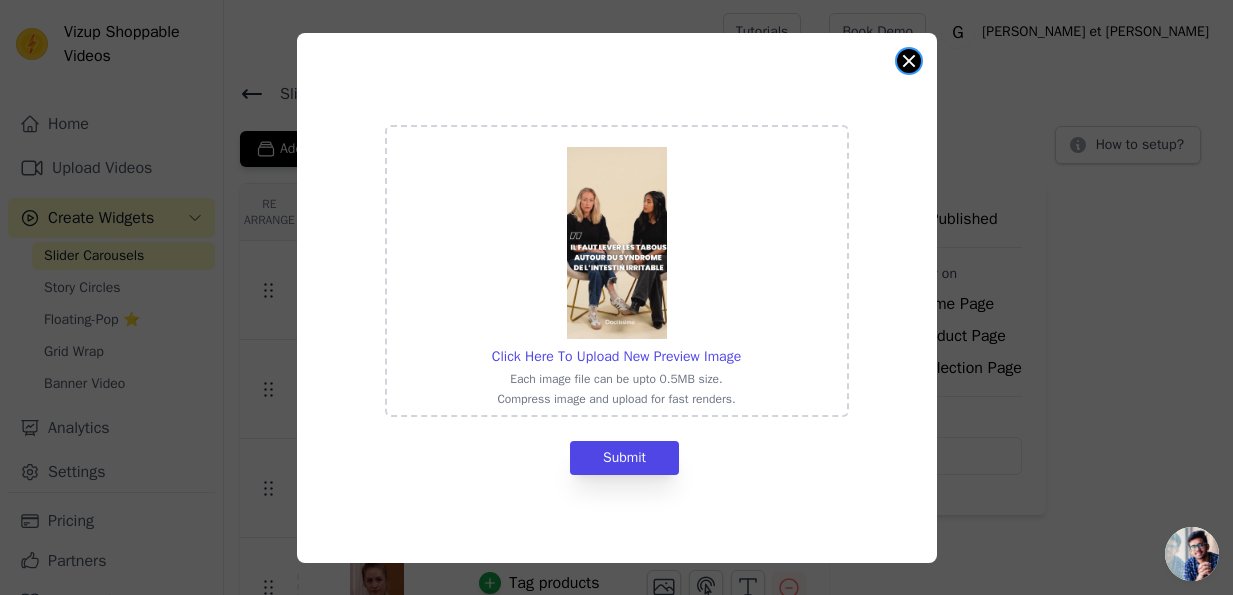 click at bounding box center [909, 61] 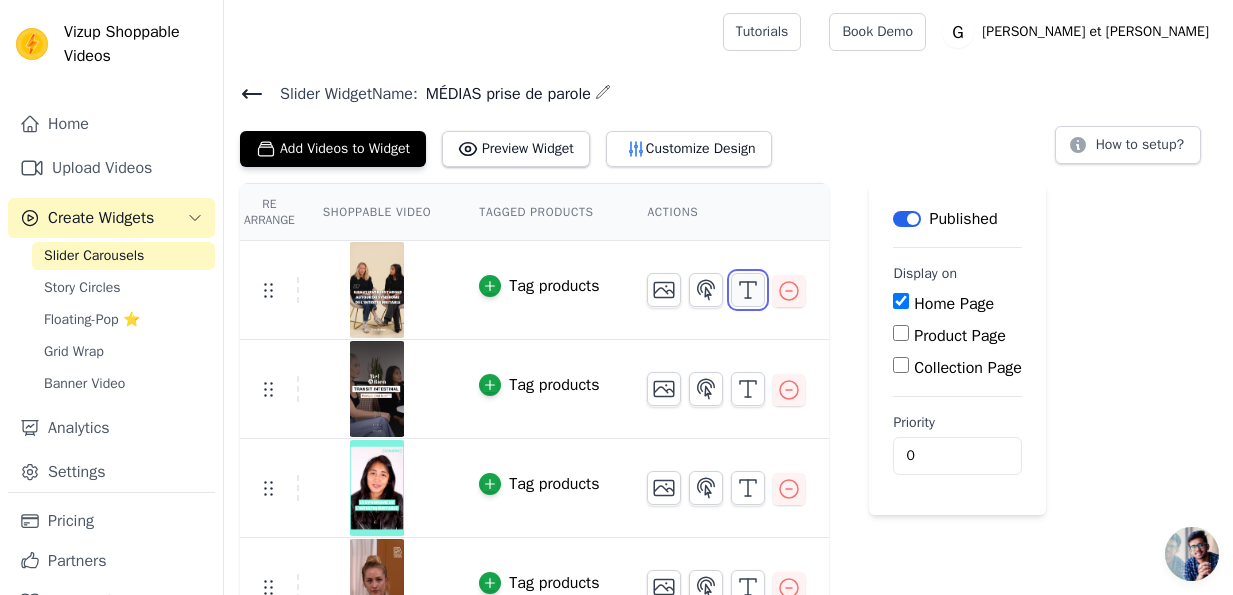 click 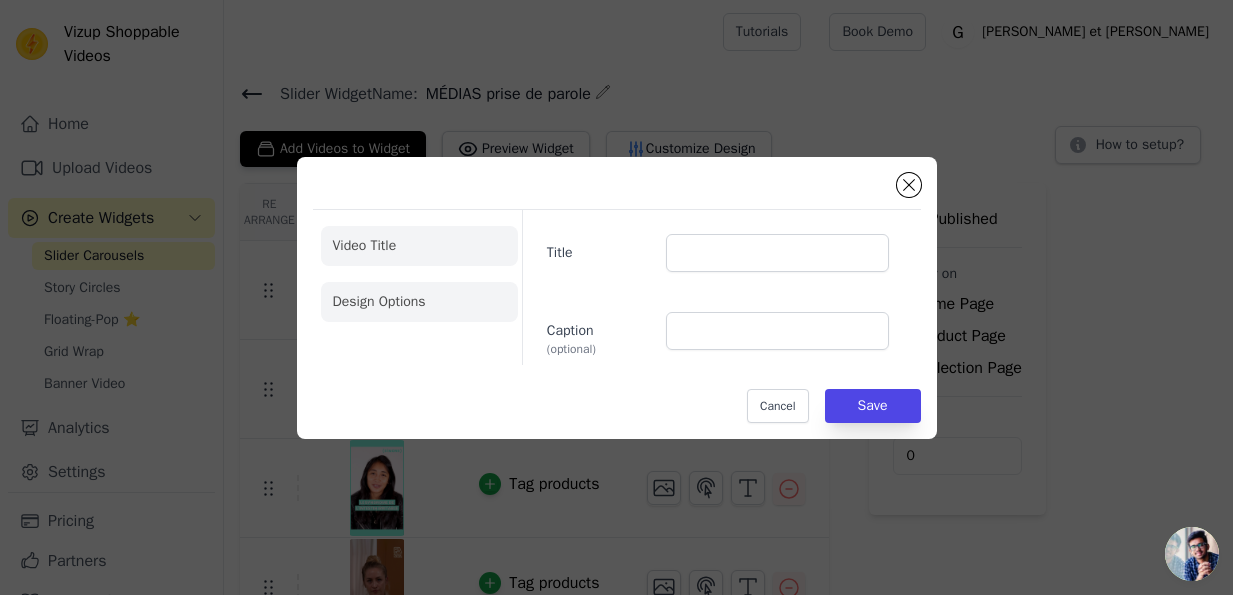 click on "Design Options" 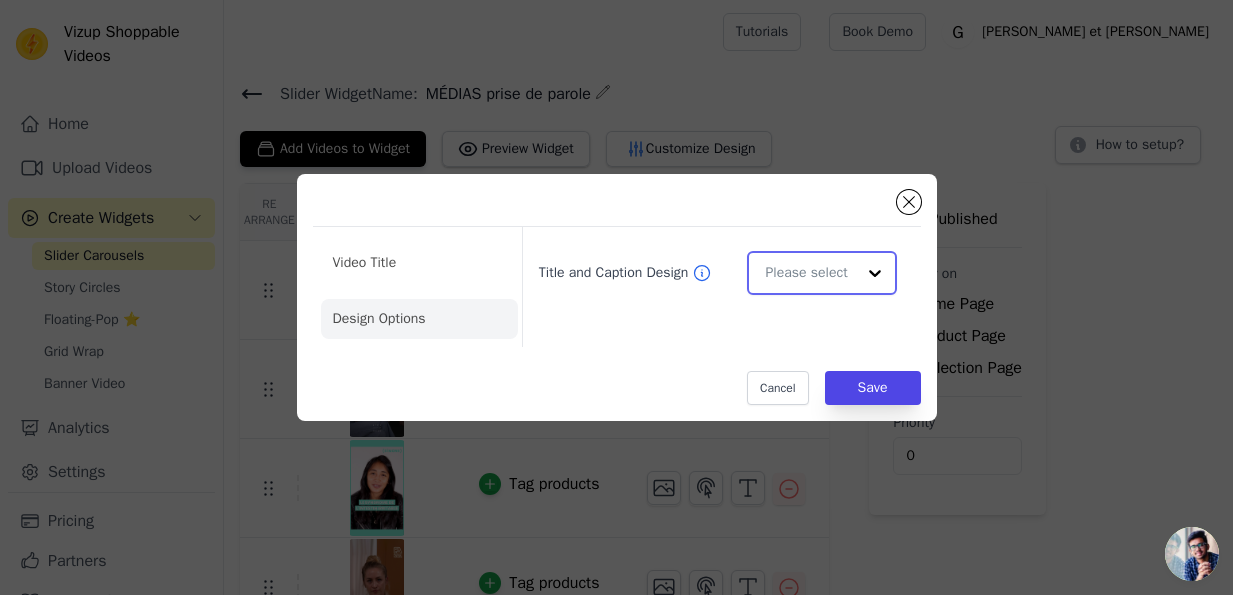 click on "Title and Caption Design" at bounding box center [809, 273] 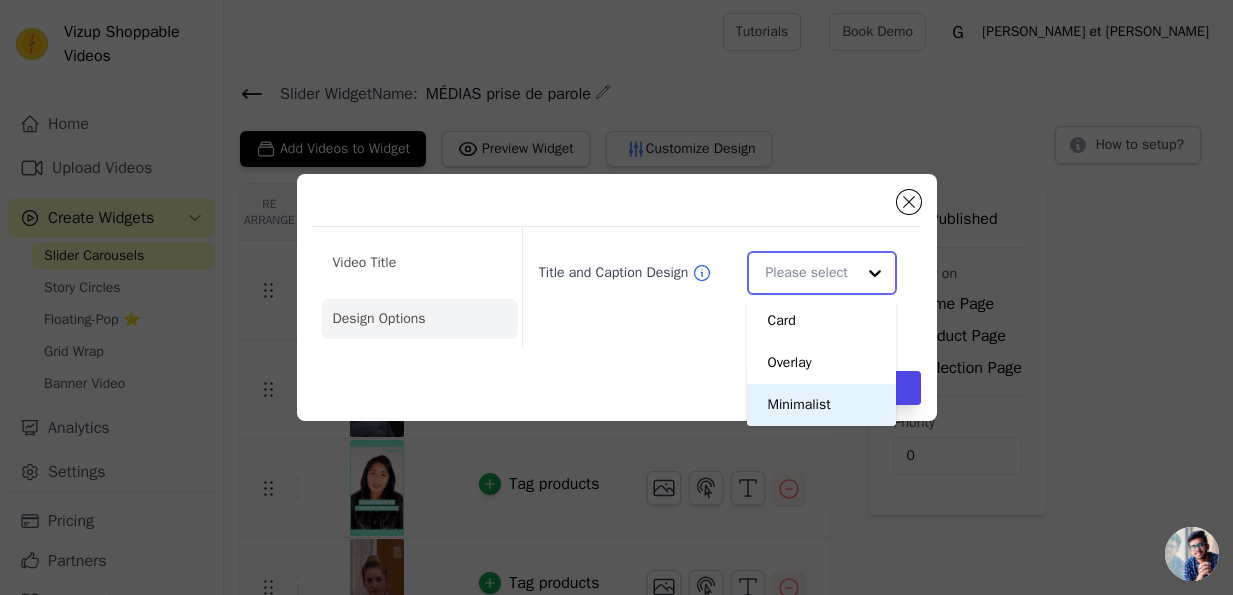 click on "Minimalist" at bounding box center [821, 405] 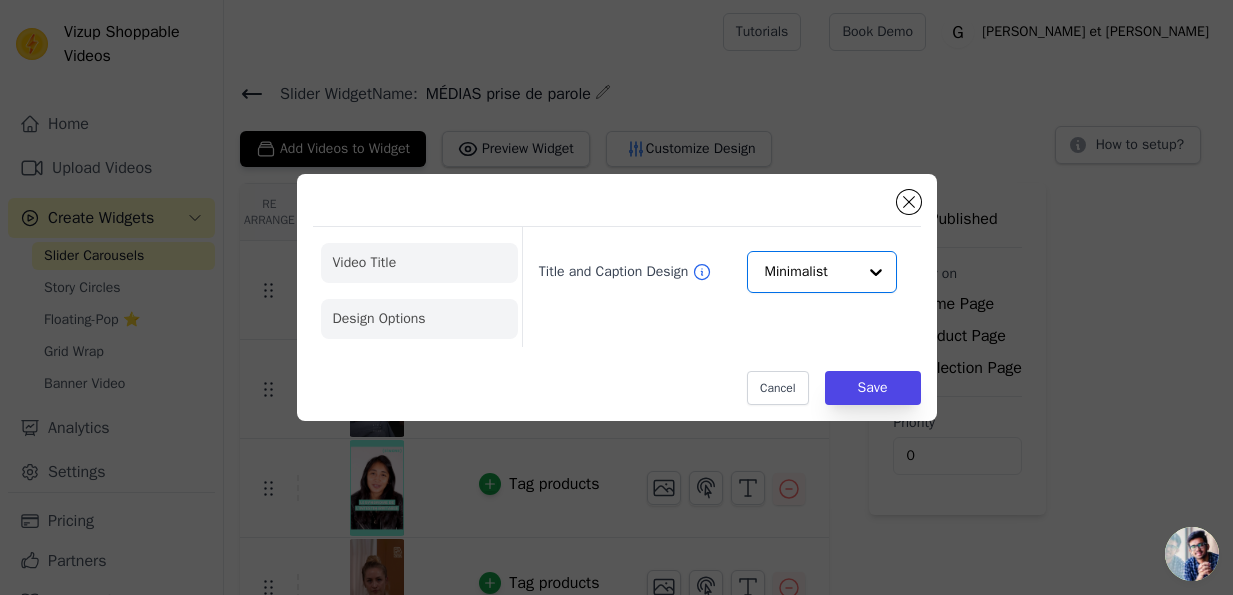 click on "Video Title" 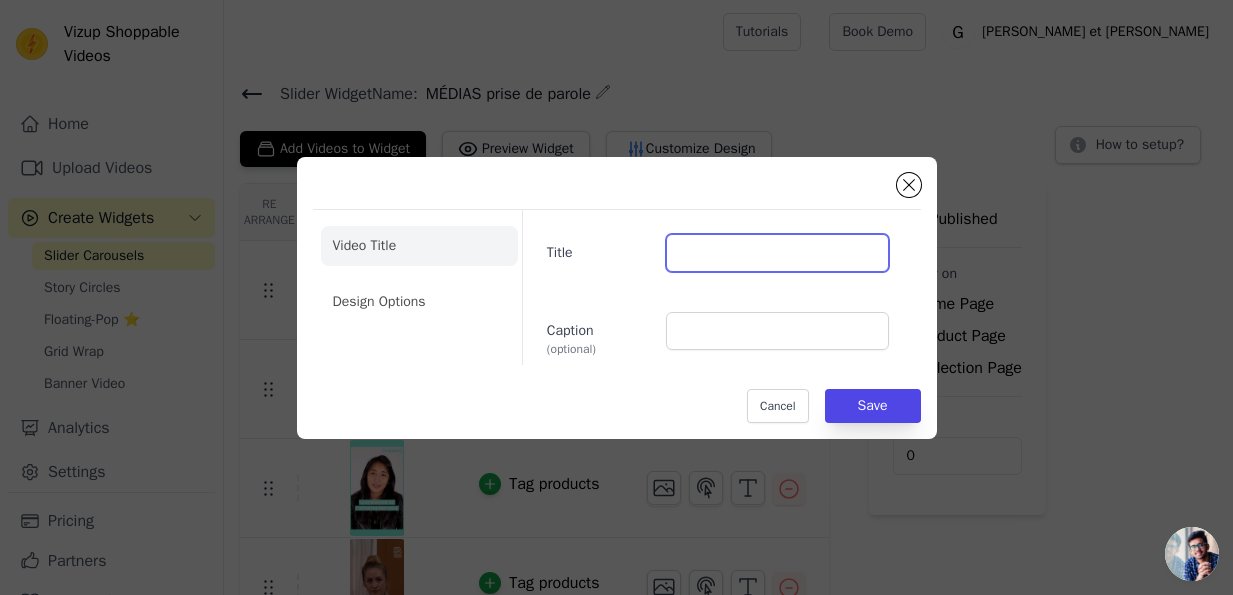 click on "Title" at bounding box center (777, 253) 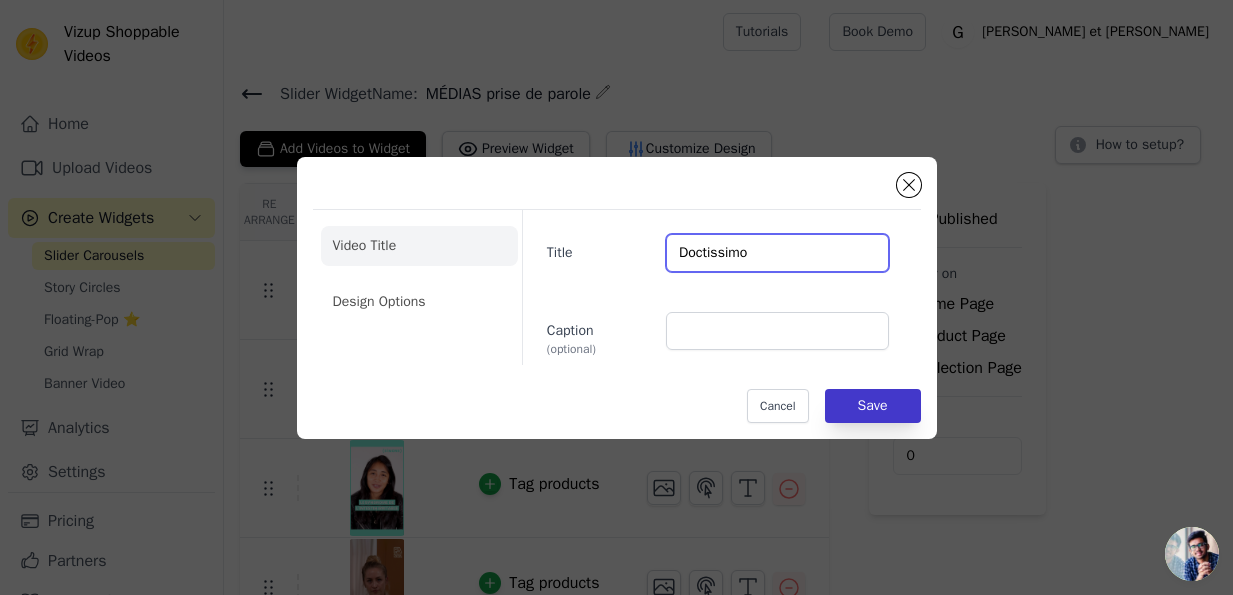 type on "Doctissimo" 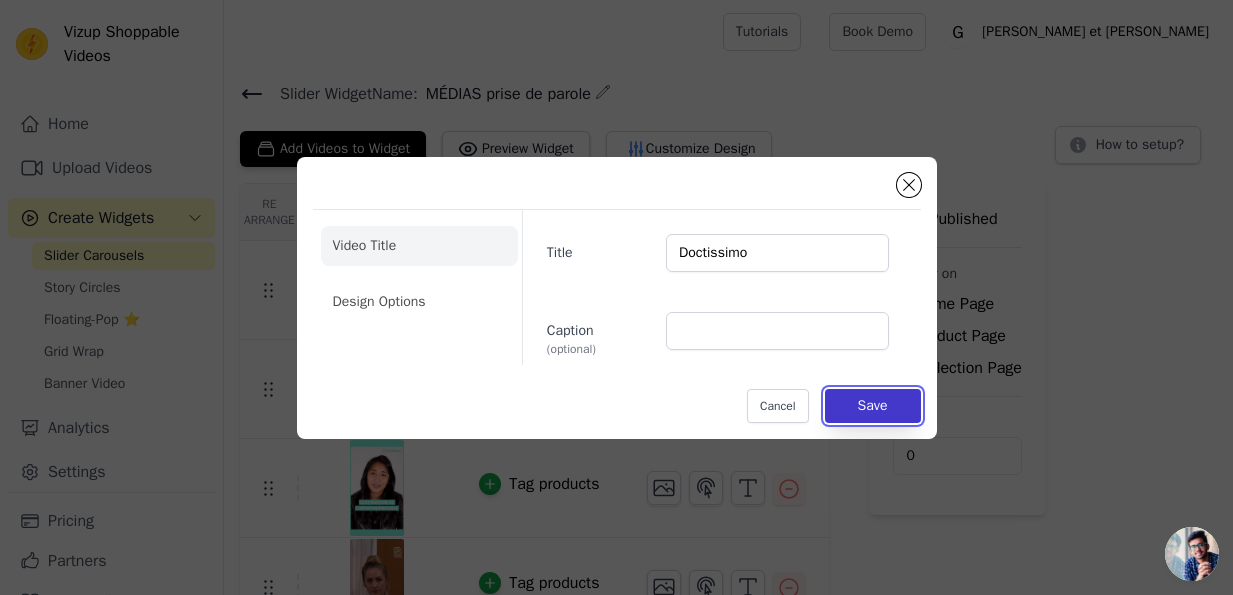 click on "Save" at bounding box center [873, 406] 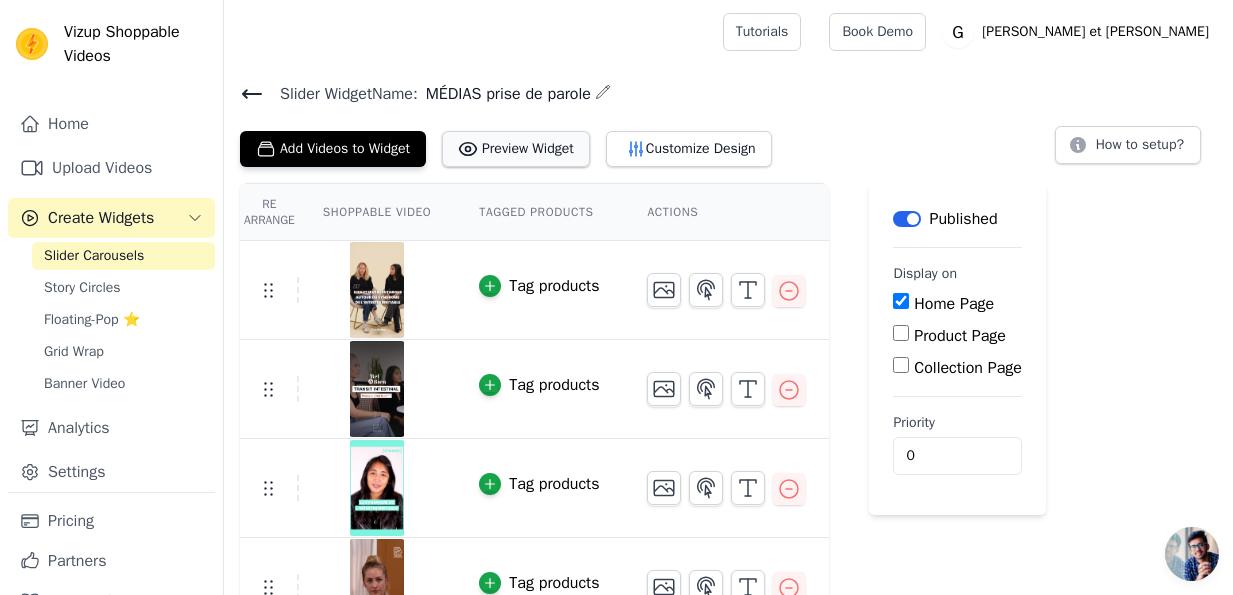 click on "Preview Widget" at bounding box center (516, 149) 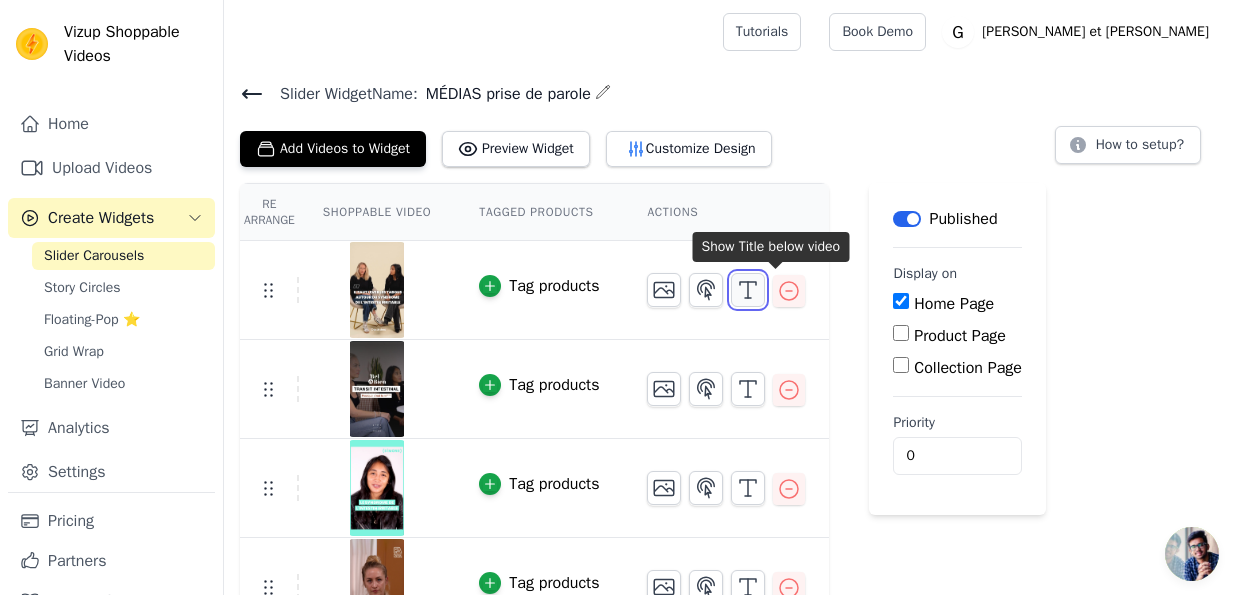 click 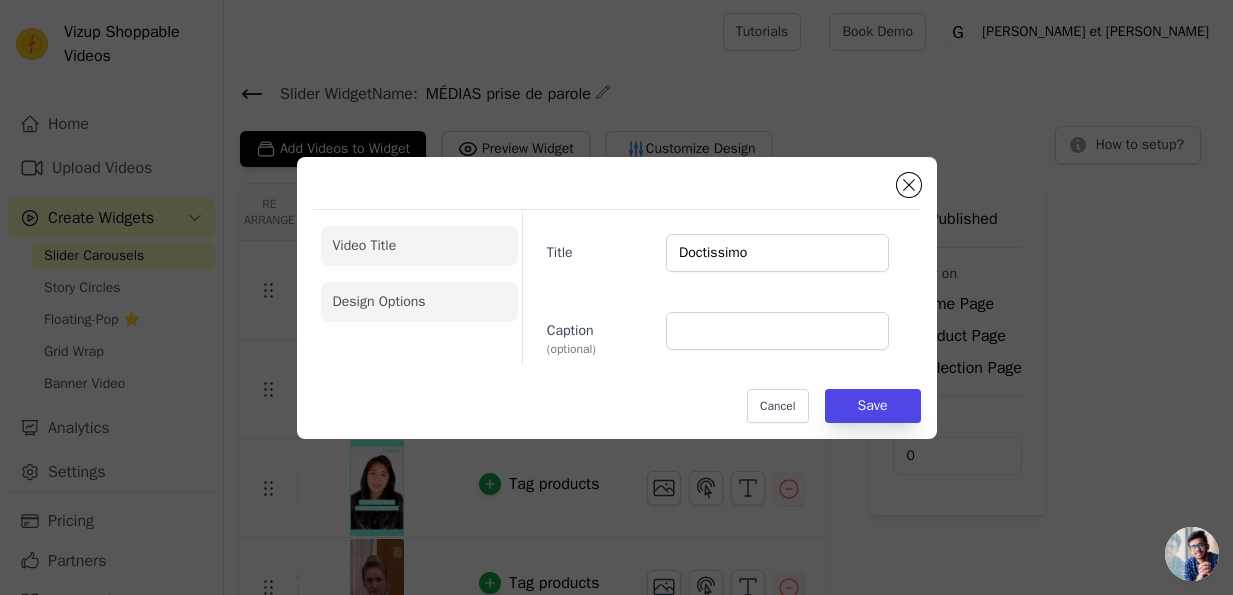 click on "Design Options" 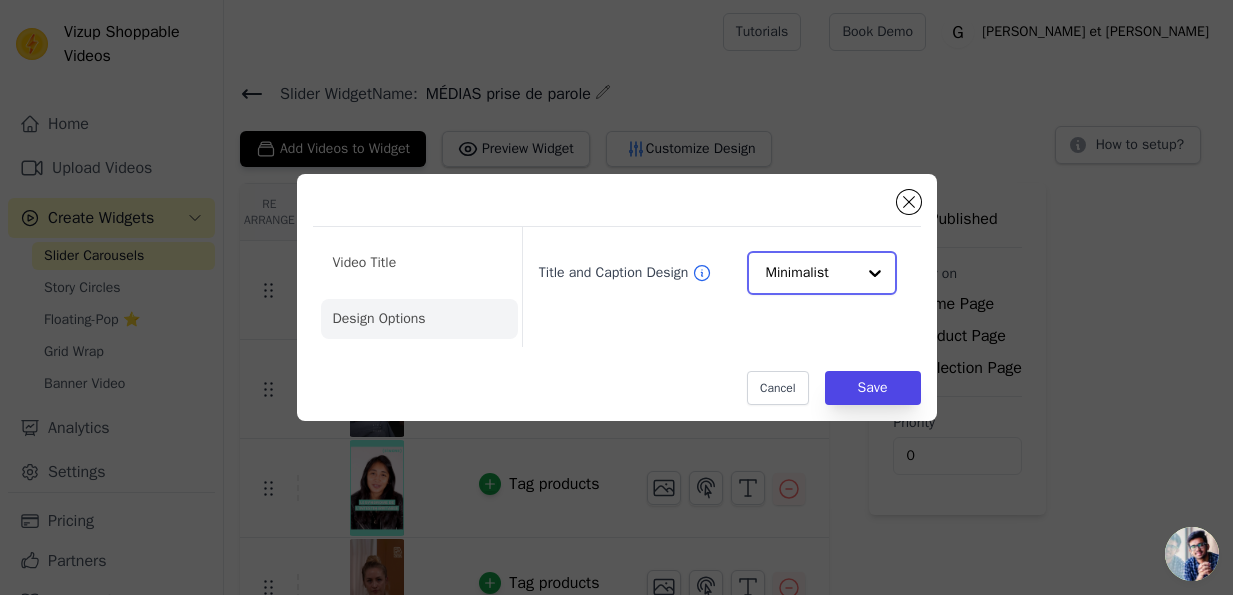 click at bounding box center (875, 273) 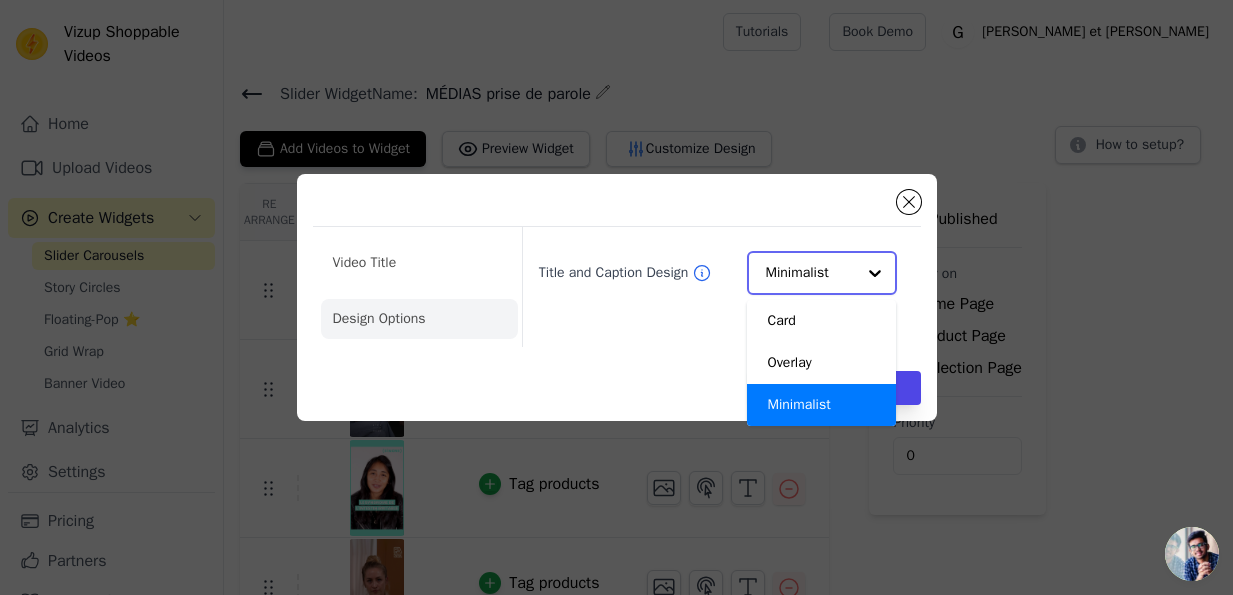 scroll, scrollTop: 0, scrollLeft: 0, axis: both 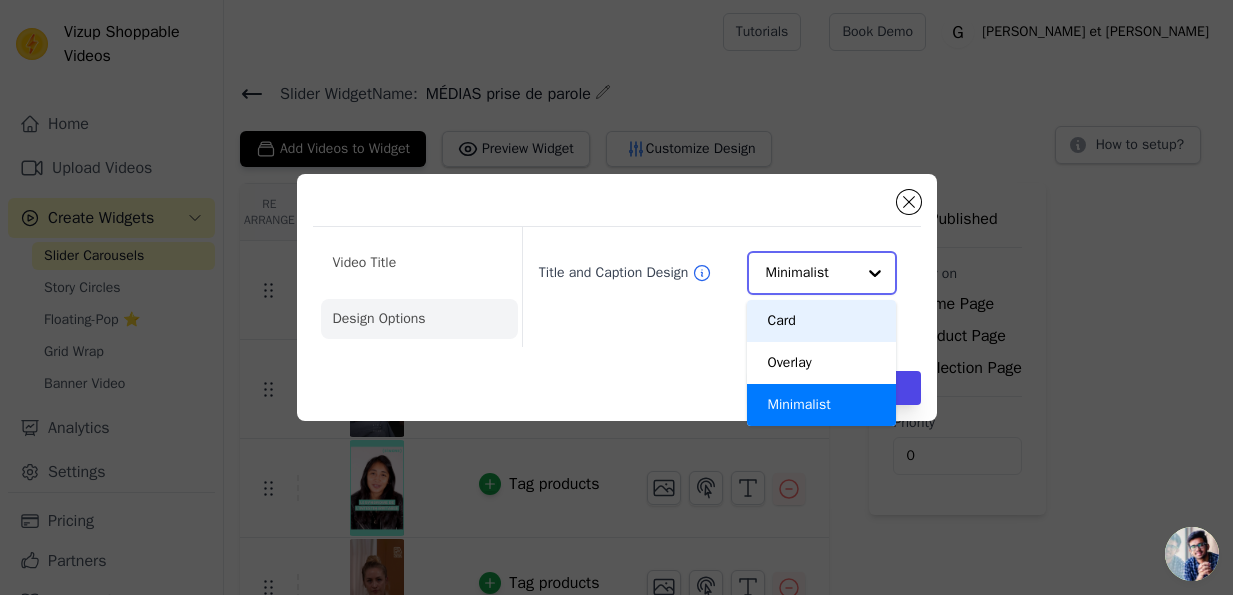 click on "Card" at bounding box center (821, 321) 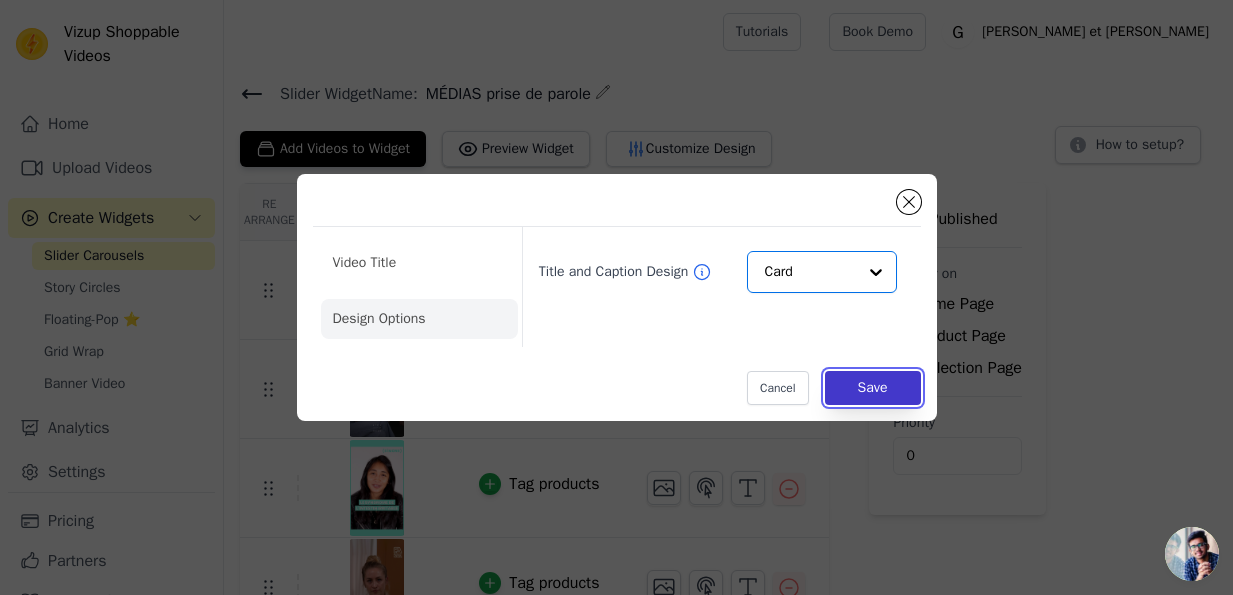 click on "Save" at bounding box center [873, 388] 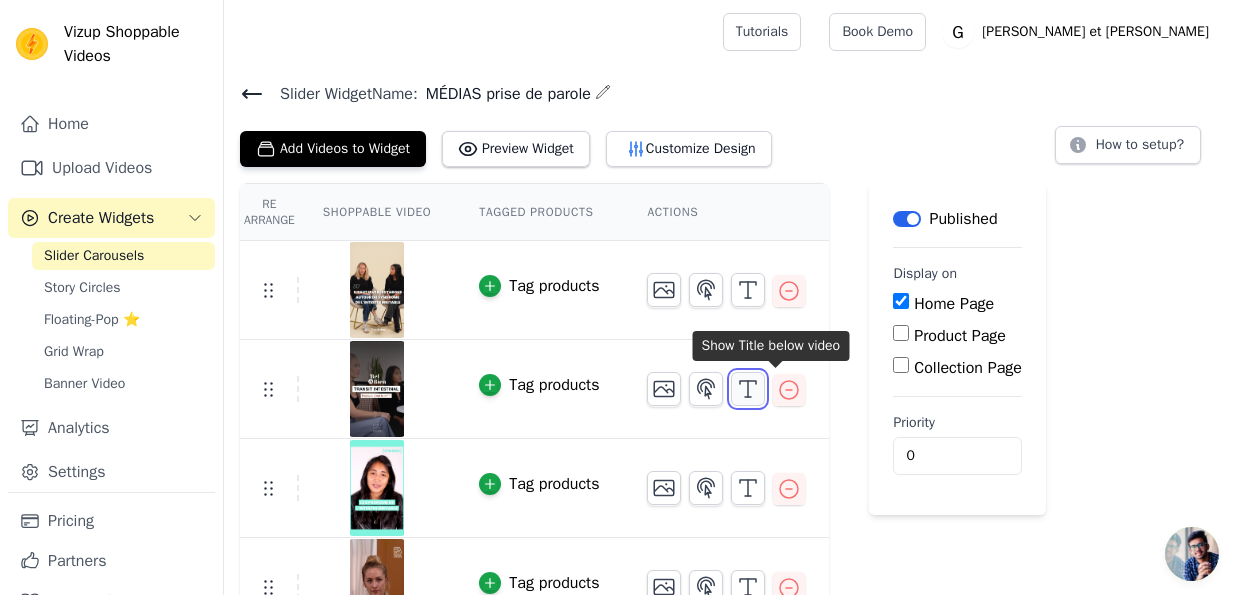 click 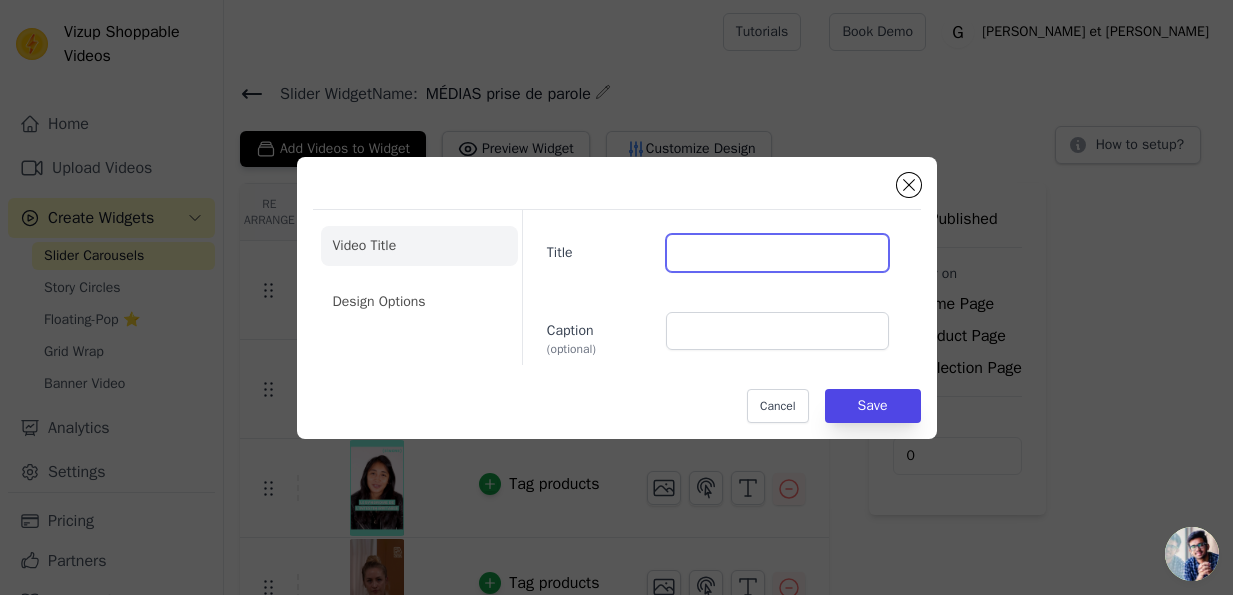 click on "Title" at bounding box center (777, 253) 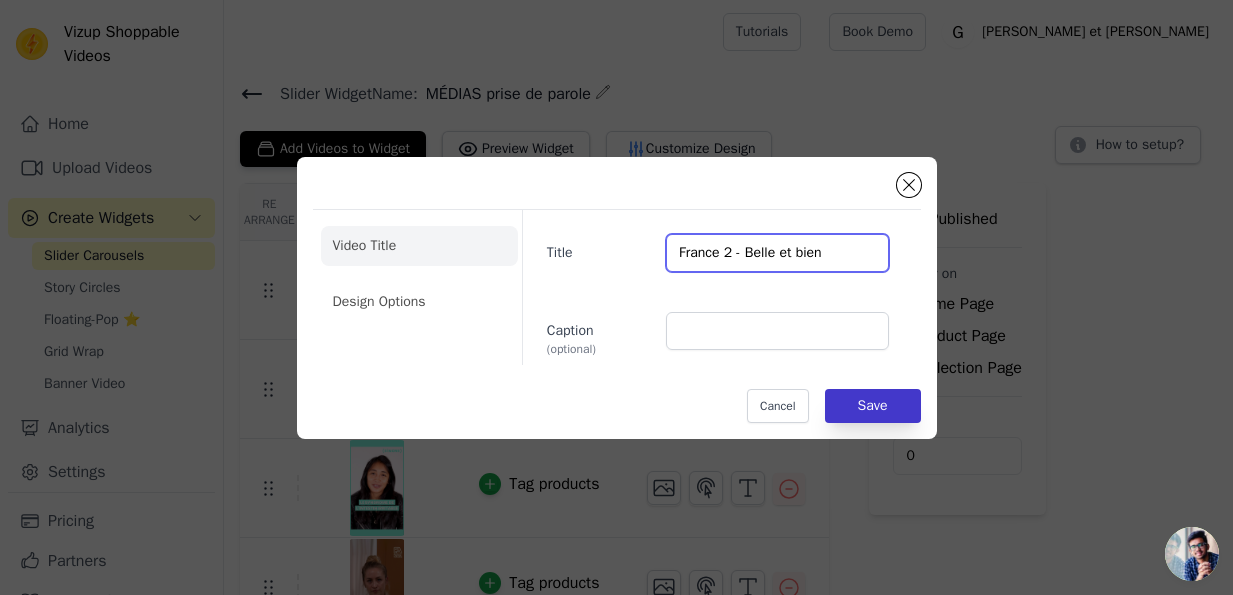 type on "France 2 - Belle et bien" 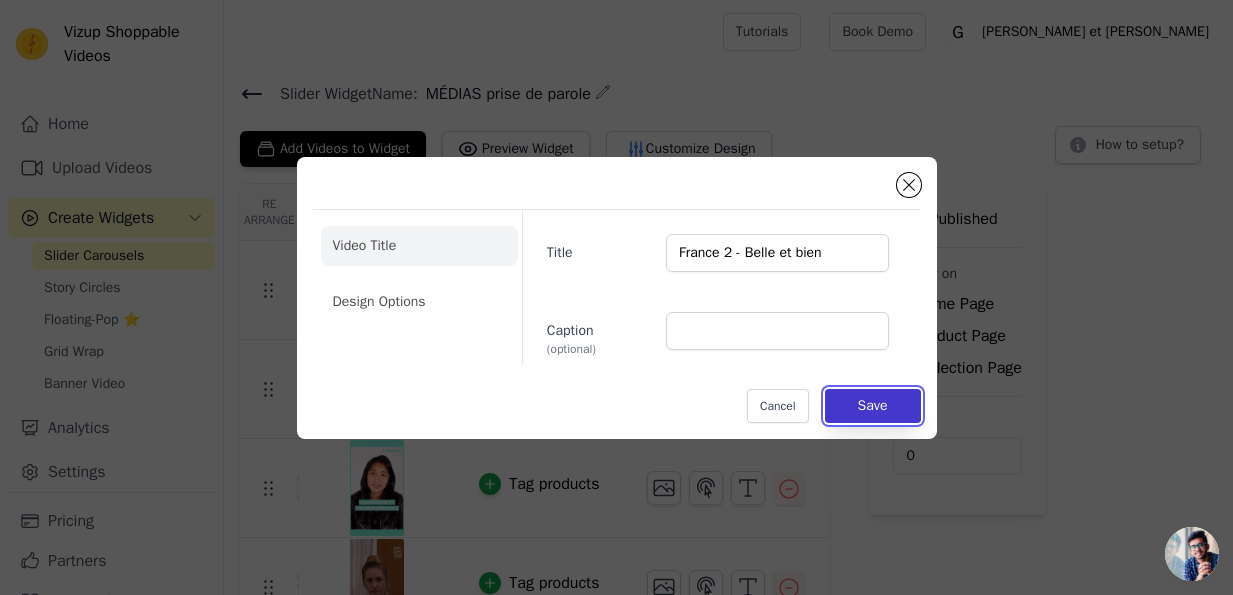 click on "Save" at bounding box center [873, 406] 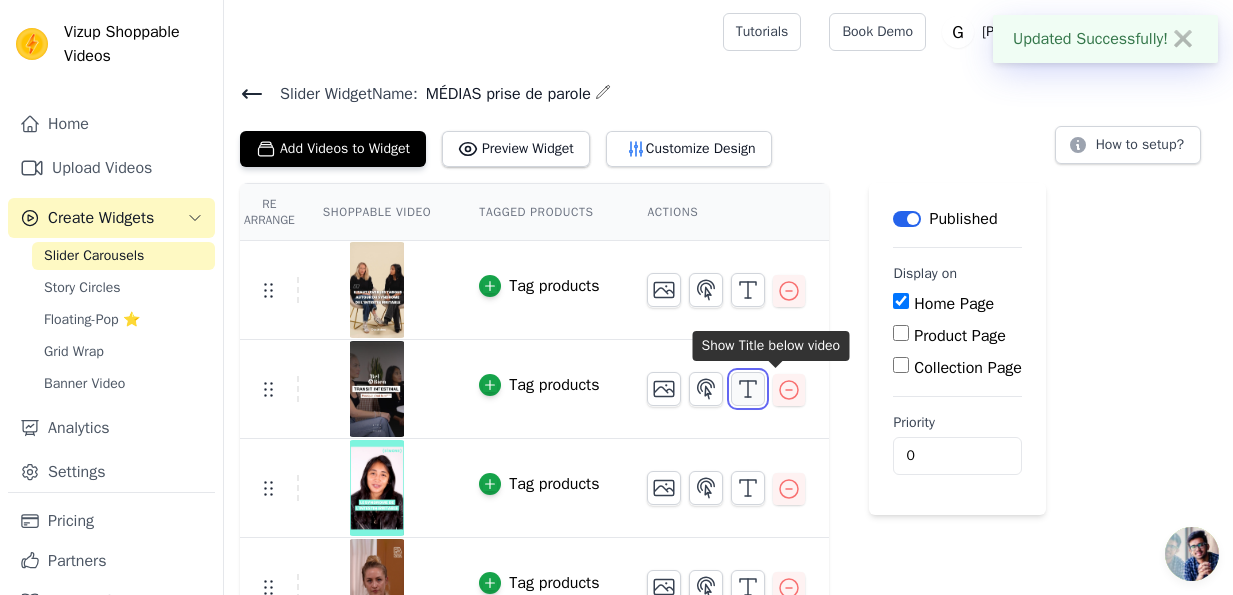 click 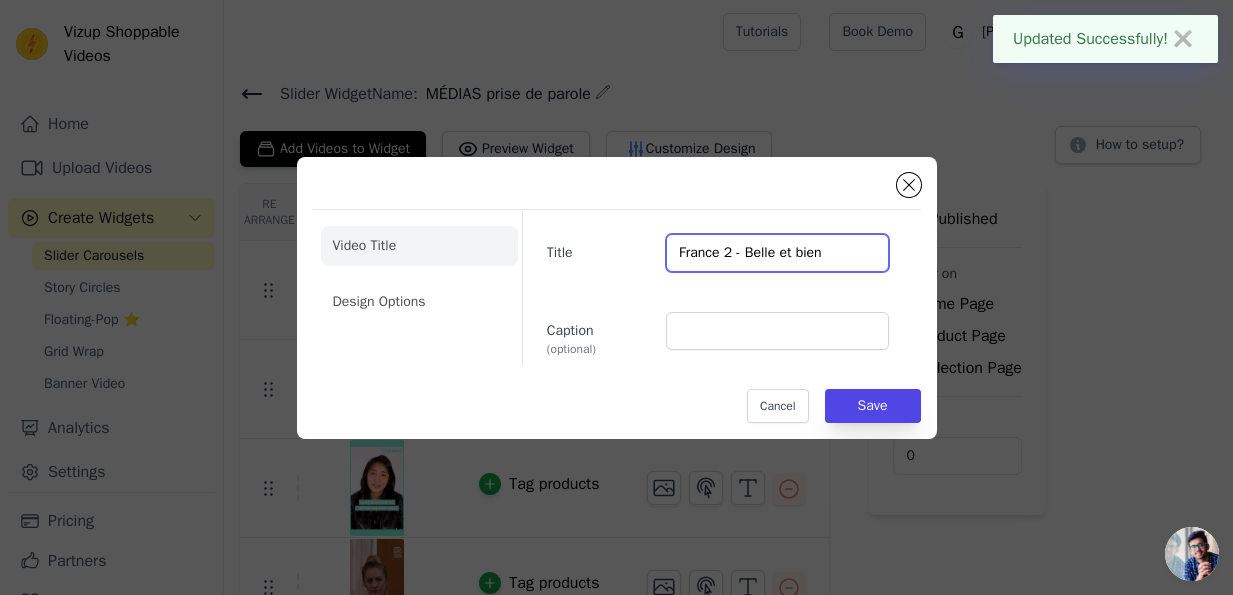click on "France 2 - Belle et bien" at bounding box center (777, 253) 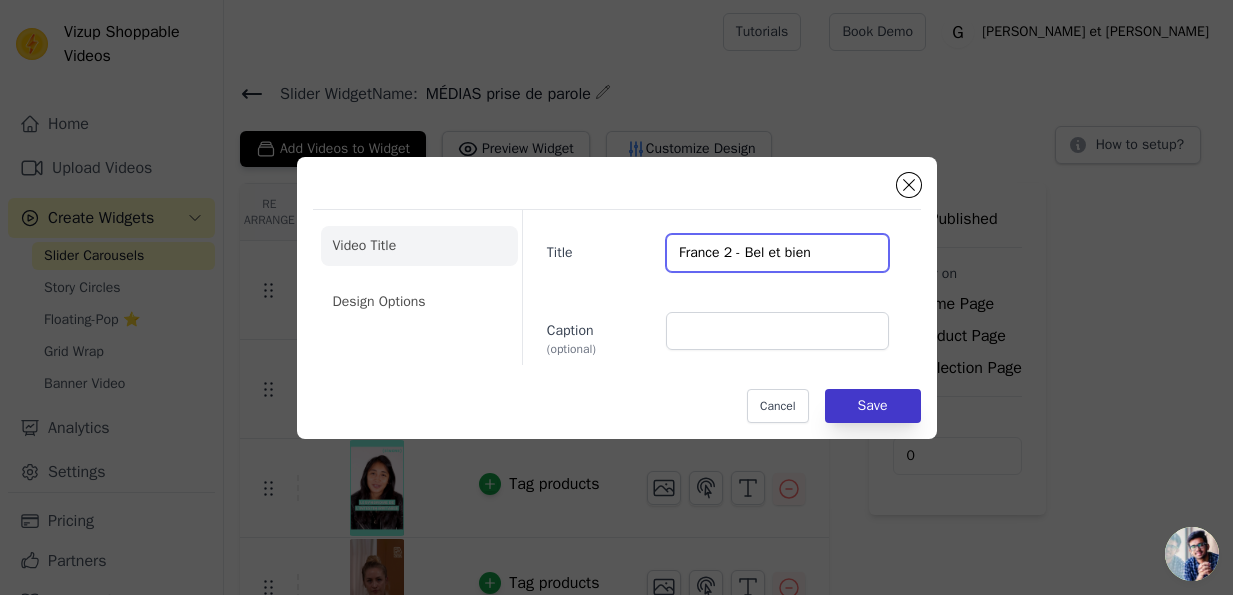 type on "France 2 - Bel et bien" 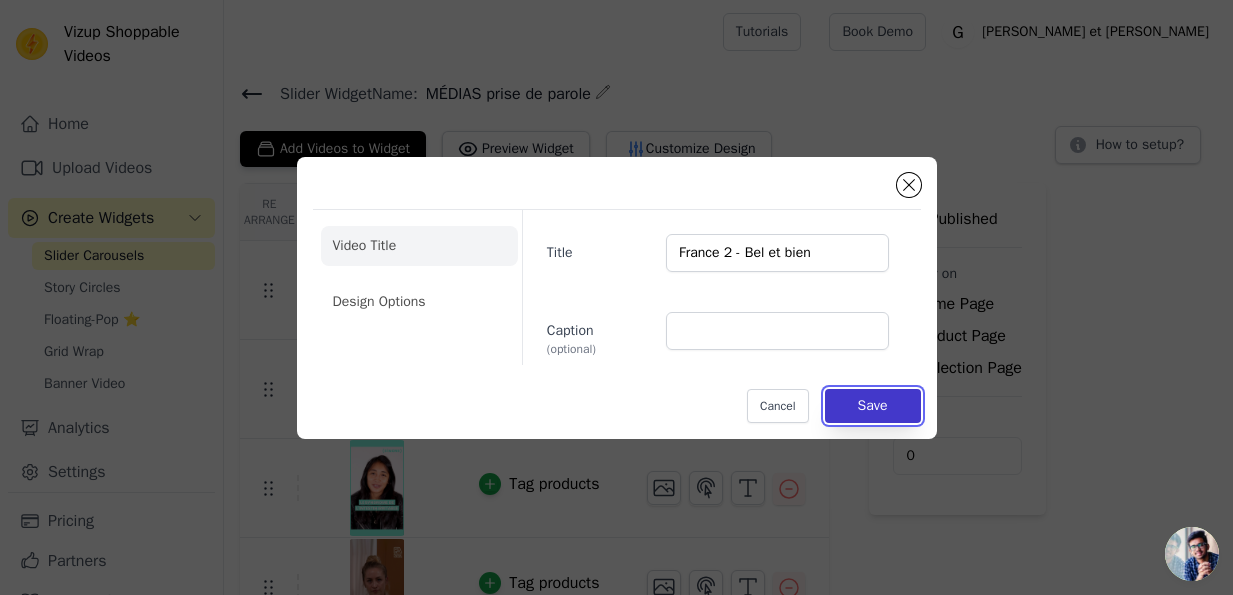 click on "Save" at bounding box center [873, 406] 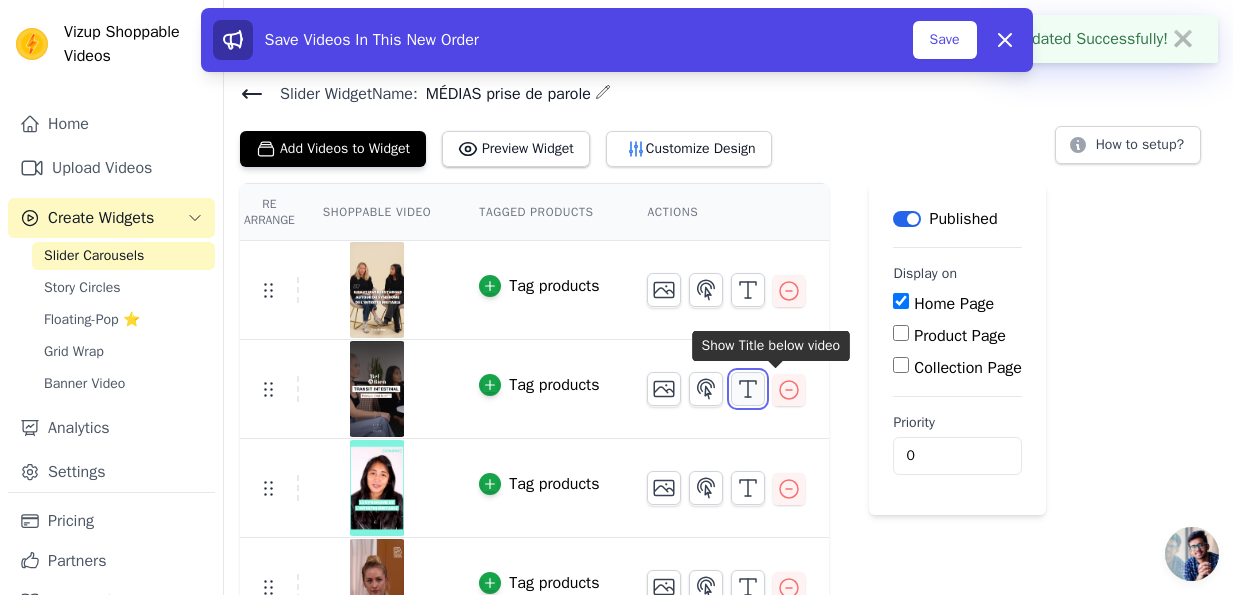 click 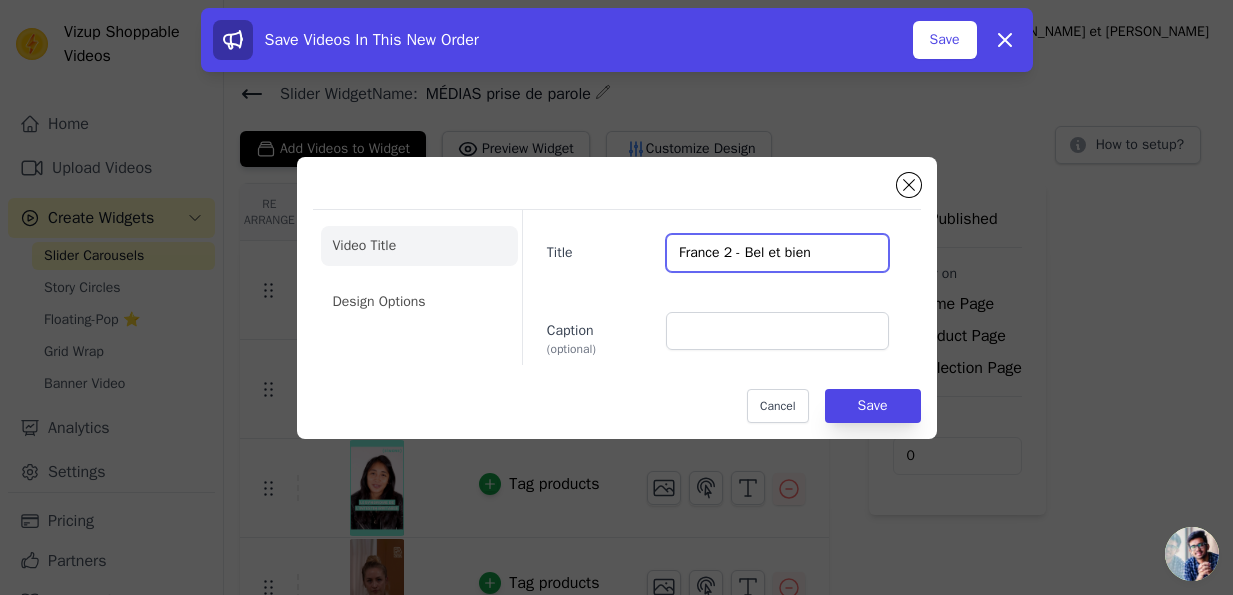 click on "France 2 - Bel et bien" at bounding box center (777, 253) 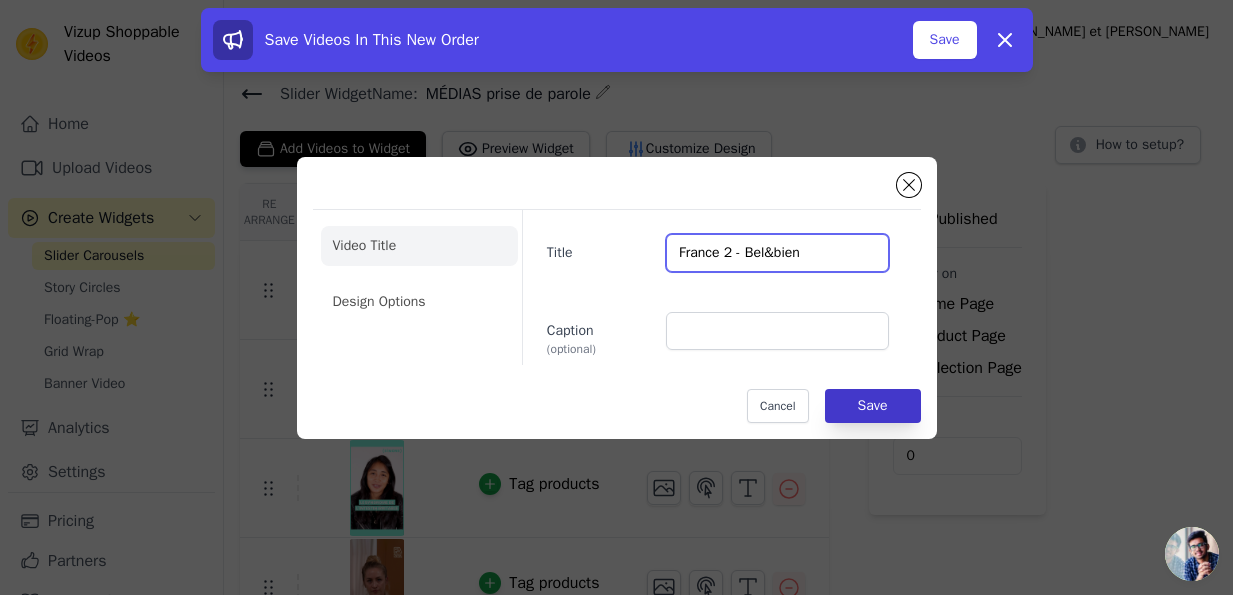 type on "France 2 - Bel&bien" 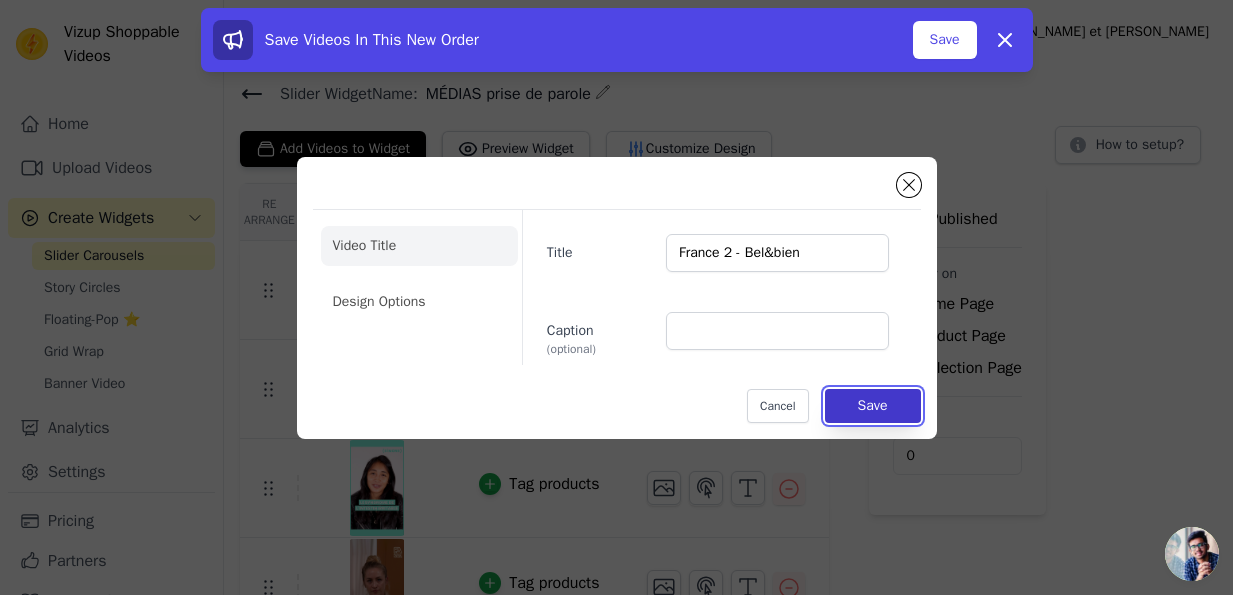 click on "Save" at bounding box center [873, 406] 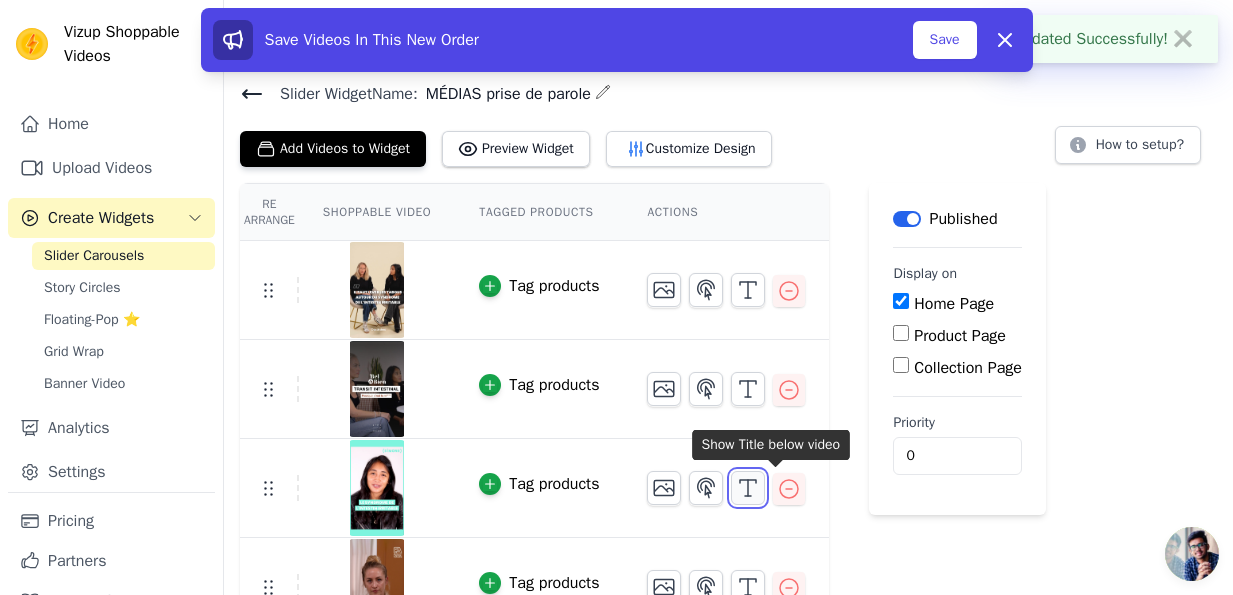click 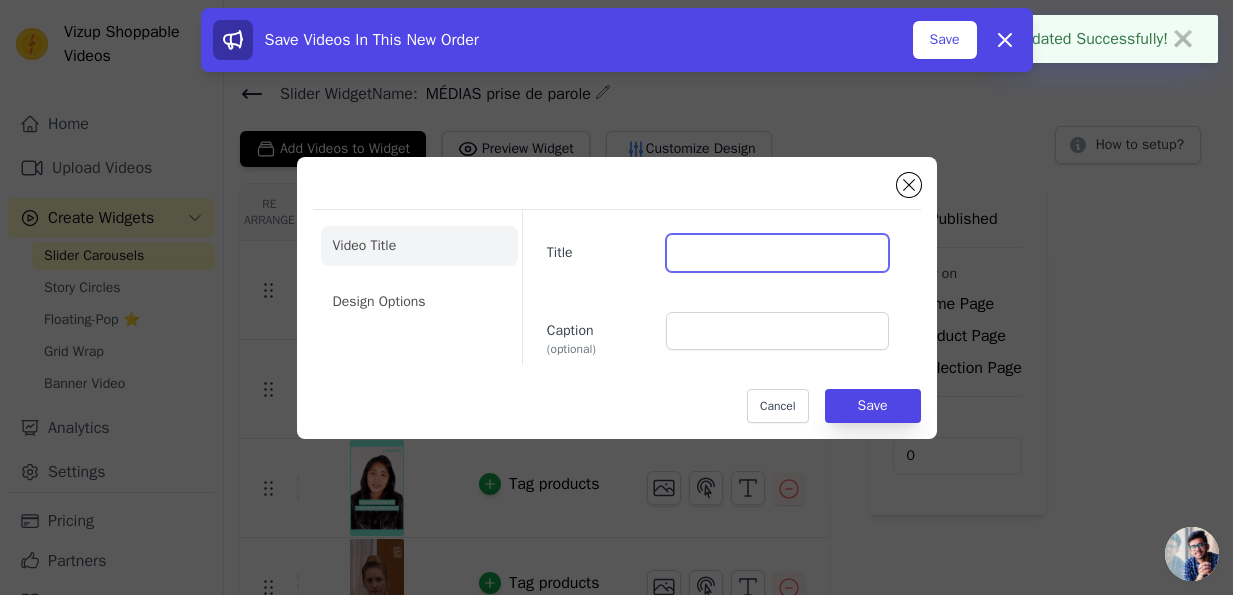 click on "Title" at bounding box center [777, 253] 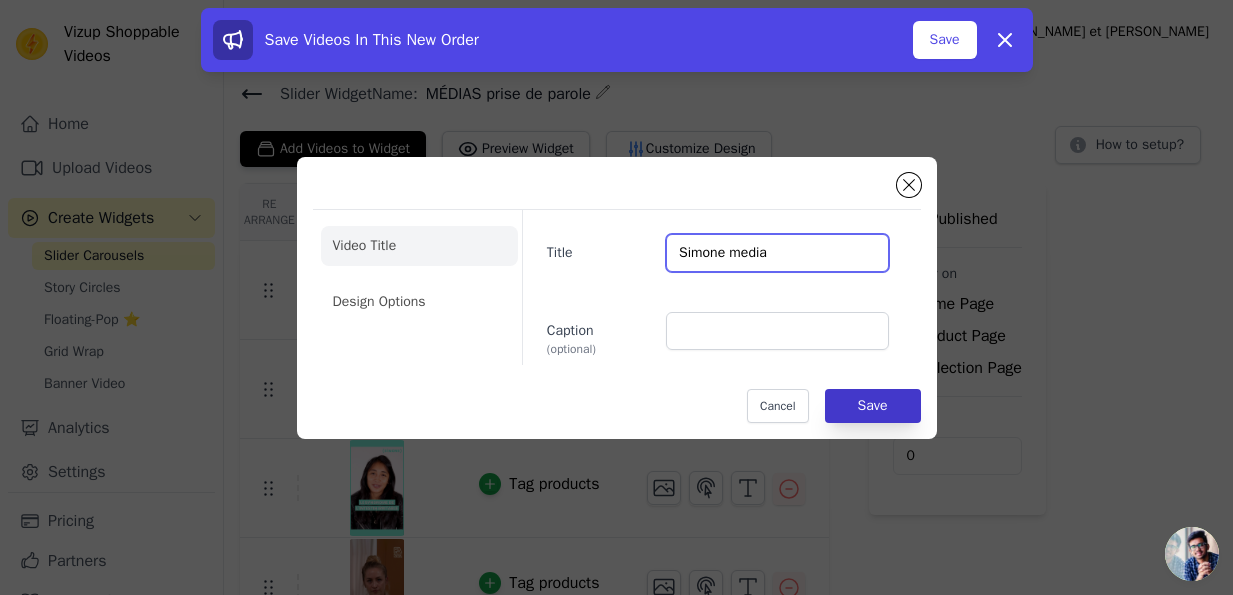 type on "Simone media" 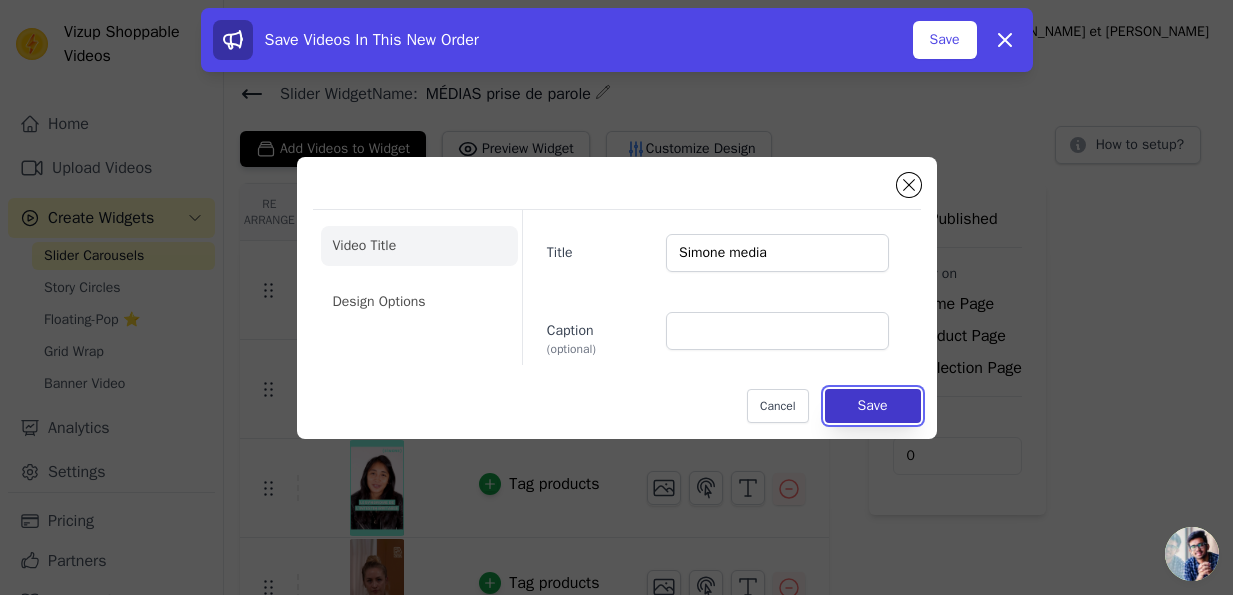 click on "Save" at bounding box center [873, 406] 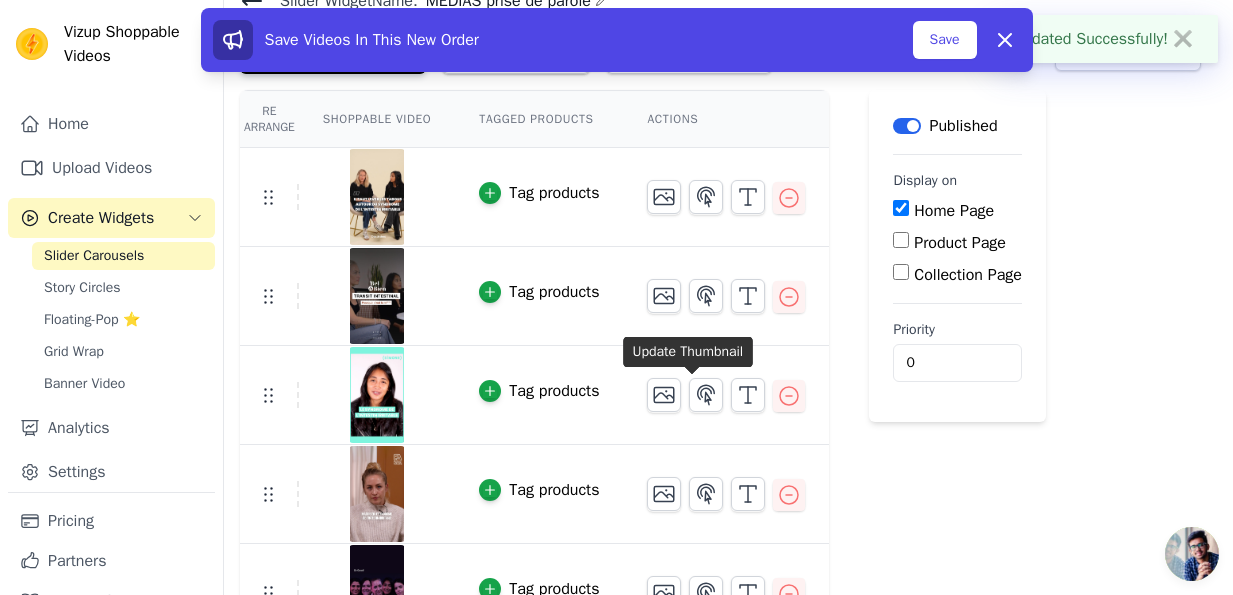 scroll, scrollTop: 140, scrollLeft: 0, axis: vertical 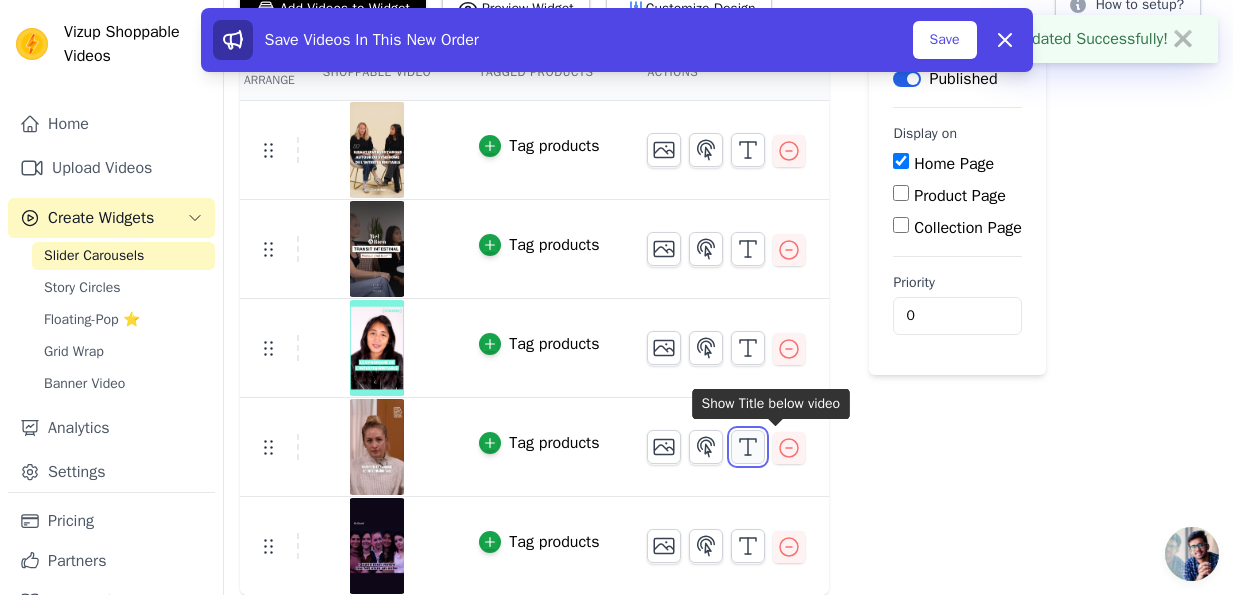 click 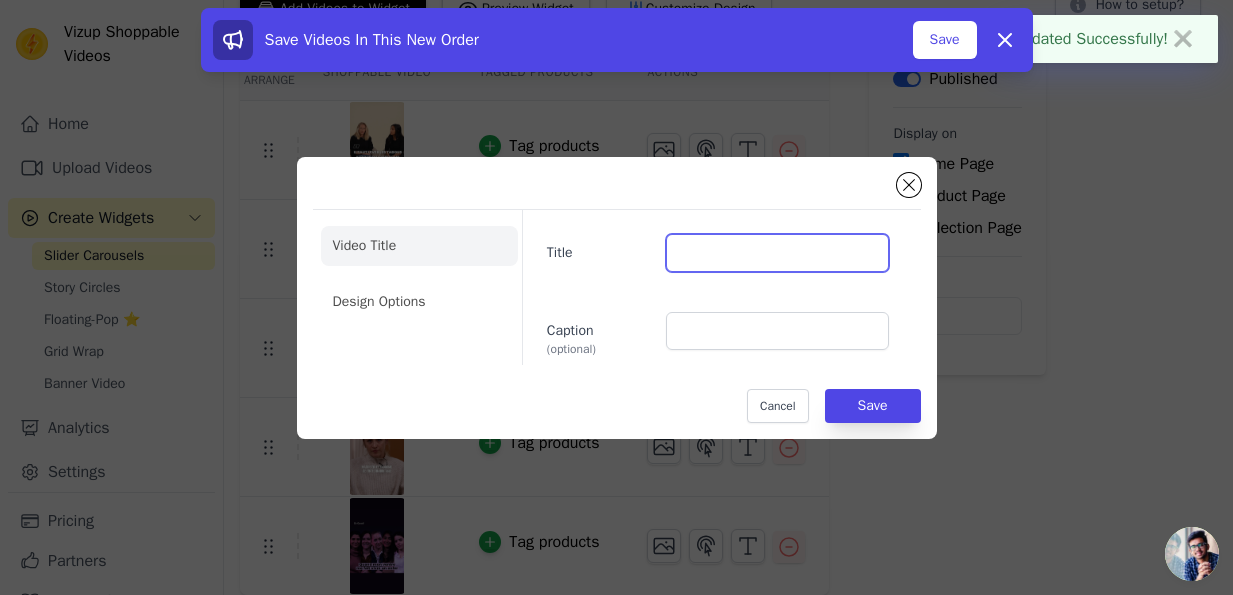 click on "Title" at bounding box center (777, 253) 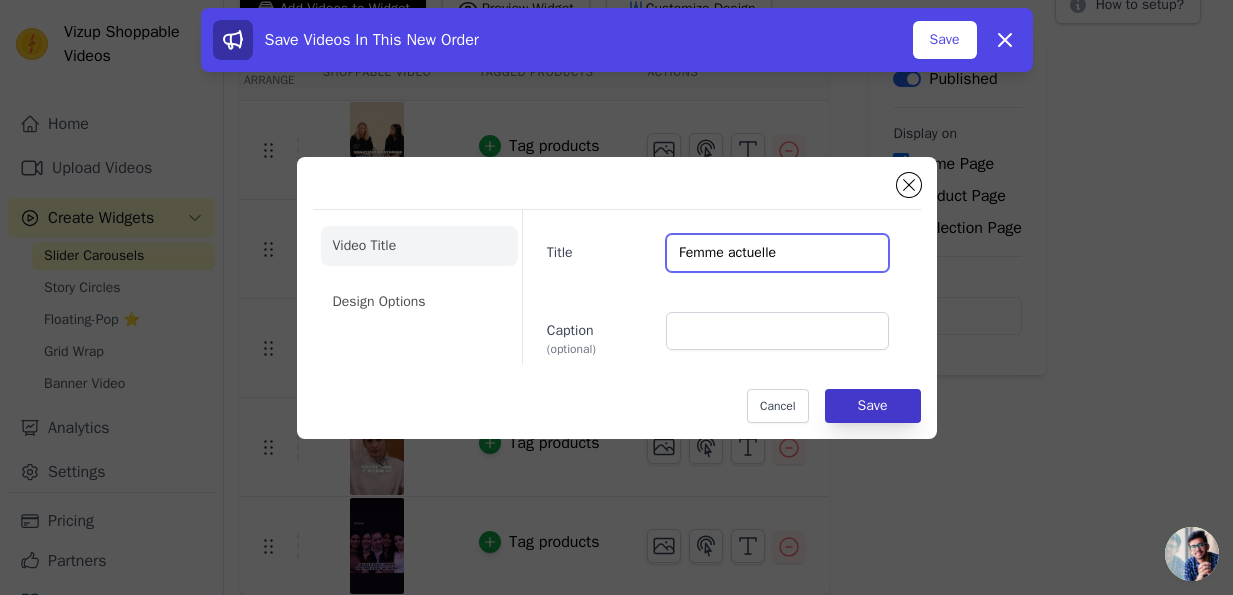 type on "Femme actuelle" 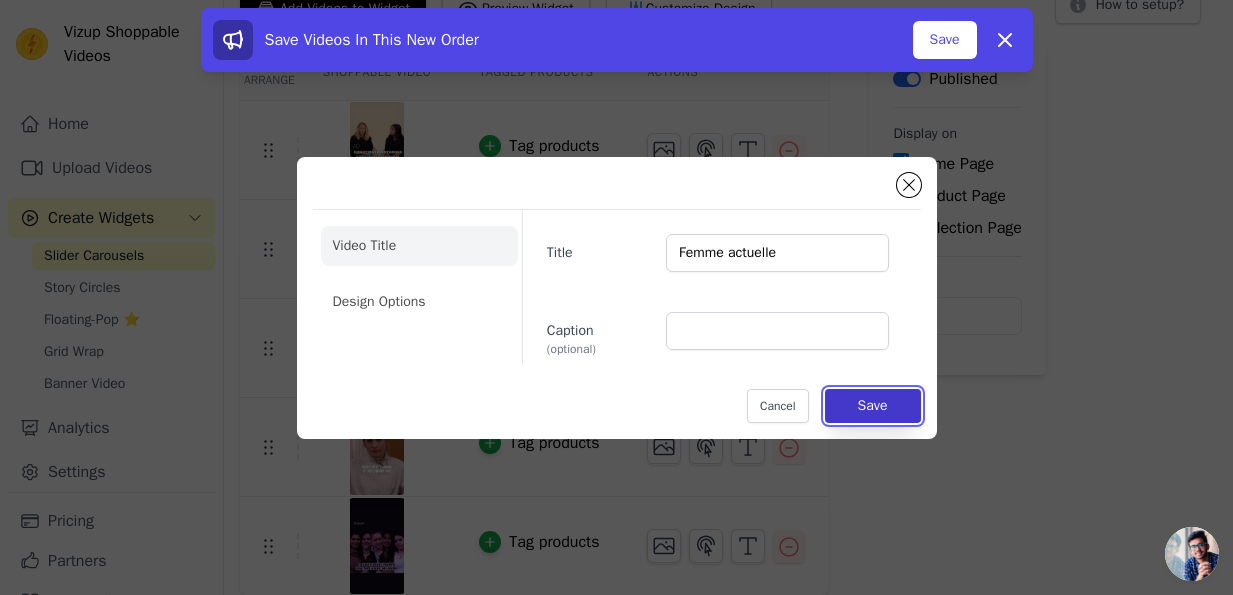 click on "Save" at bounding box center [873, 406] 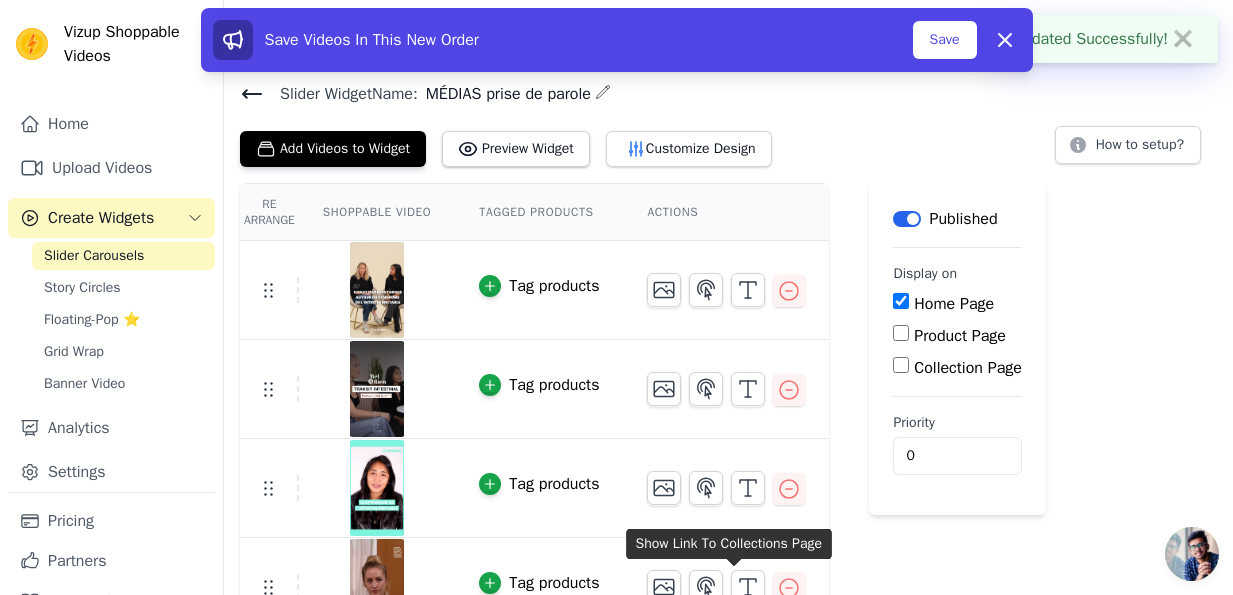 scroll, scrollTop: 140, scrollLeft: 0, axis: vertical 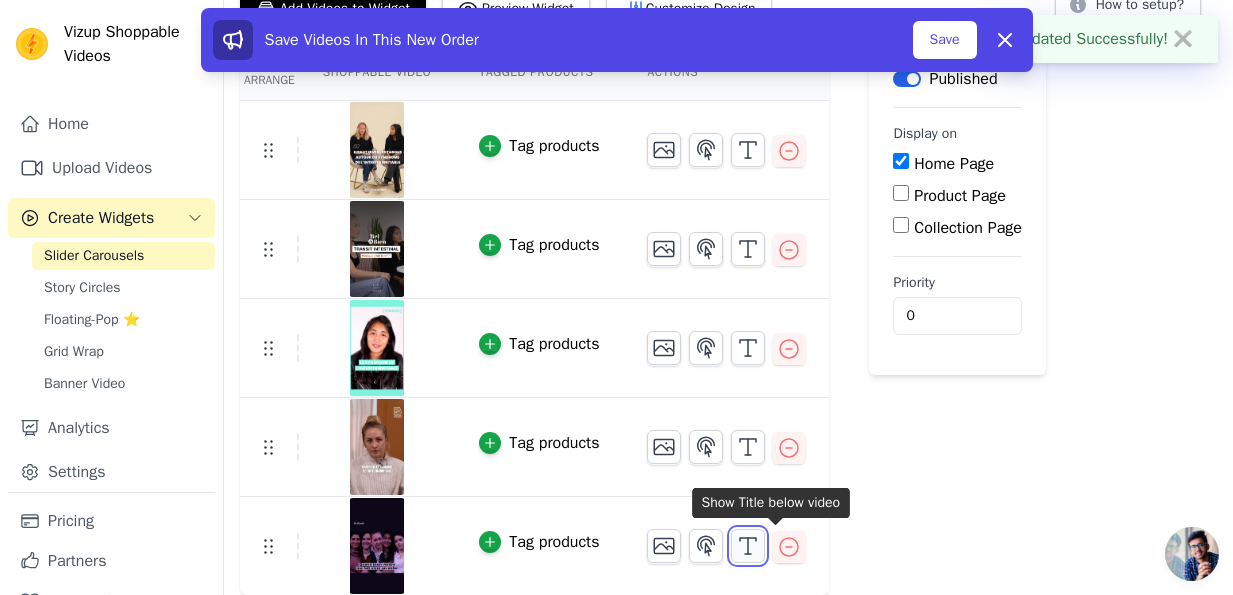 click 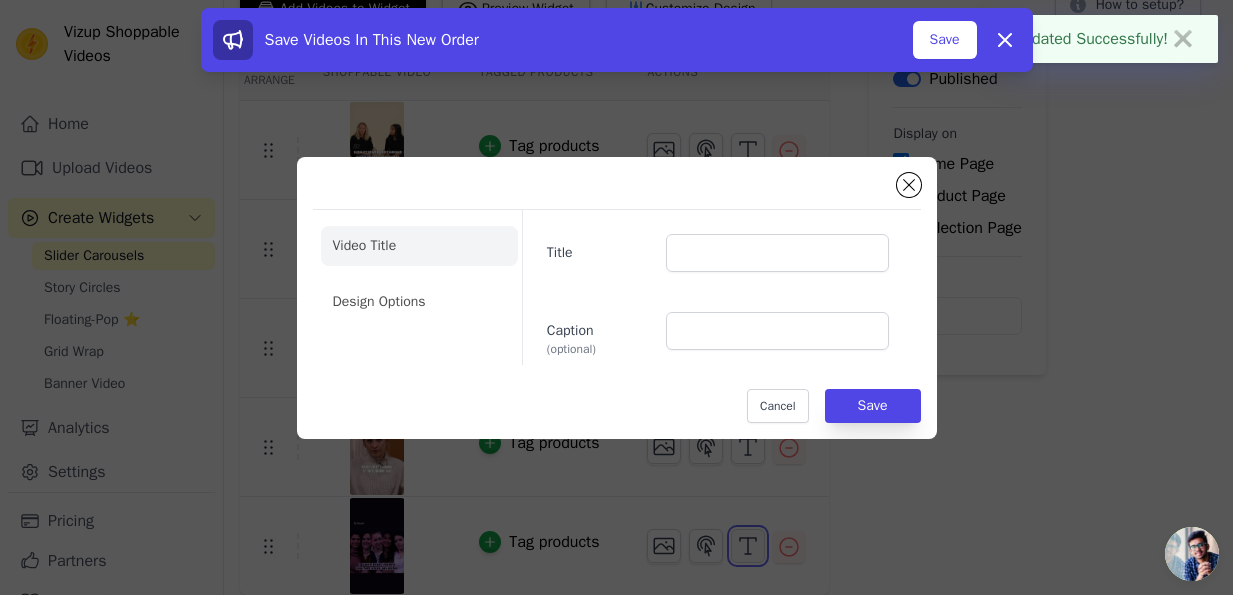 scroll, scrollTop: 0, scrollLeft: 0, axis: both 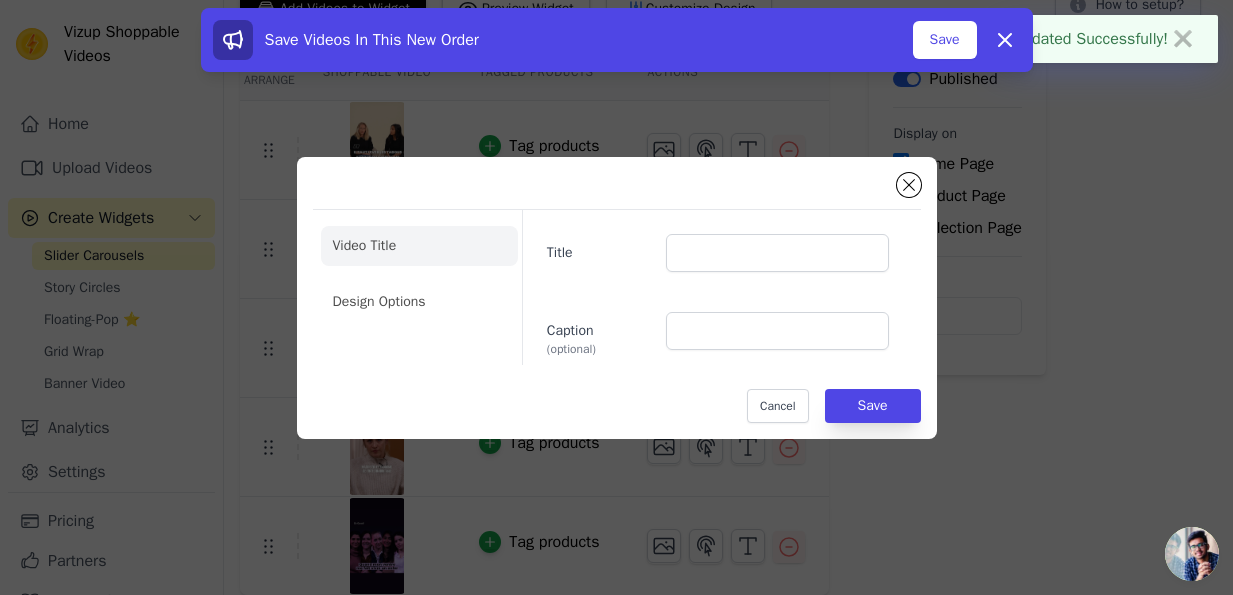 click on "Title" at bounding box center [718, 253] 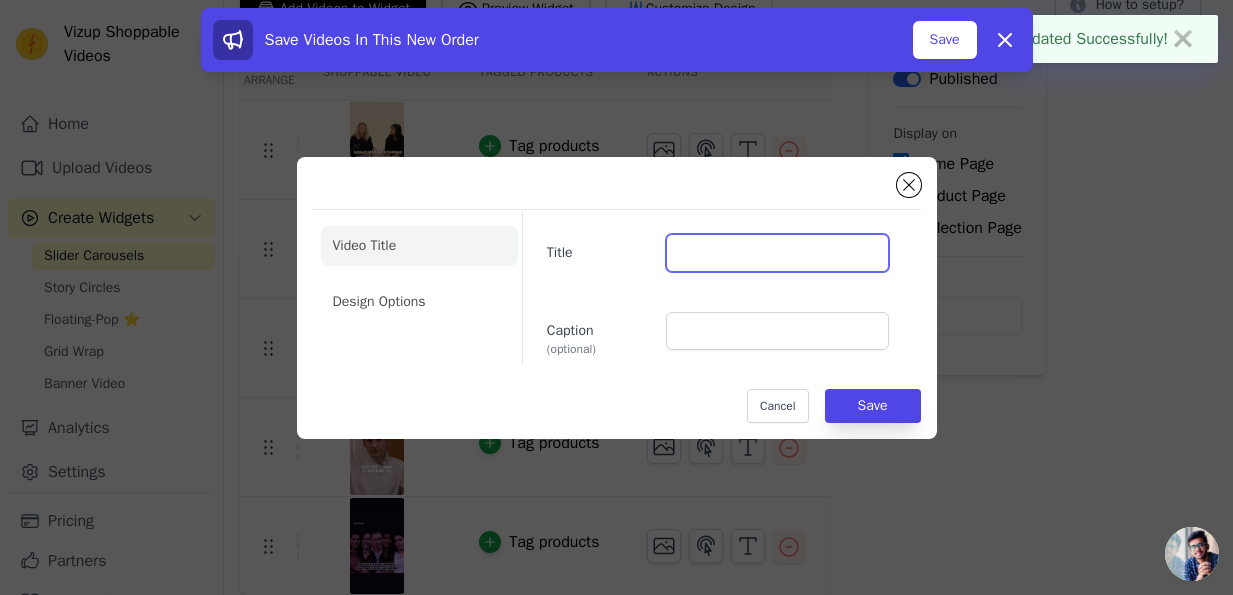 click on "Title" at bounding box center [777, 253] 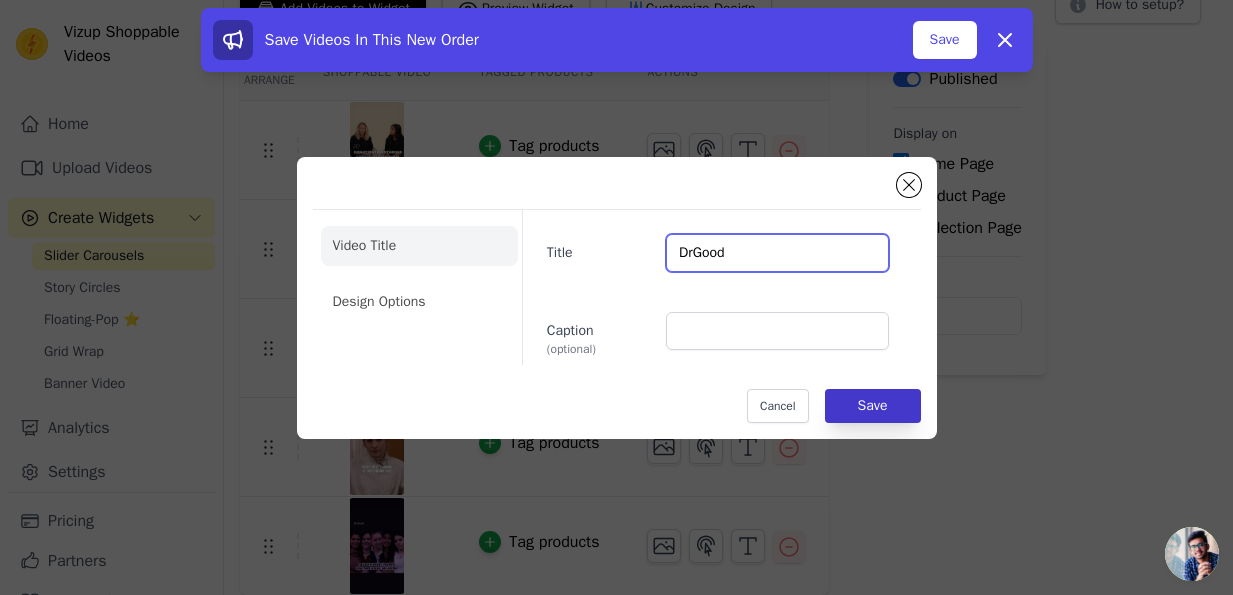 type on "DrGood" 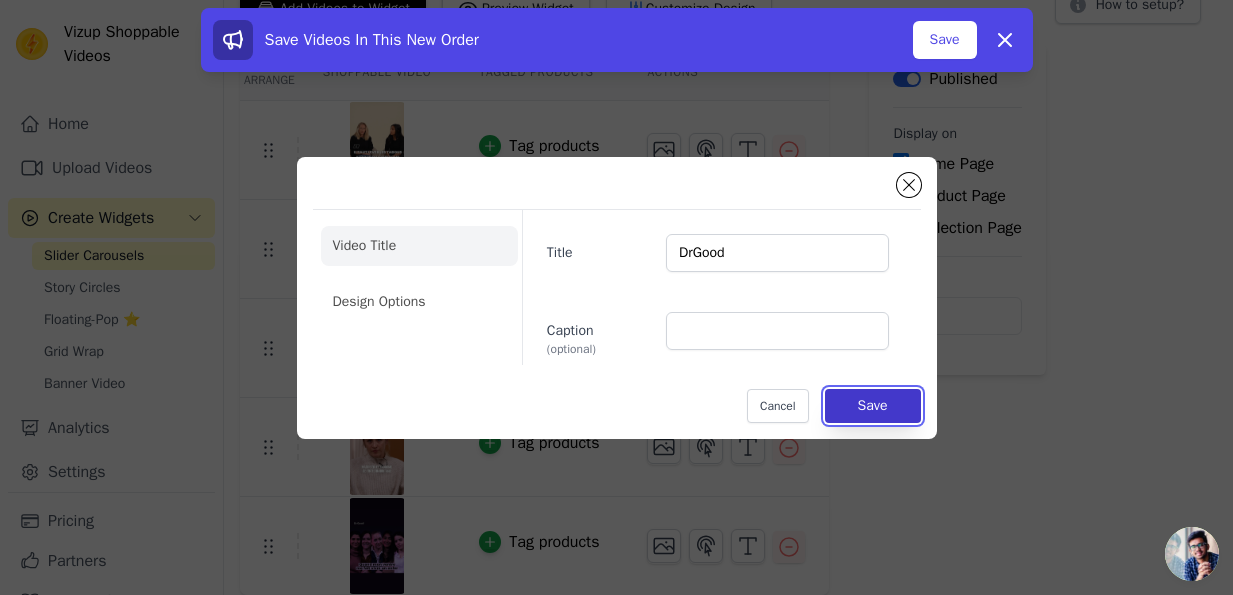 click on "Save" at bounding box center (873, 406) 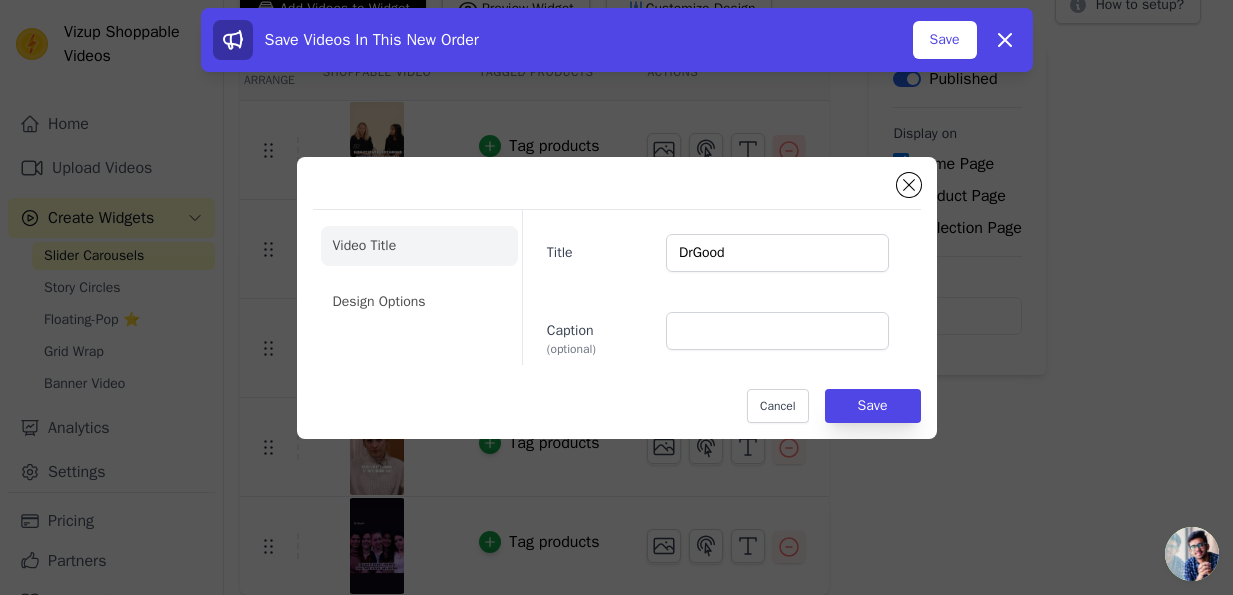 scroll, scrollTop: 140, scrollLeft: 0, axis: vertical 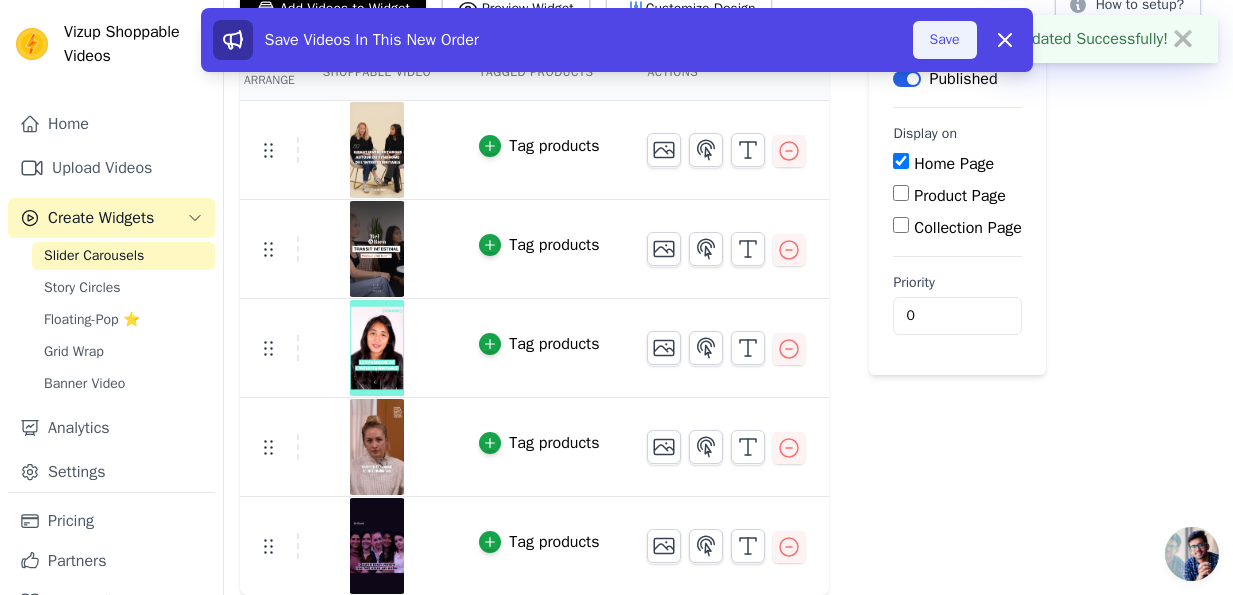 click on "Save" at bounding box center [945, 40] 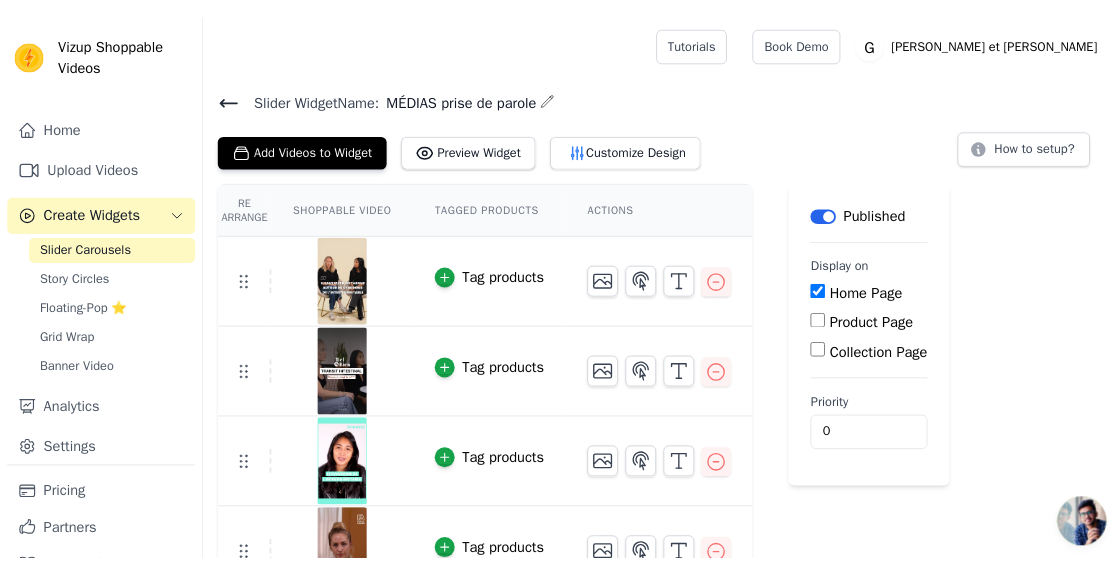 scroll, scrollTop: 0, scrollLeft: 0, axis: both 